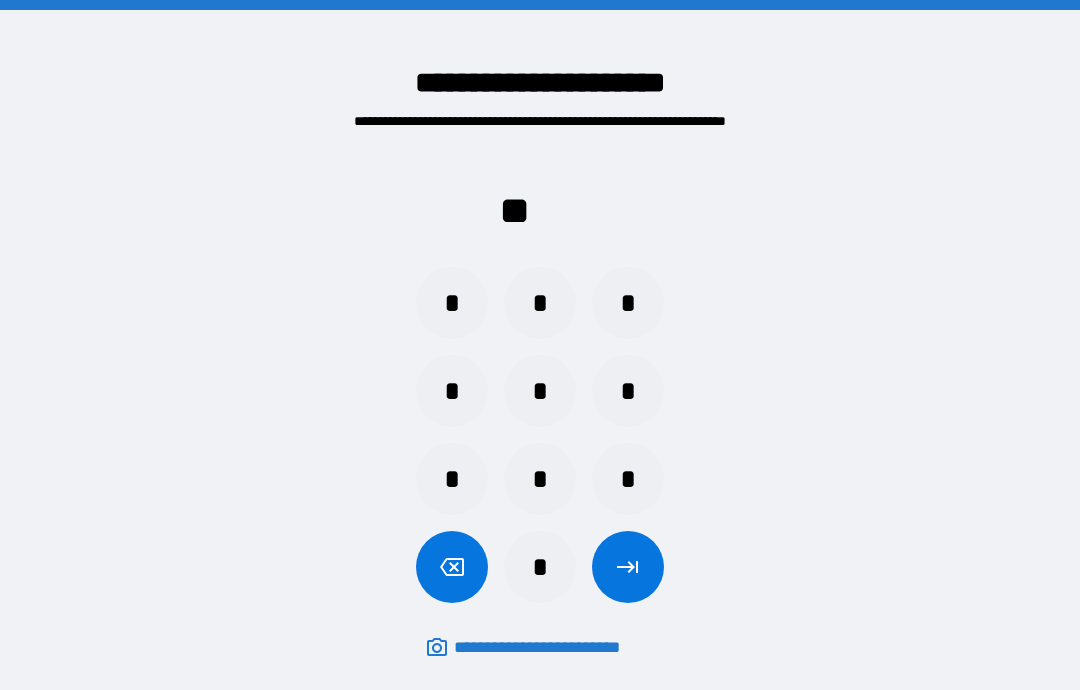scroll, scrollTop: 0, scrollLeft: 0, axis: both 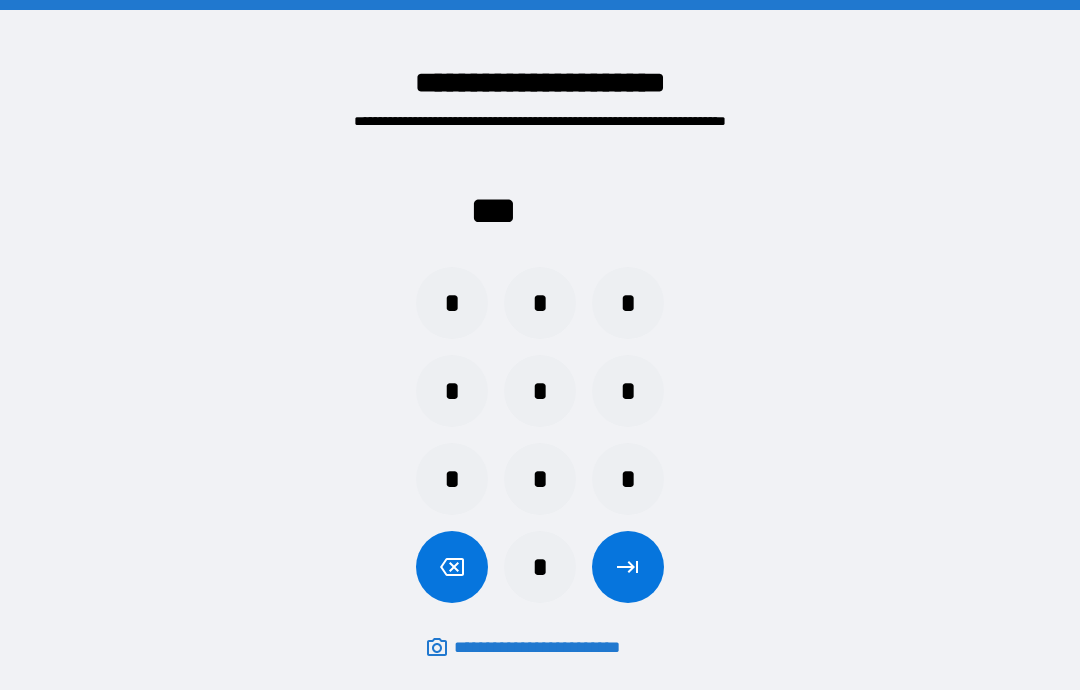 click on "*" at bounding box center (628, 303) 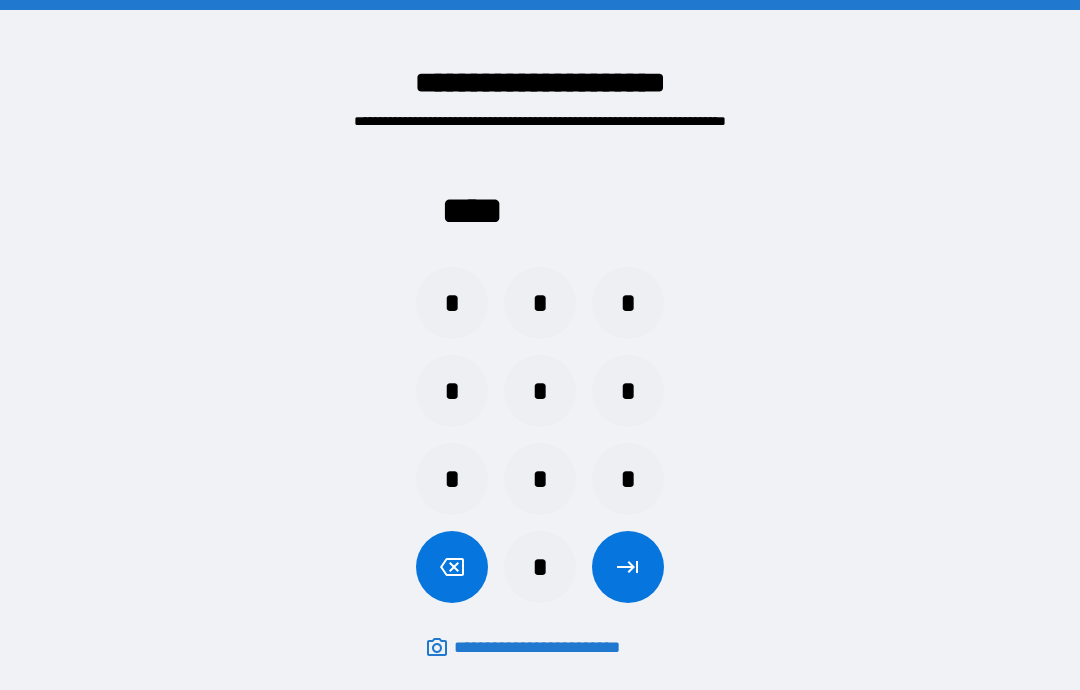 click at bounding box center (628, 567) 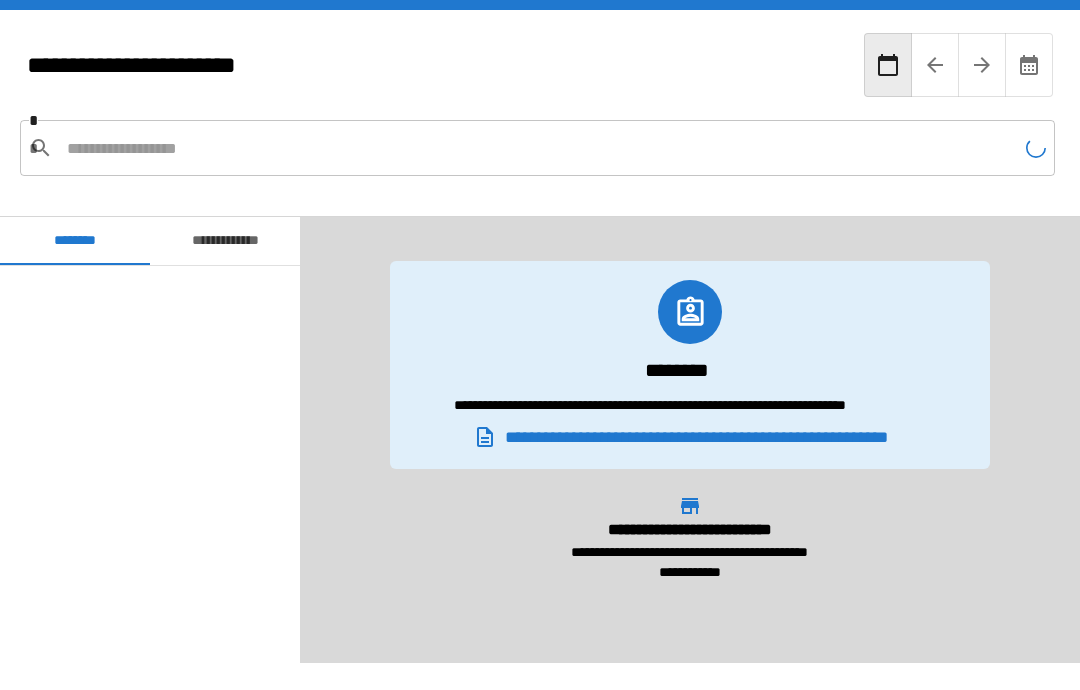 scroll, scrollTop: 1320, scrollLeft: 0, axis: vertical 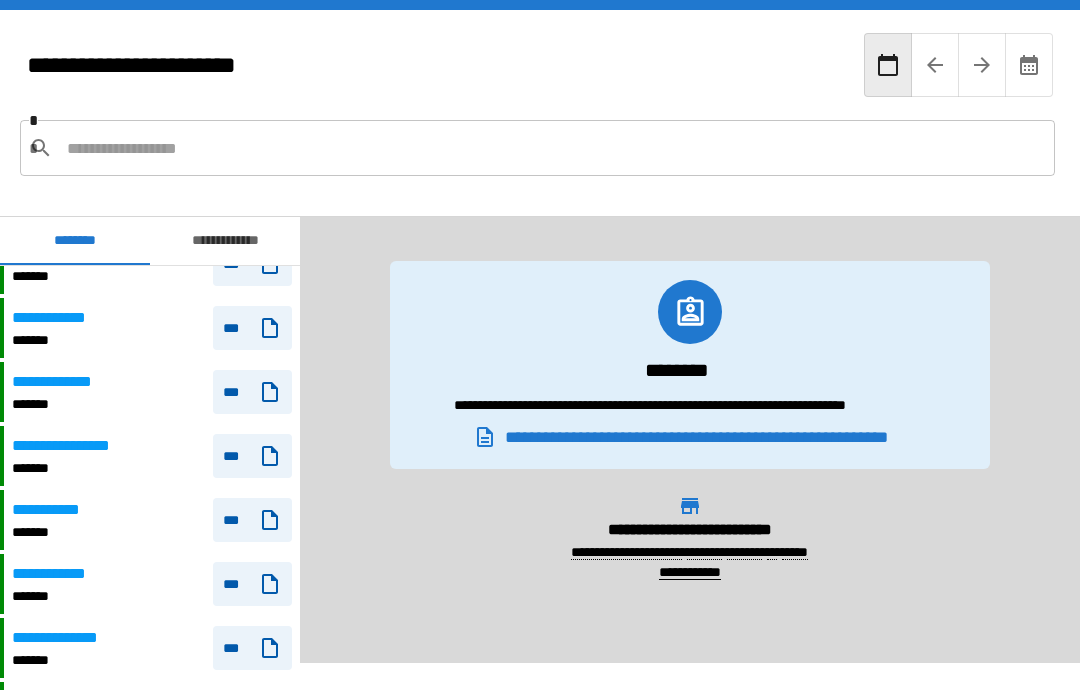 click at bounding box center (553, 148) 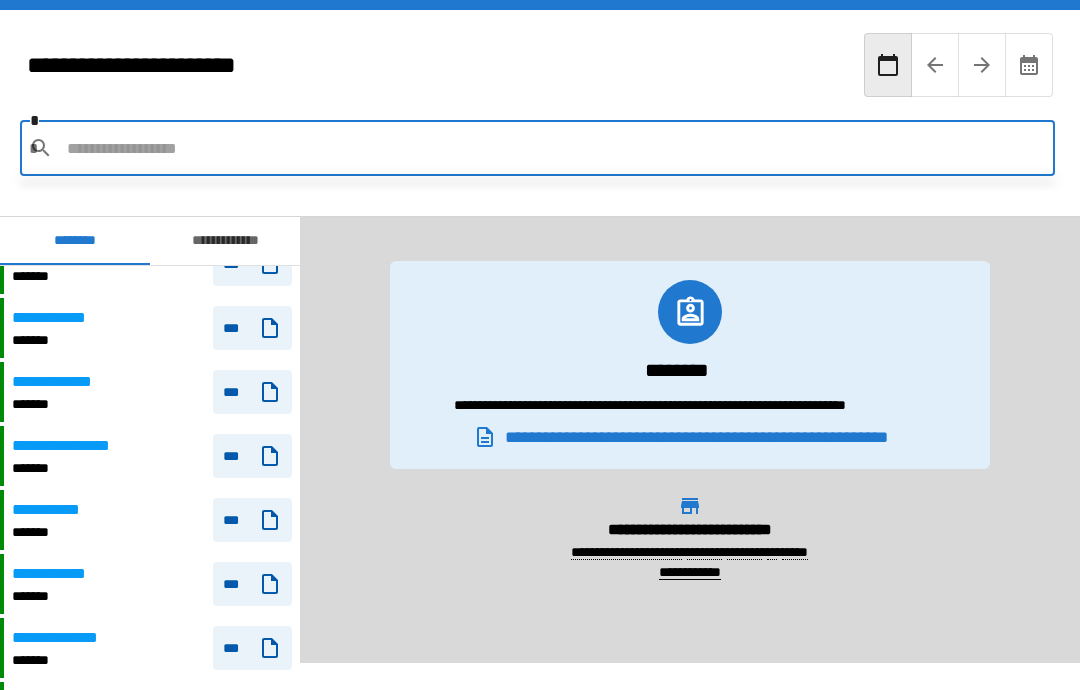 scroll, scrollTop: 3992, scrollLeft: 0, axis: vertical 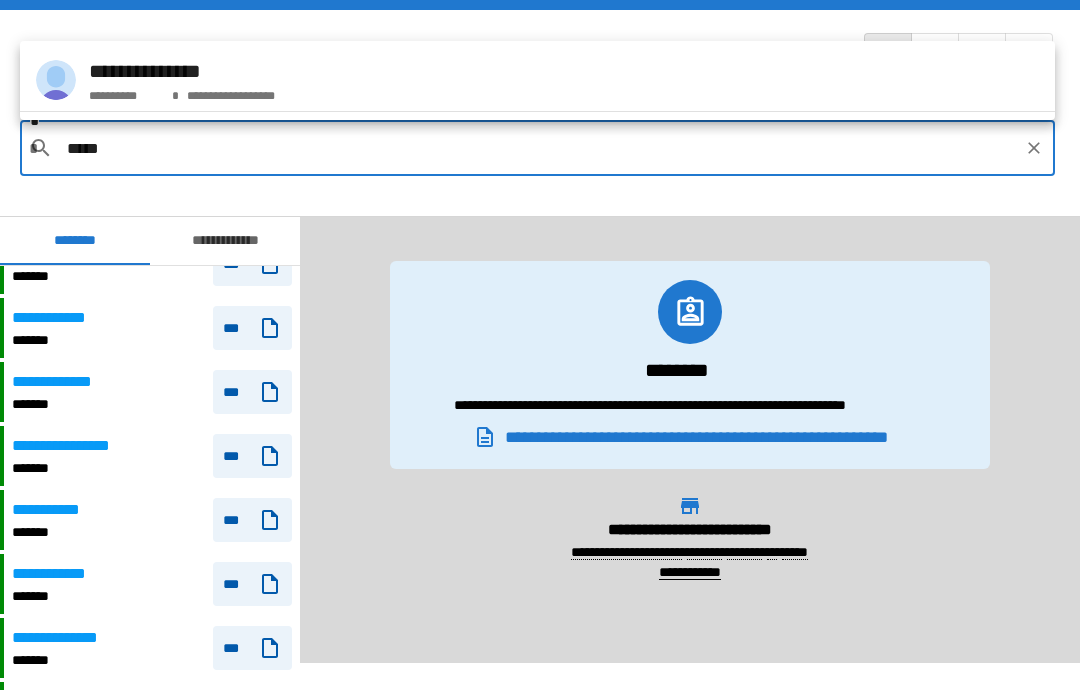 click on "**********" at bounding box center [537, 80] 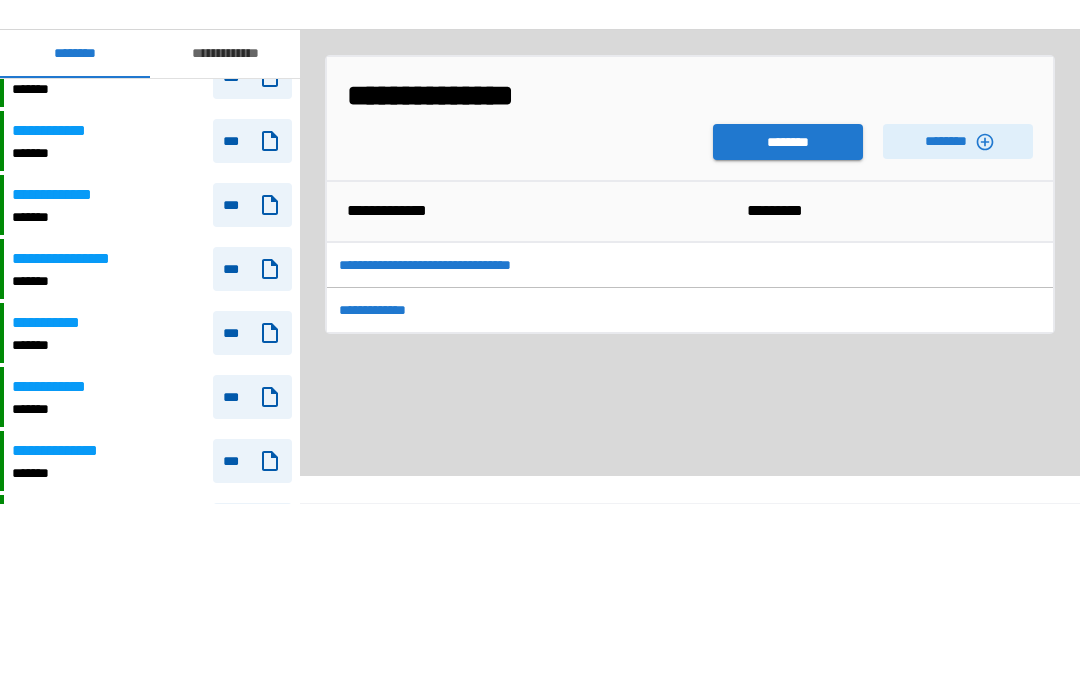 click on "********" at bounding box center [788, 329] 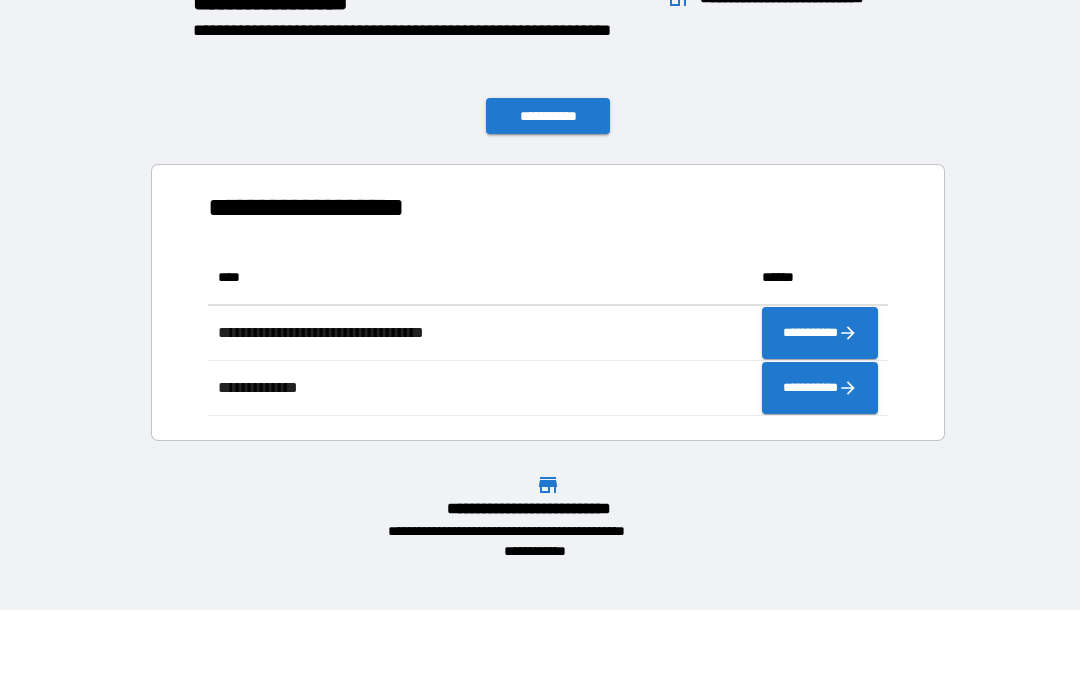 scroll, scrollTop: 166, scrollLeft: 680, axis: both 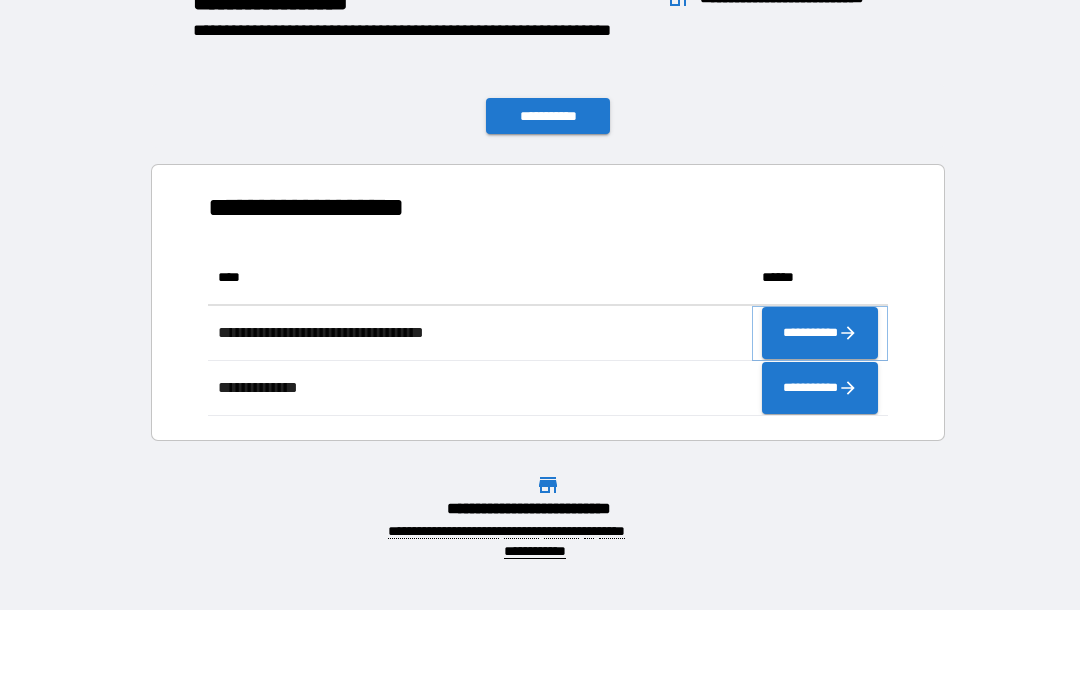 click on "**********" at bounding box center [820, 333] 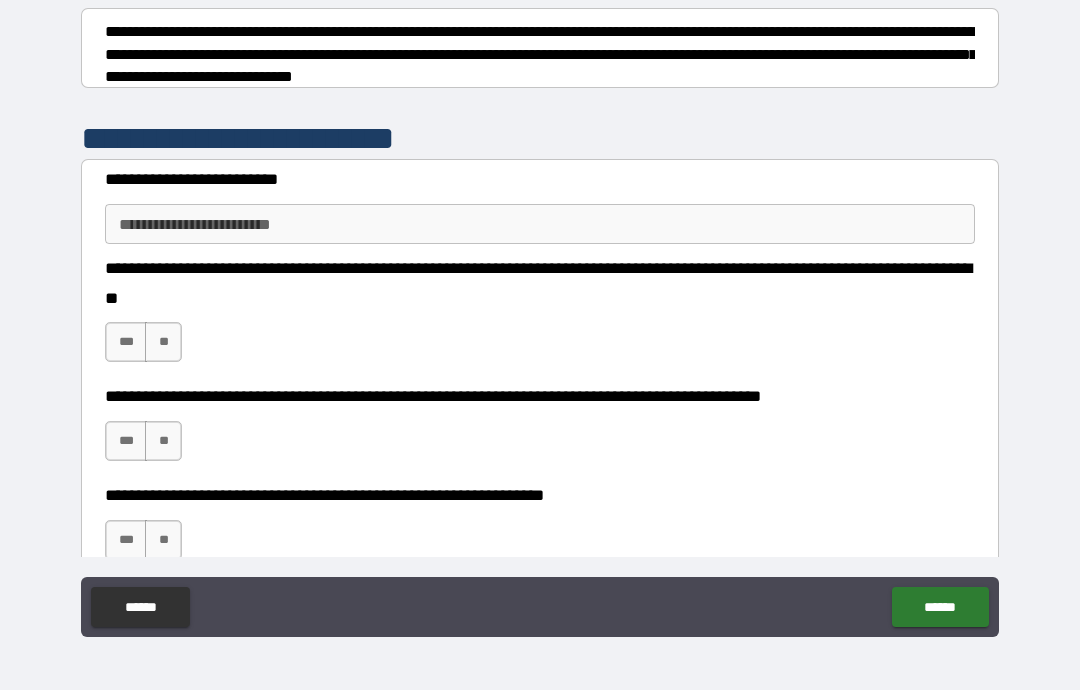 scroll, scrollTop: 280, scrollLeft: 0, axis: vertical 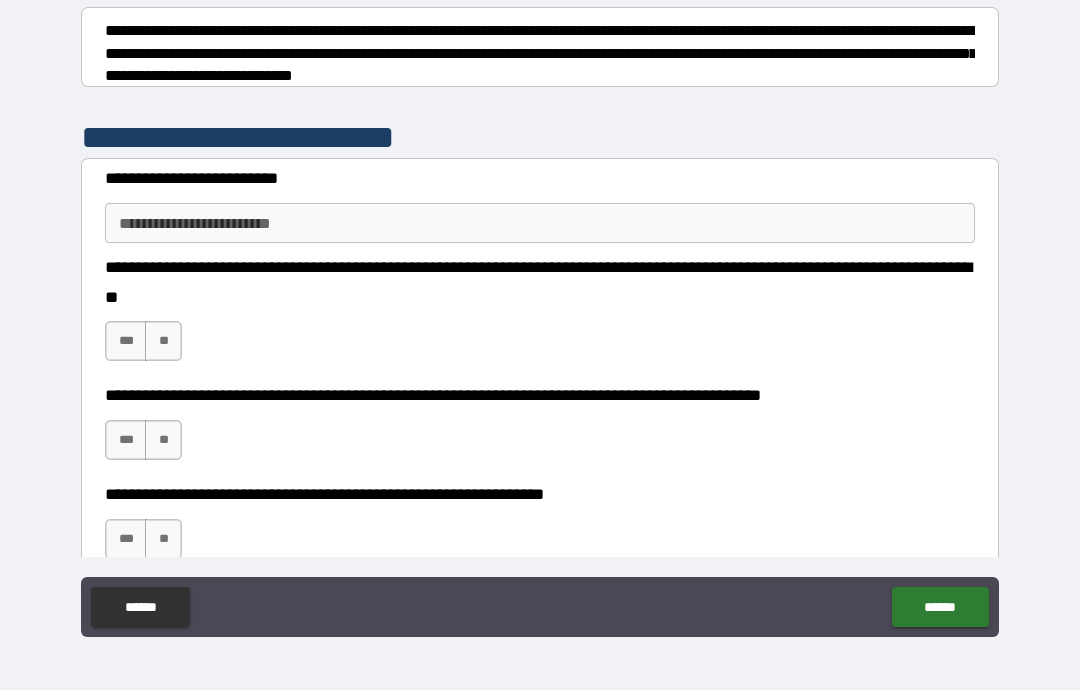 click on "**********" at bounding box center (540, 223) 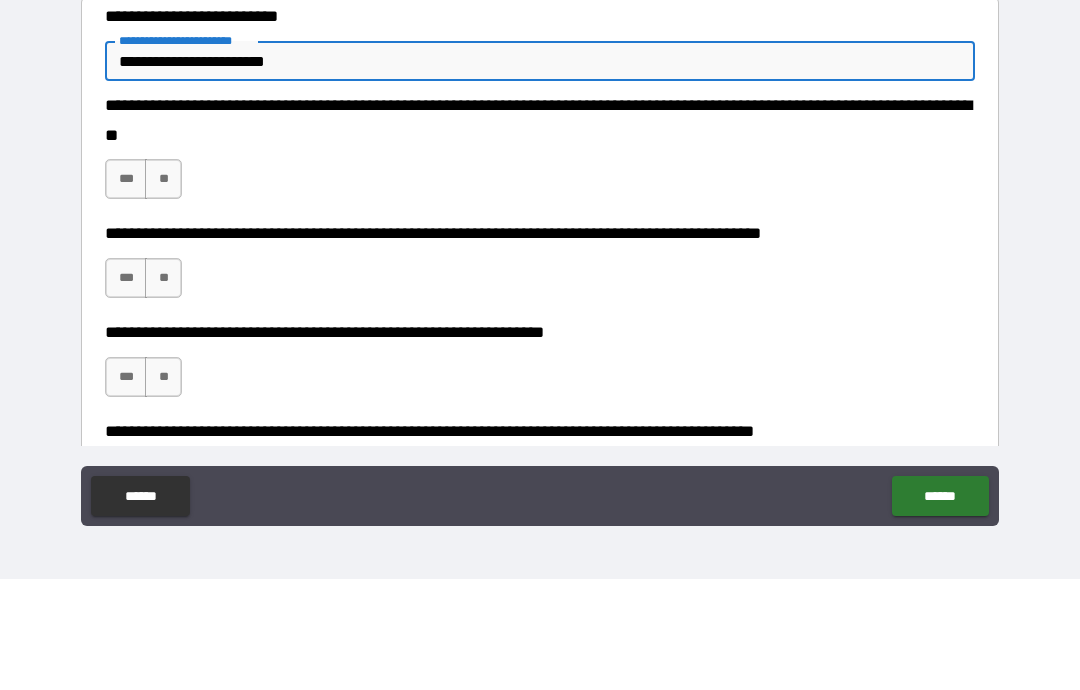 scroll, scrollTop: 348, scrollLeft: 0, axis: vertical 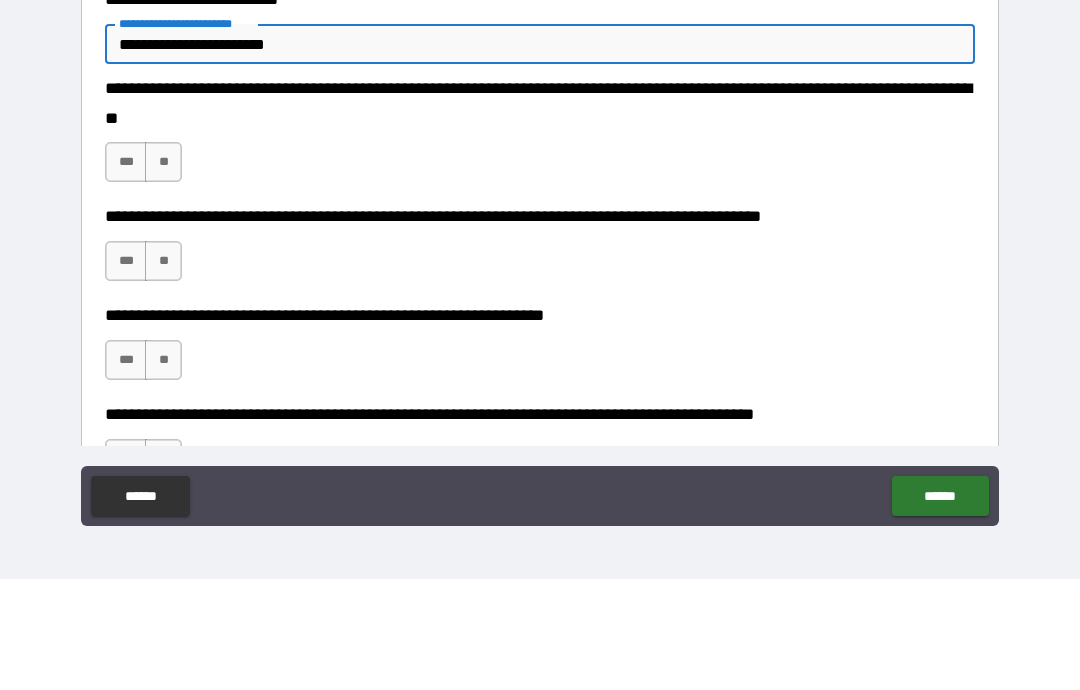 type on "**********" 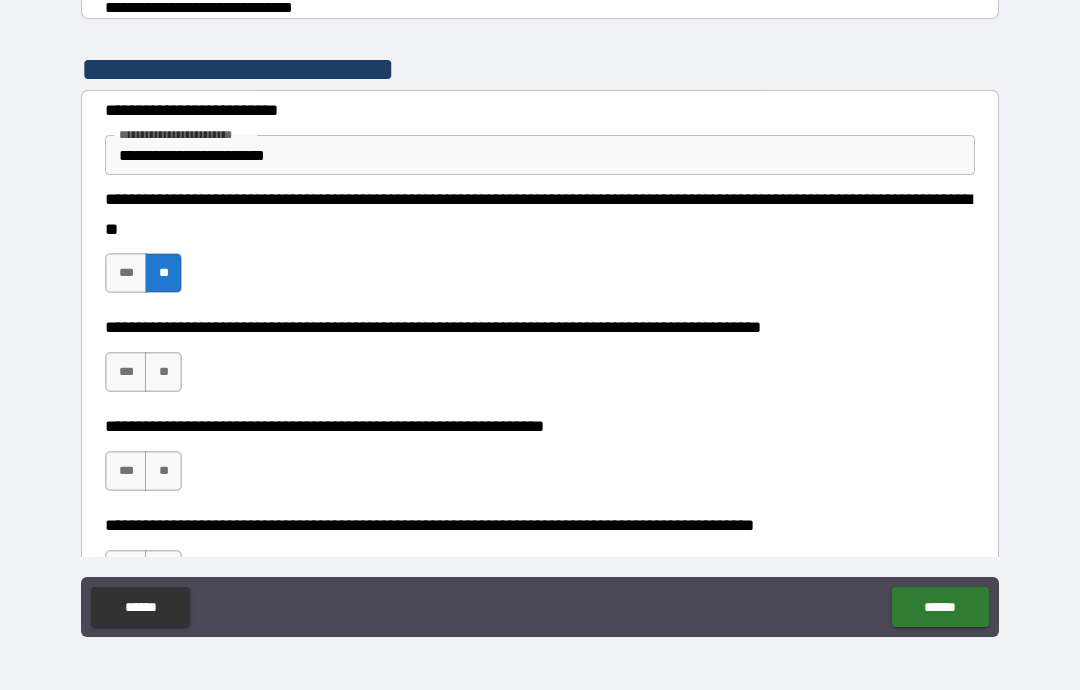 click on "**" at bounding box center (163, 372) 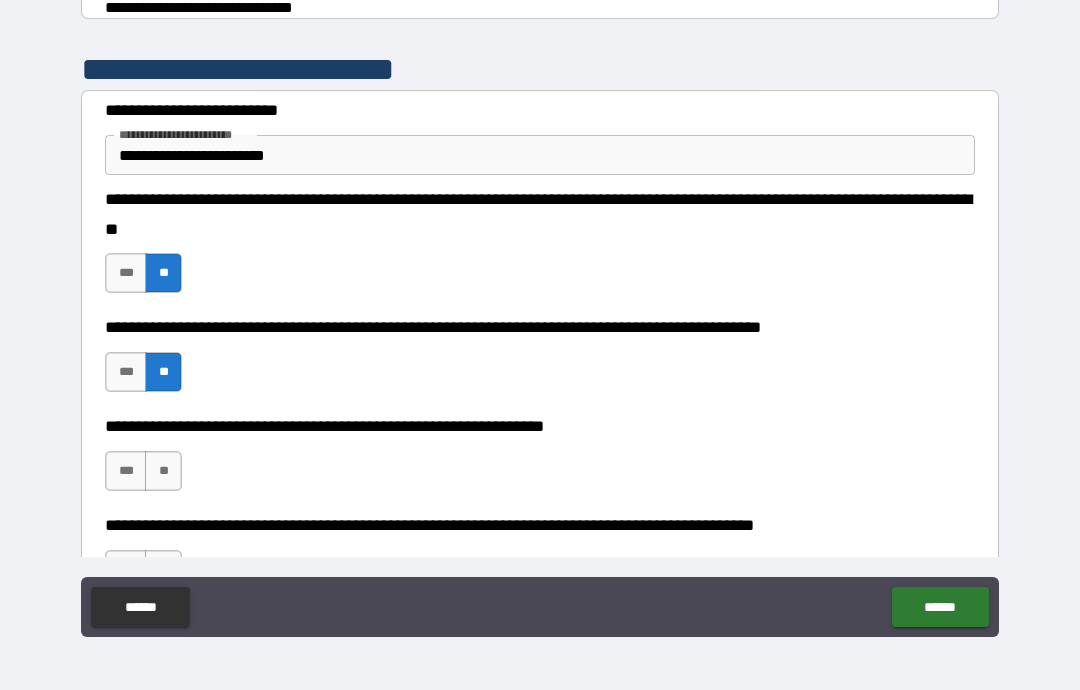 click on "**" at bounding box center (163, 471) 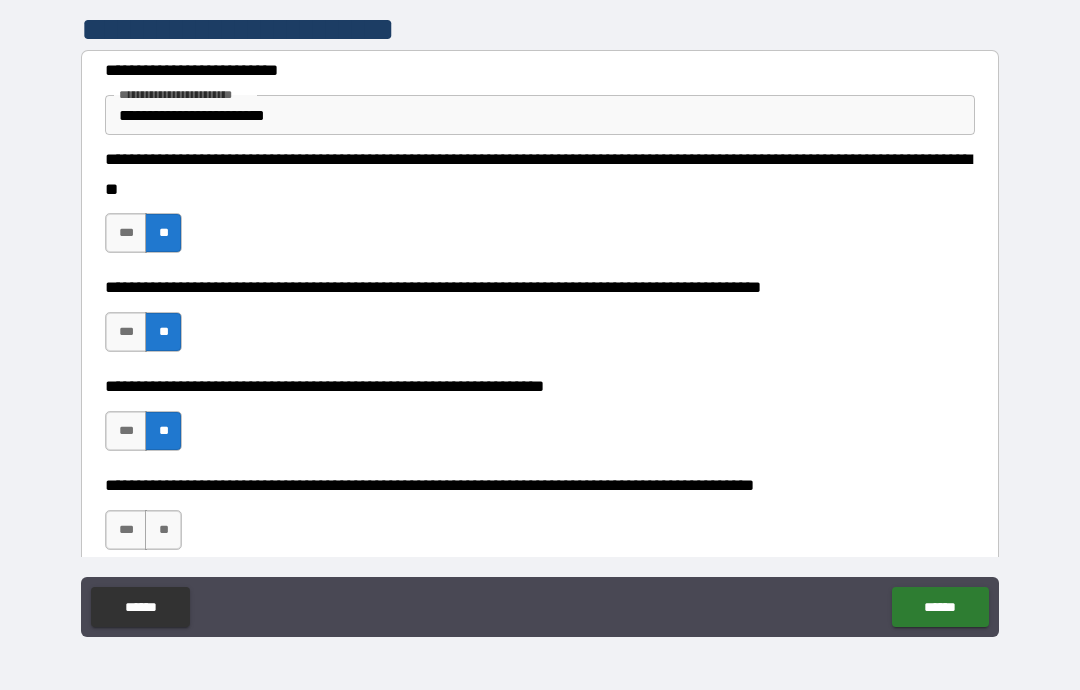 scroll, scrollTop: 453, scrollLeft: 0, axis: vertical 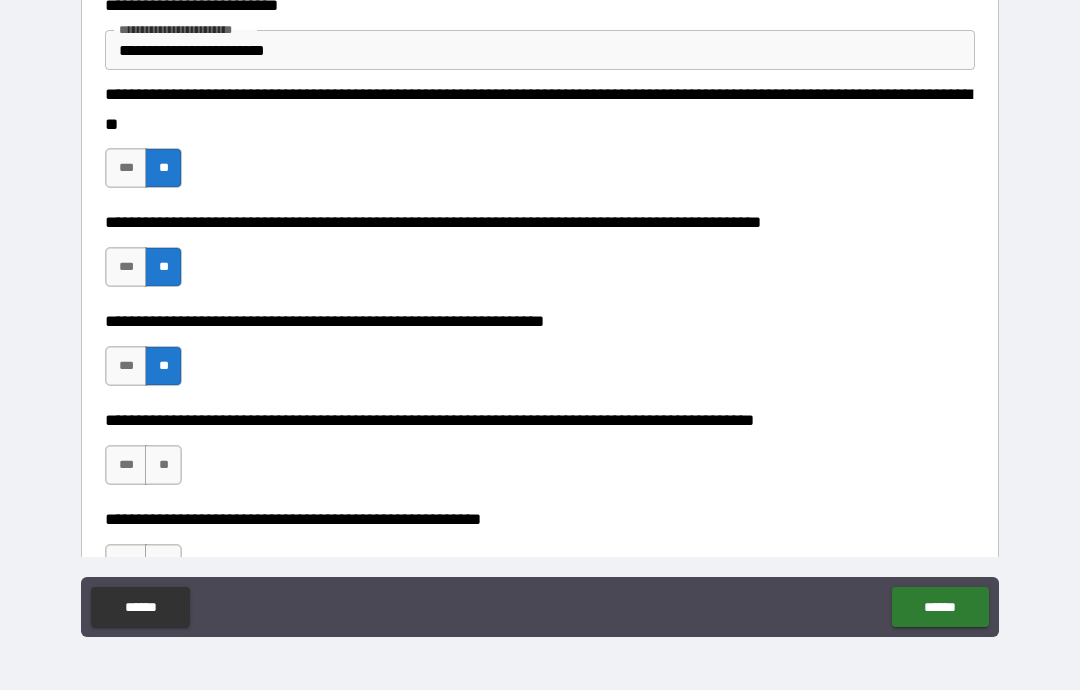 click on "**" at bounding box center (163, 465) 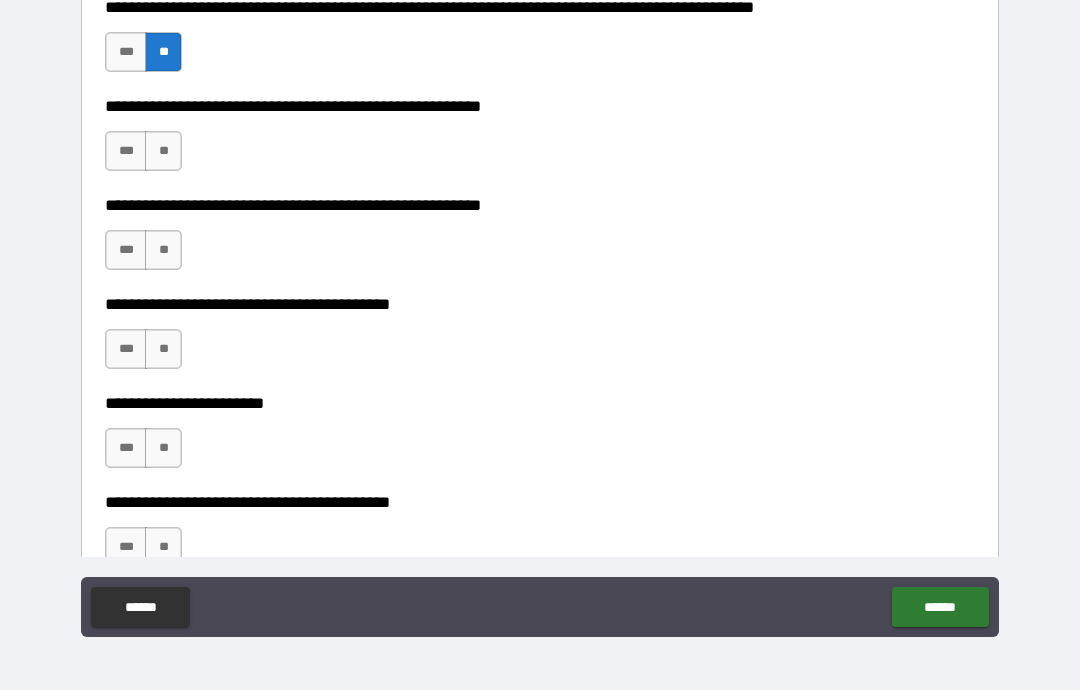 scroll, scrollTop: 867, scrollLeft: 0, axis: vertical 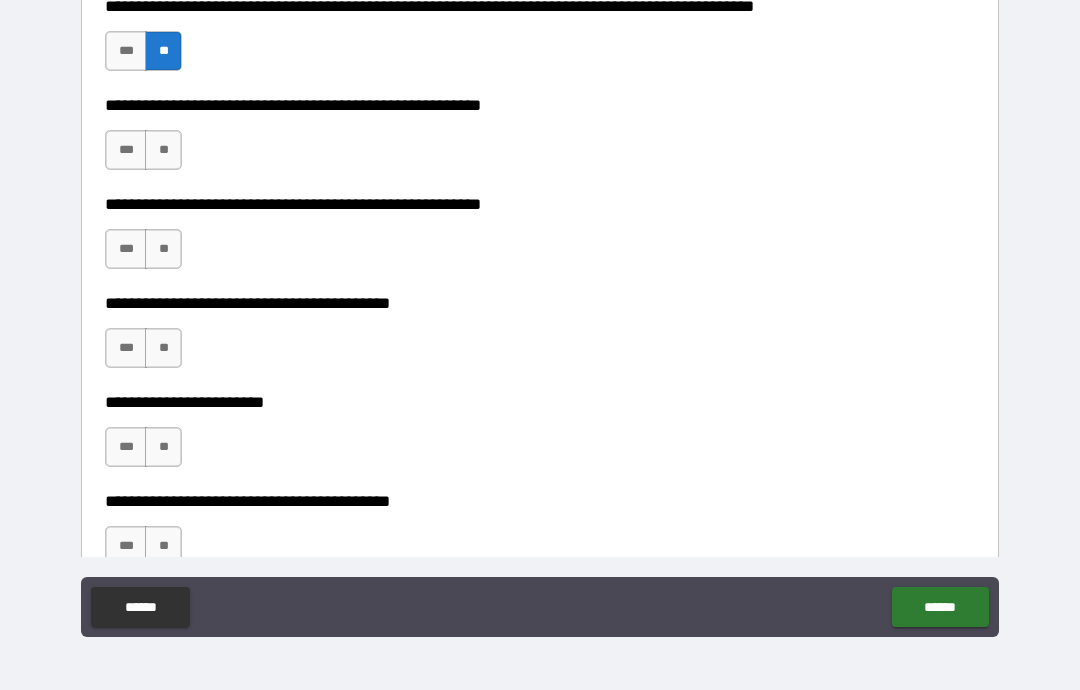 click on "**" at bounding box center [163, 150] 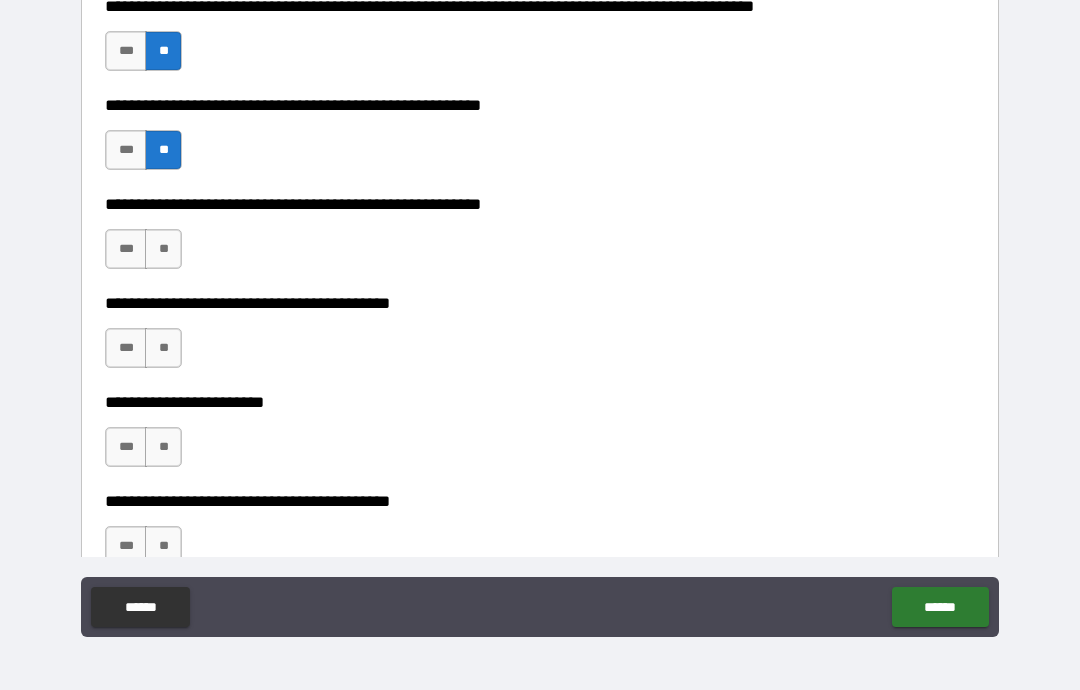 click on "**" at bounding box center (163, 249) 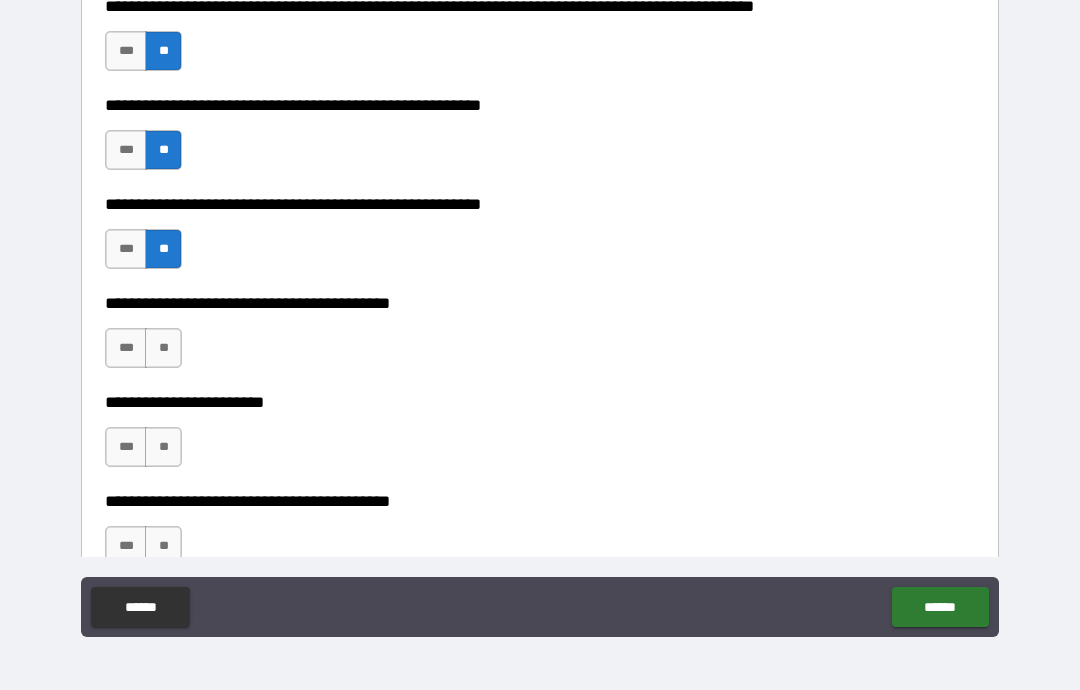 click on "***" at bounding box center [126, 348] 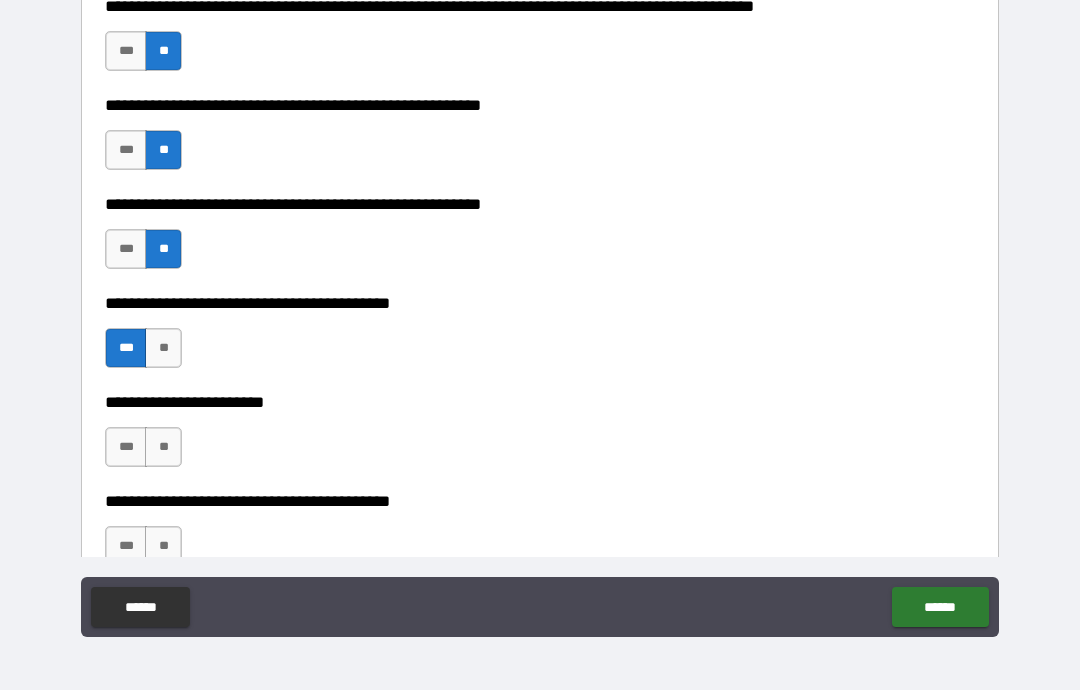 click on "**" at bounding box center [163, 447] 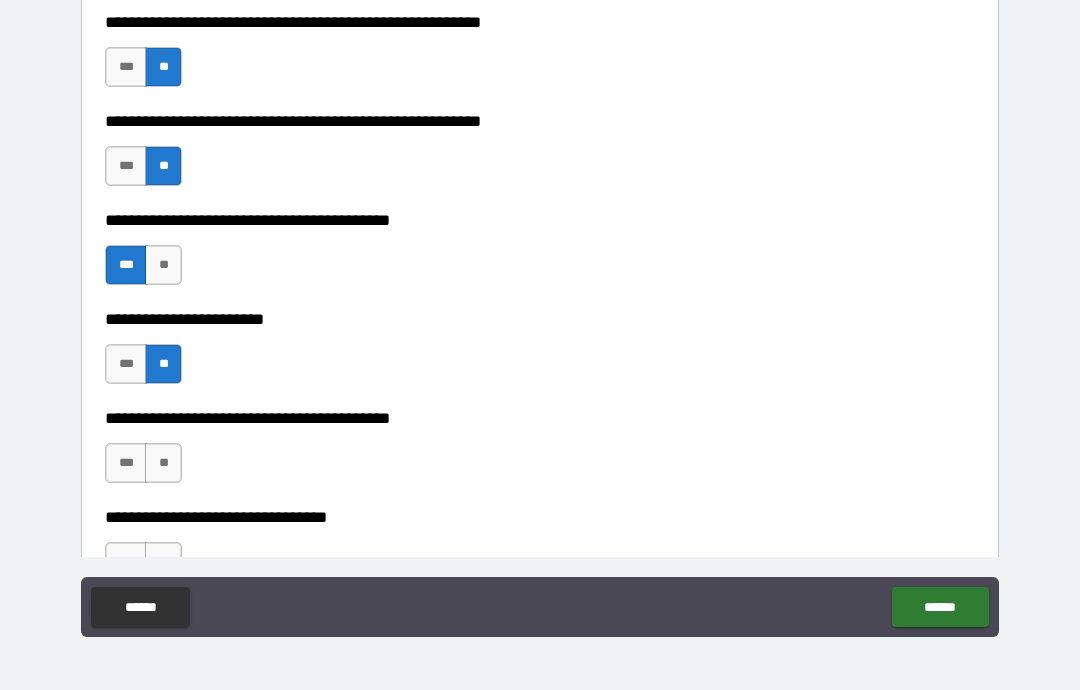 scroll, scrollTop: 1000, scrollLeft: 0, axis: vertical 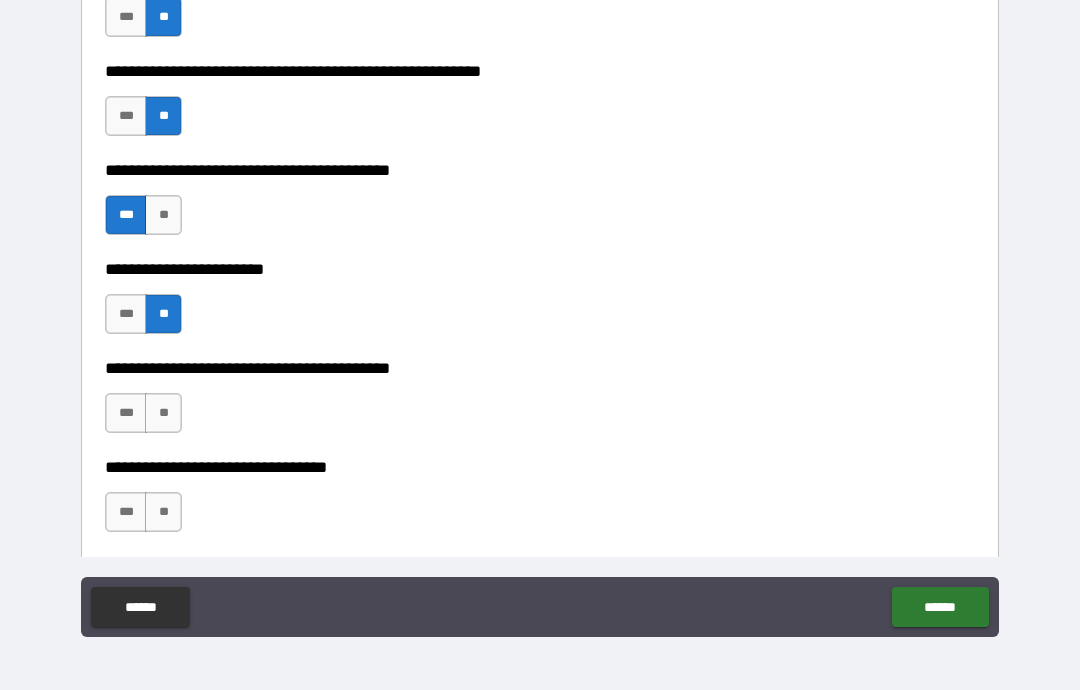 click on "**" at bounding box center (163, 413) 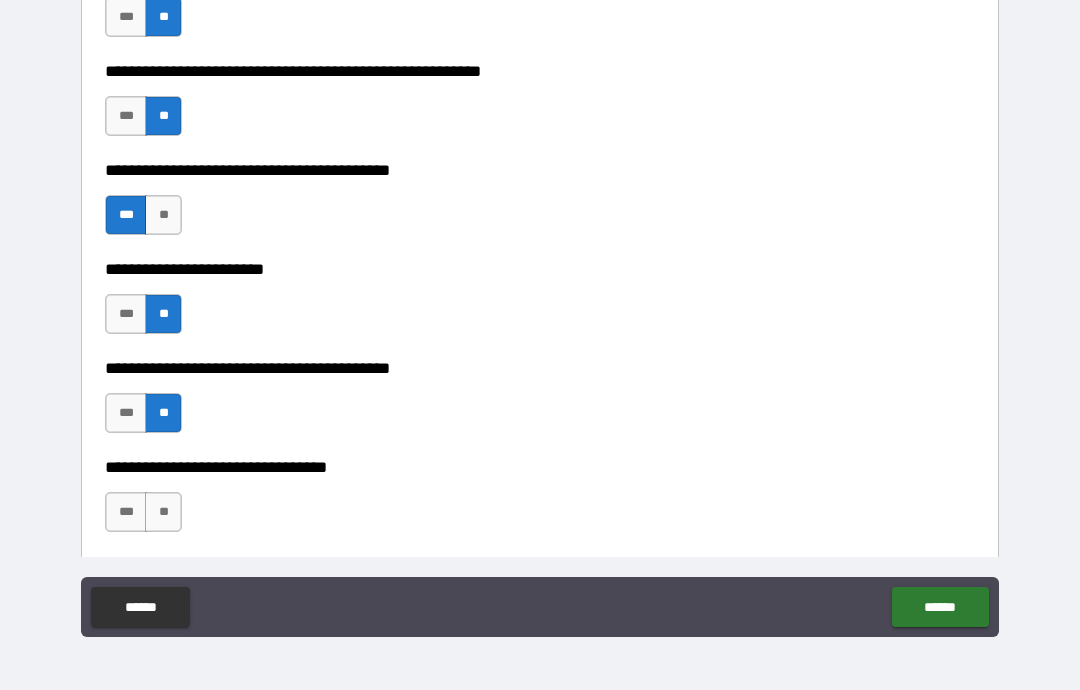click on "**" at bounding box center [163, 512] 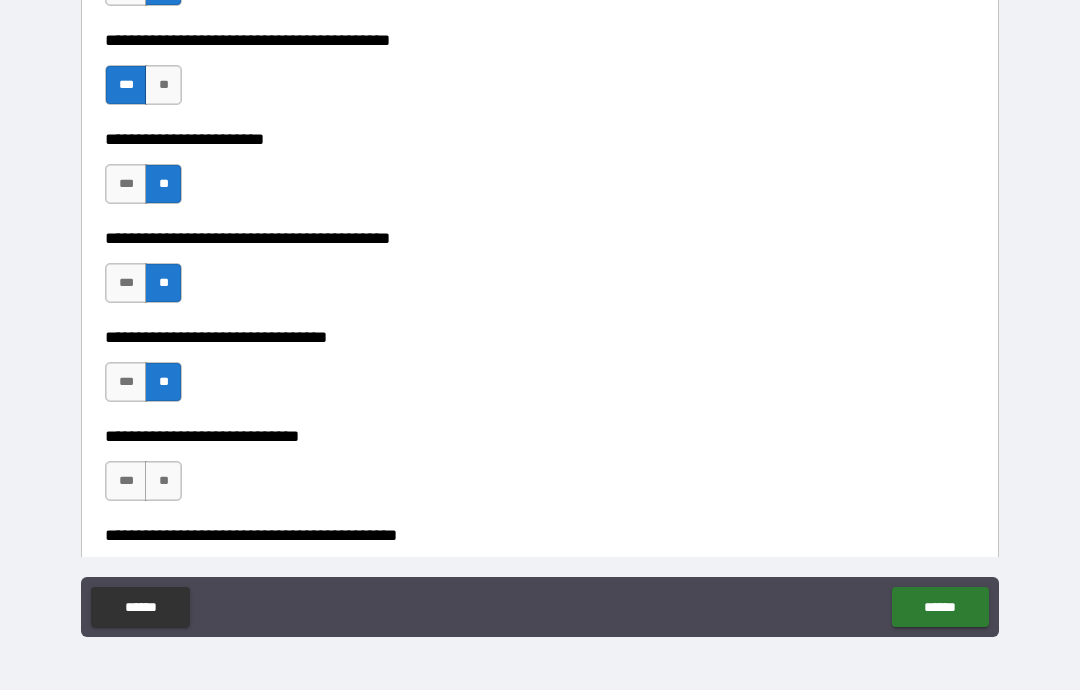 scroll, scrollTop: 1132, scrollLeft: 0, axis: vertical 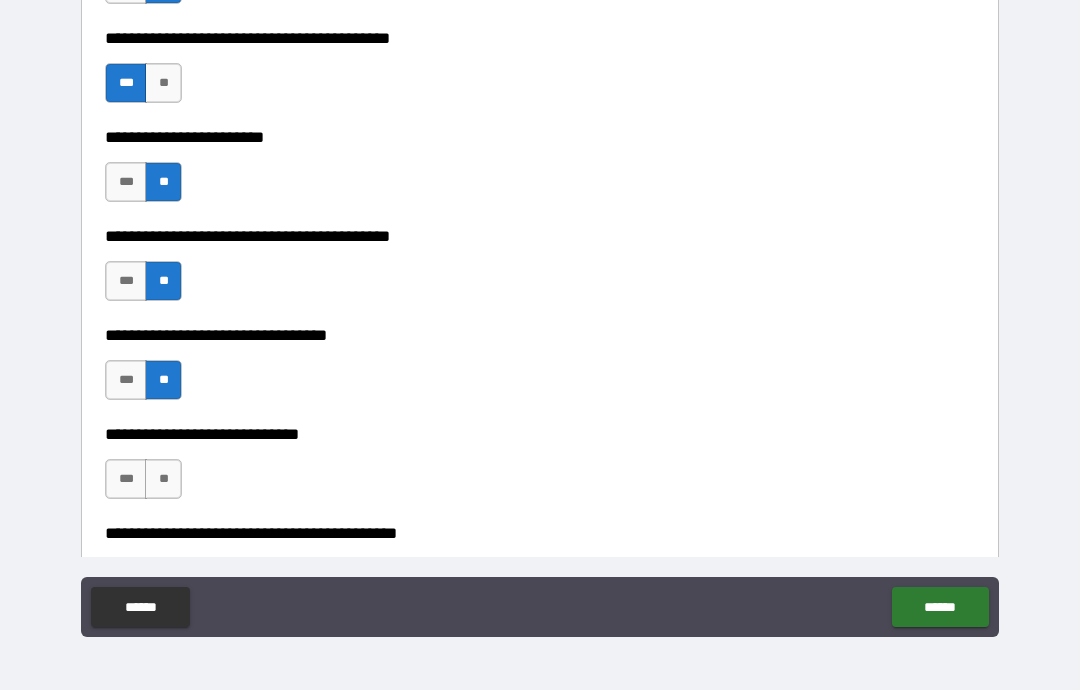 click on "**" at bounding box center (163, 479) 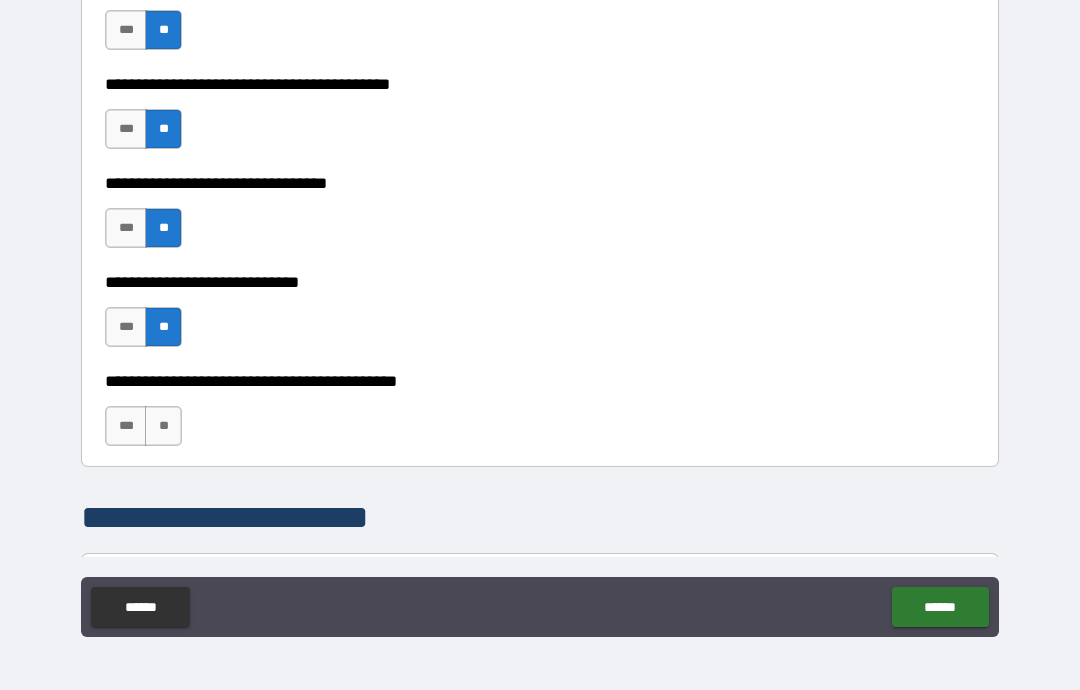 scroll, scrollTop: 1319, scrollLeft: 0, axis: vertical 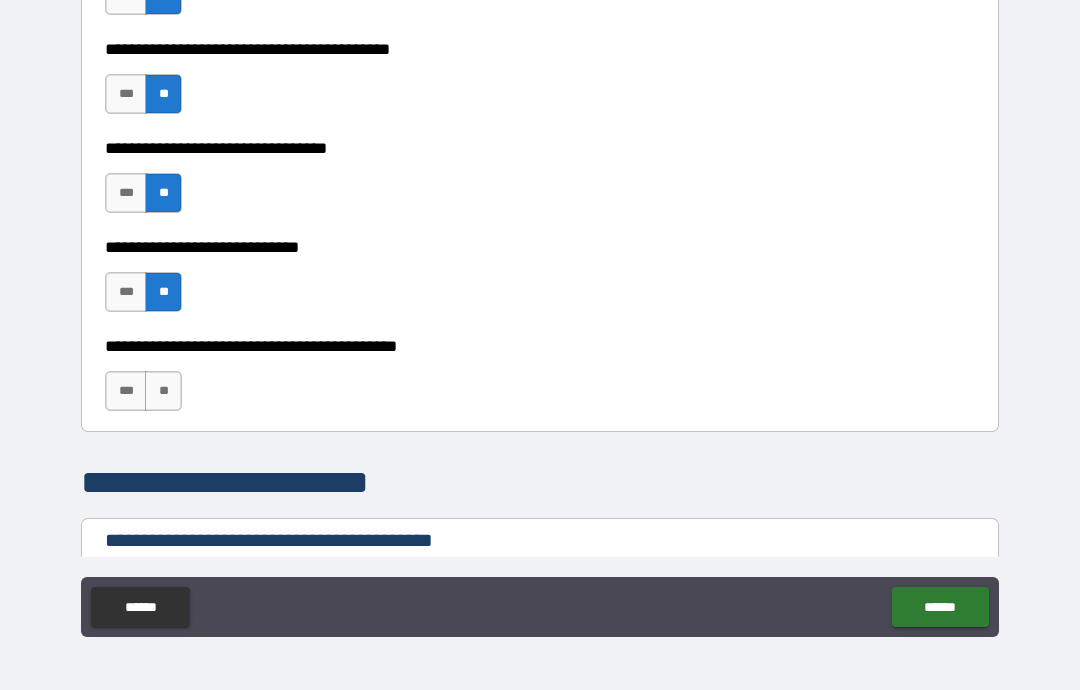click on "**" at bounding box center (163, 391) 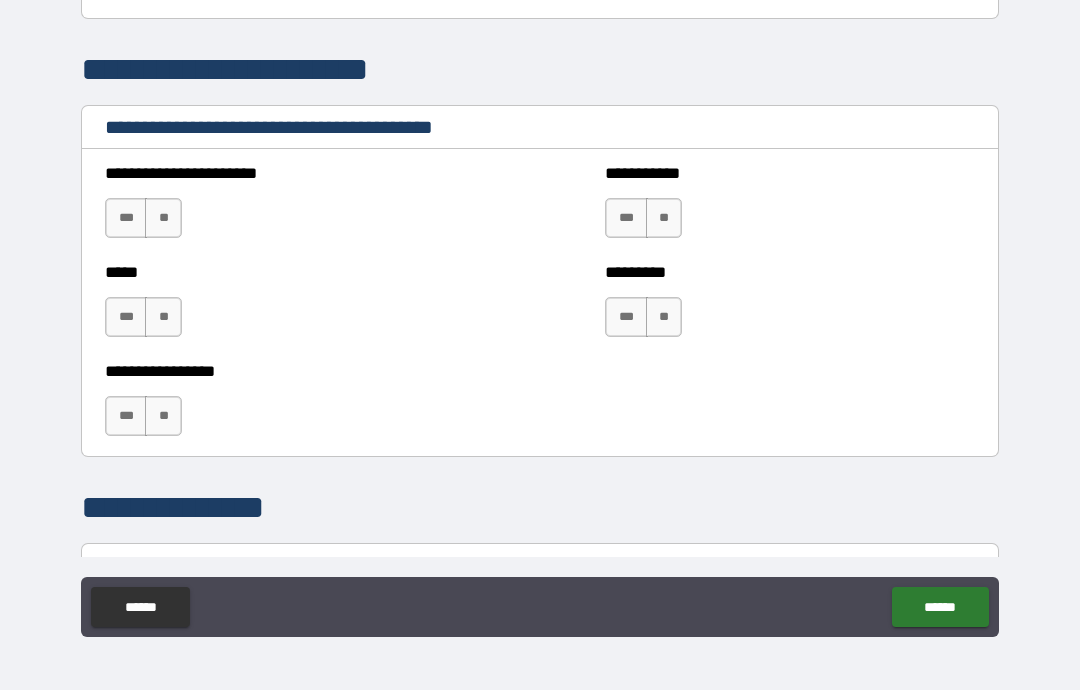 scroll, scrollTop: 1734, scrollLeft: 0, axis: vertical 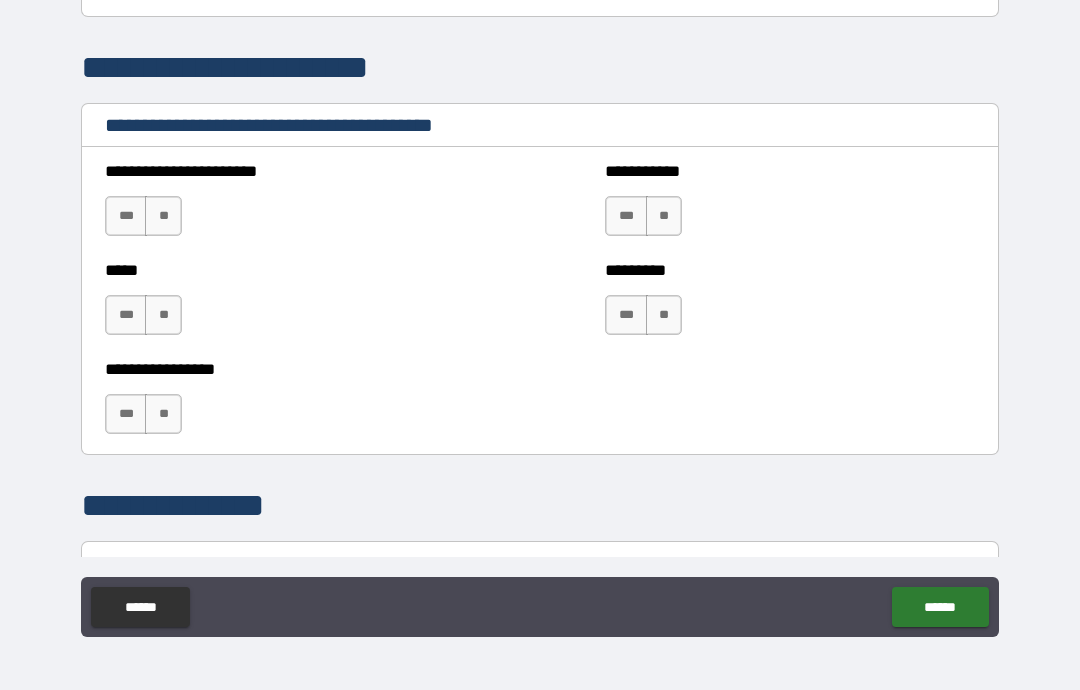 click on "**" at bounding box center [163, 414] 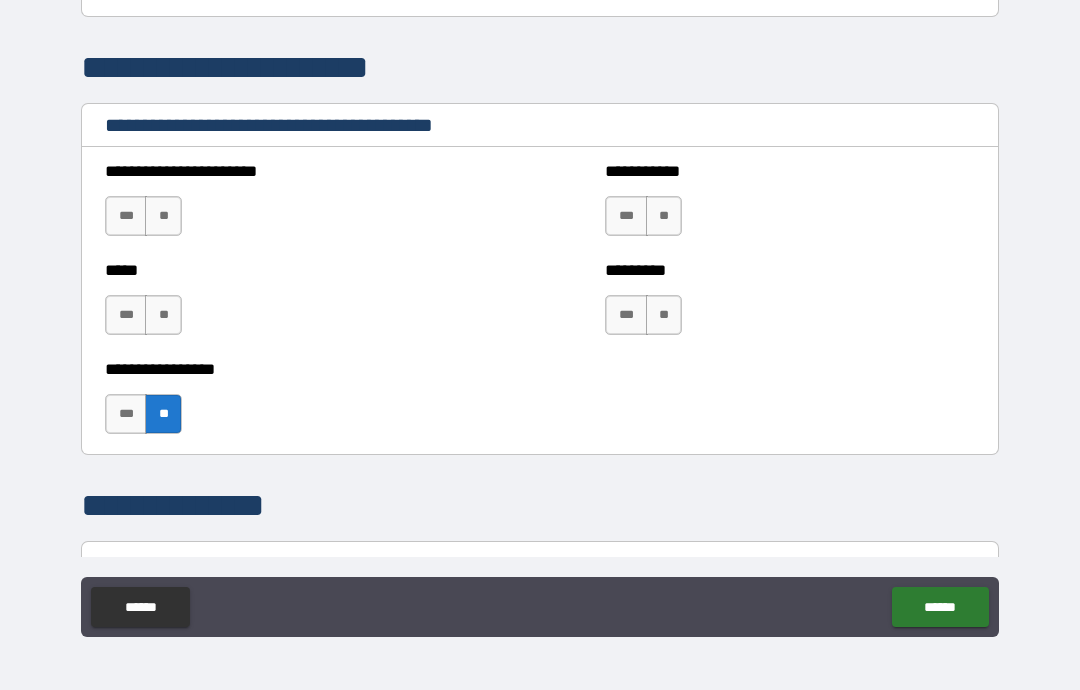 click on "**" at bounding box center (163, 315) 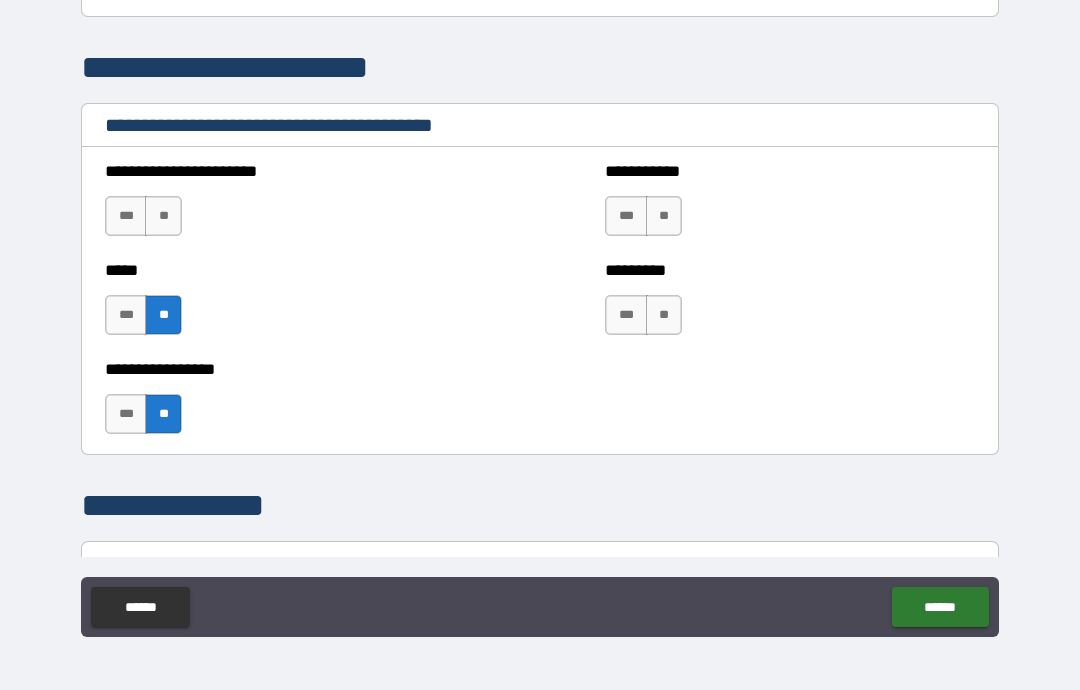click on "**" at bounding box center (163, 216) 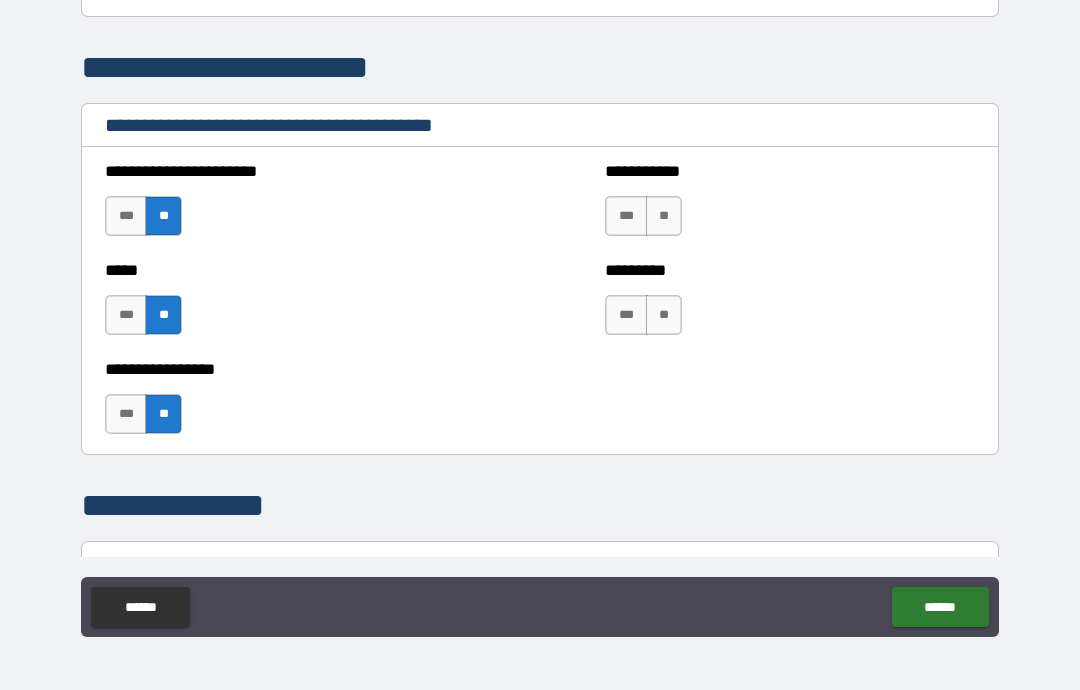 click on "**" at bounding box center [664, 315] 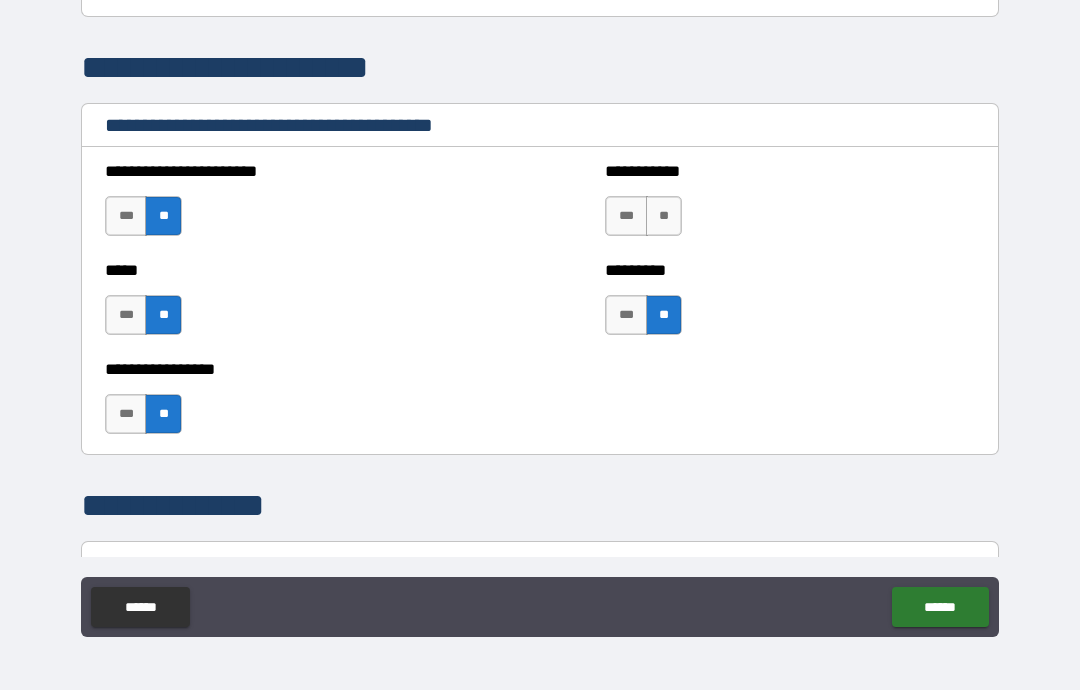 click on "**" at bounding box center [664, 216] 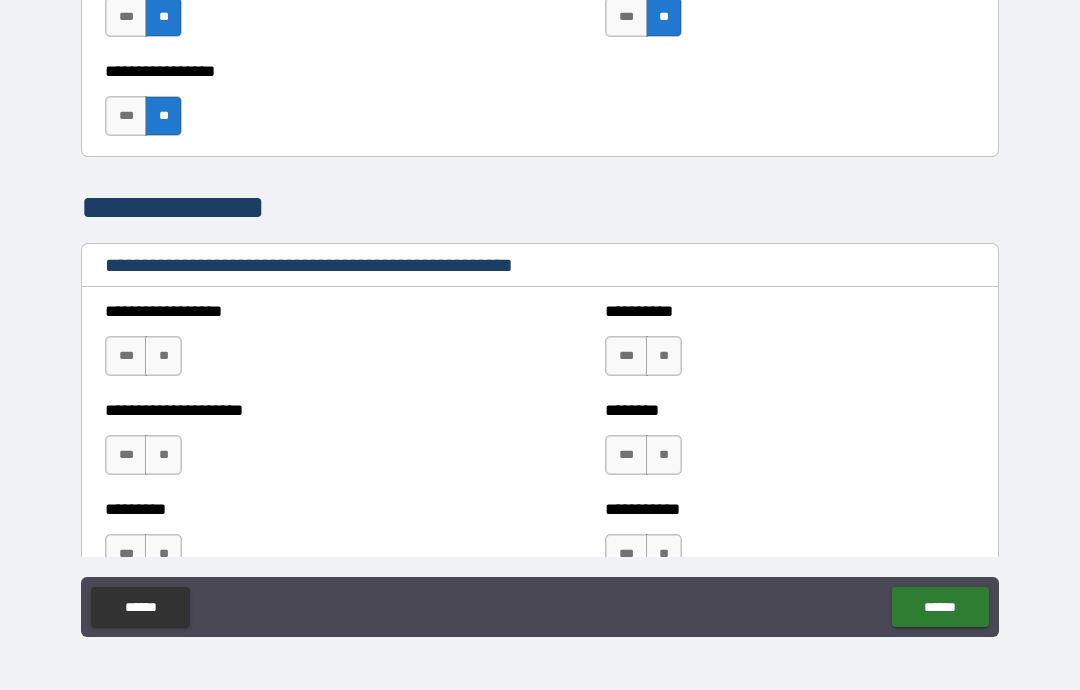 scroll, scrollTop: 2056, scrollLeft: 0, axis: vertical 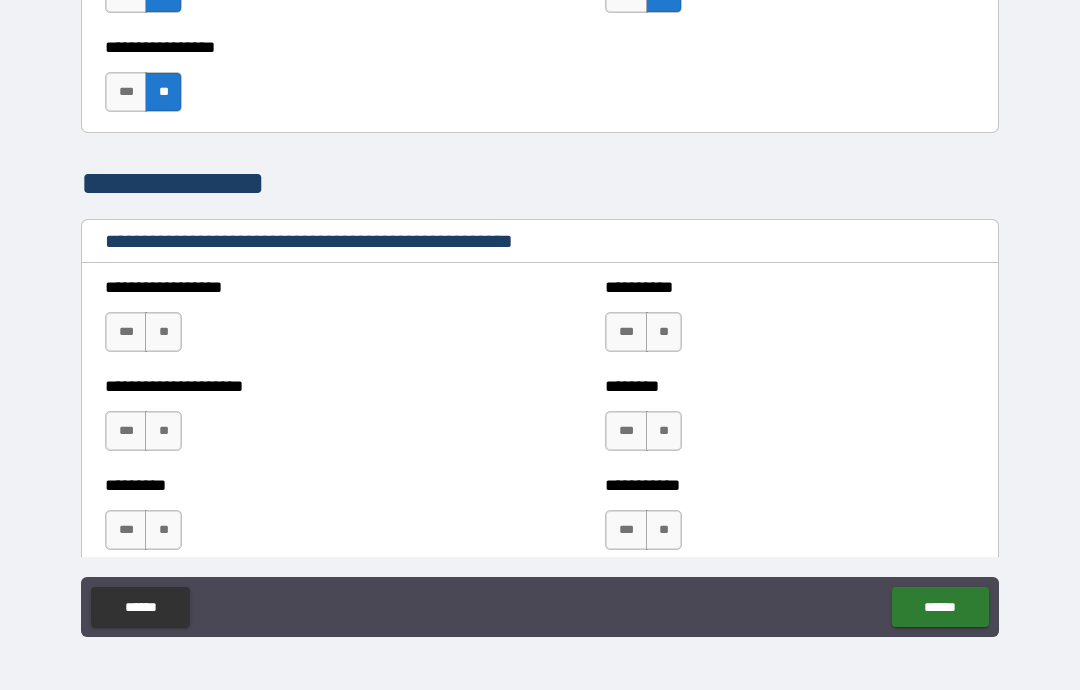 click on "**" at bounding box center [664, 530] 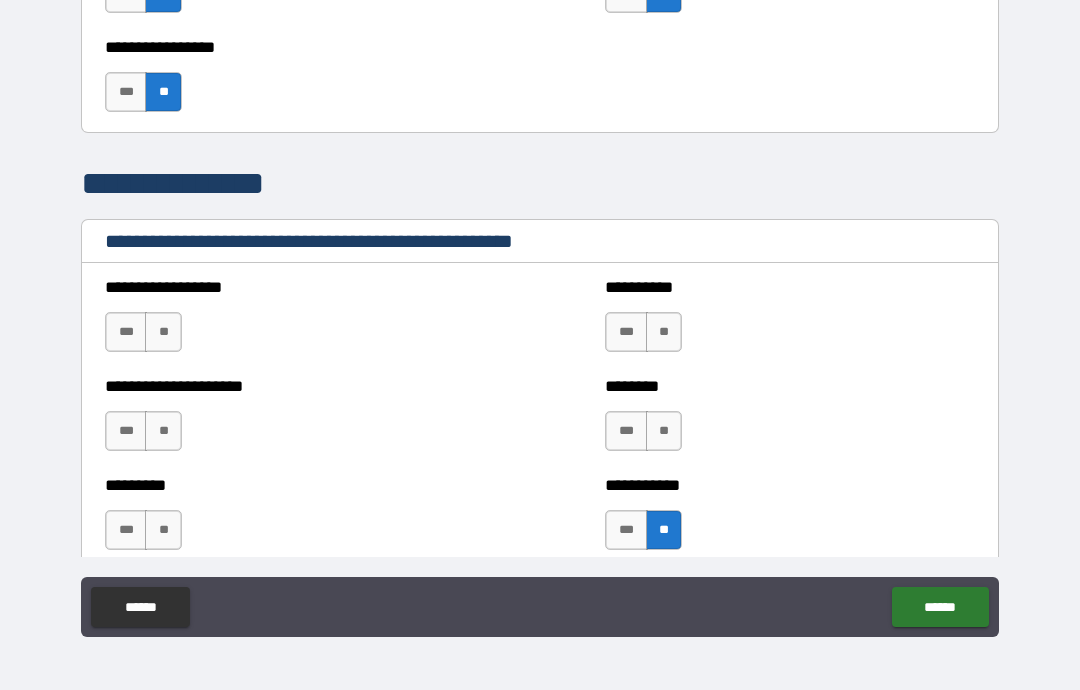 click on "**" at bounding box center (664, 431) 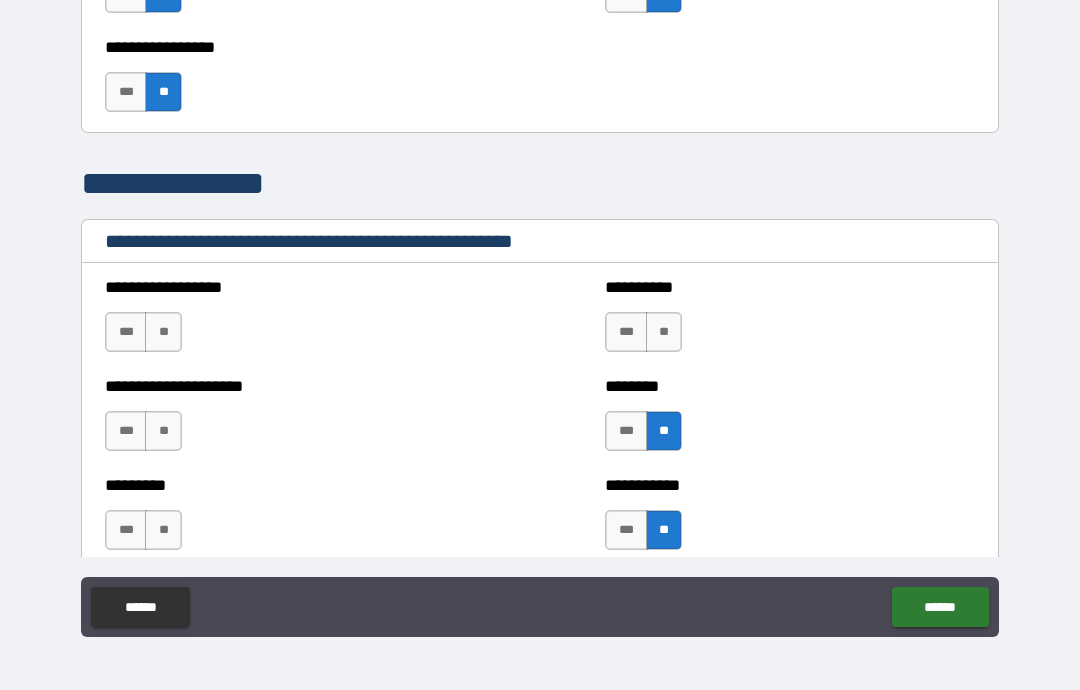 click on "**" at bounding box center (664, 332) 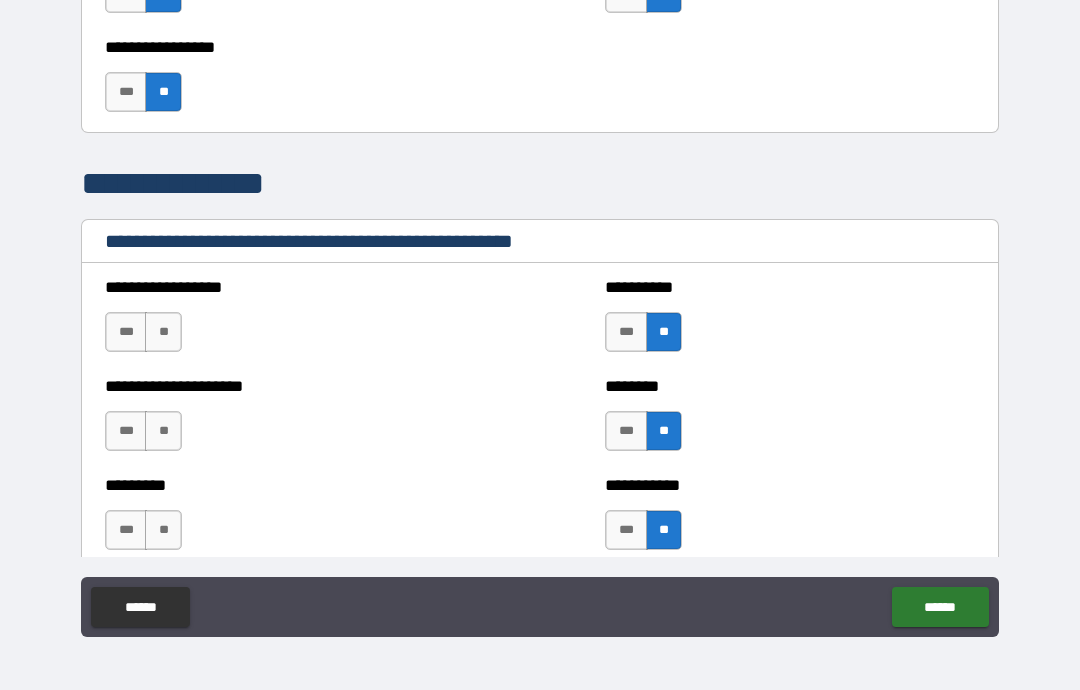 click on "**" at bounding box center [163, 530] 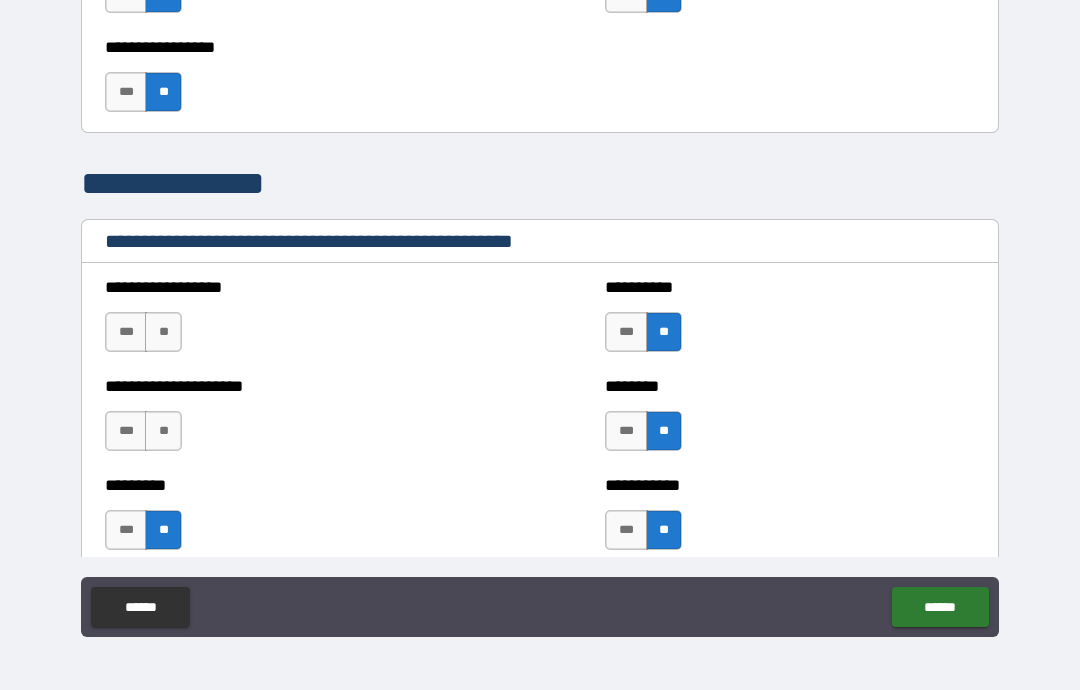 click on "**" at bounding box center [163, 431] 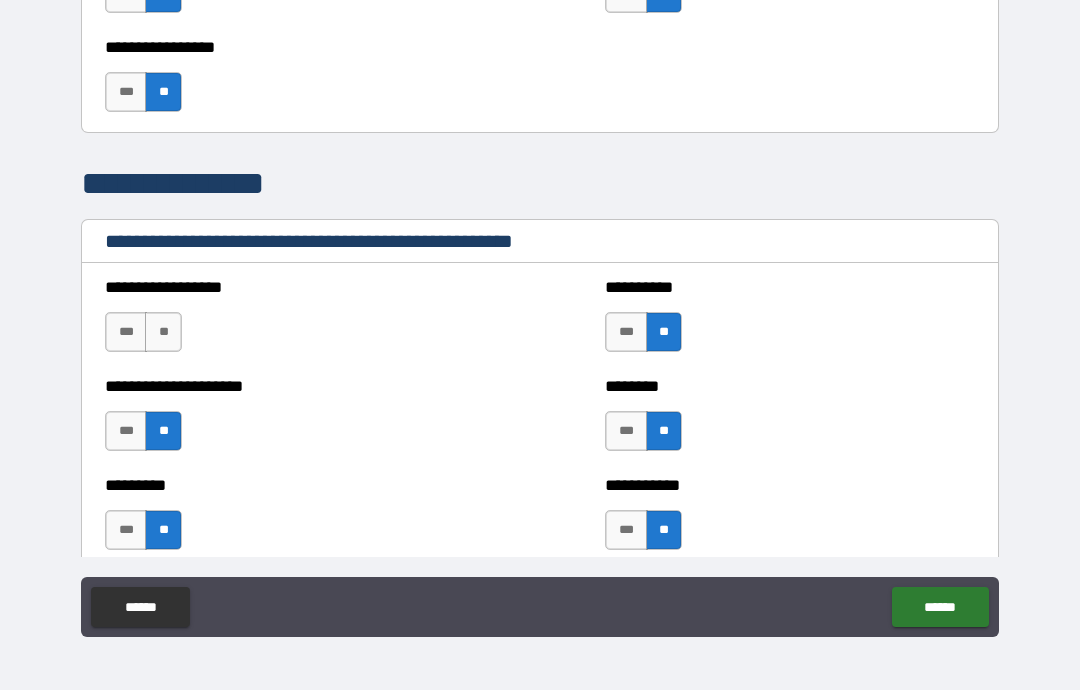 click on "**" at bounding box center [163, 332] 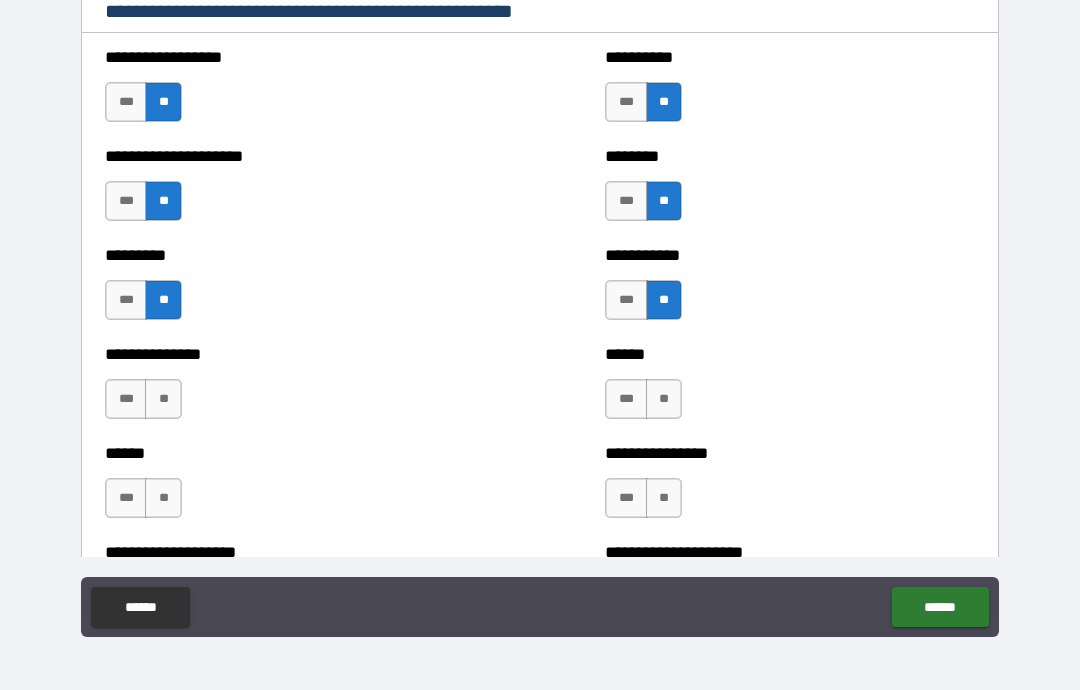 scroll, scrollTop: 2291, scrollLeft: 0, axis: vertical 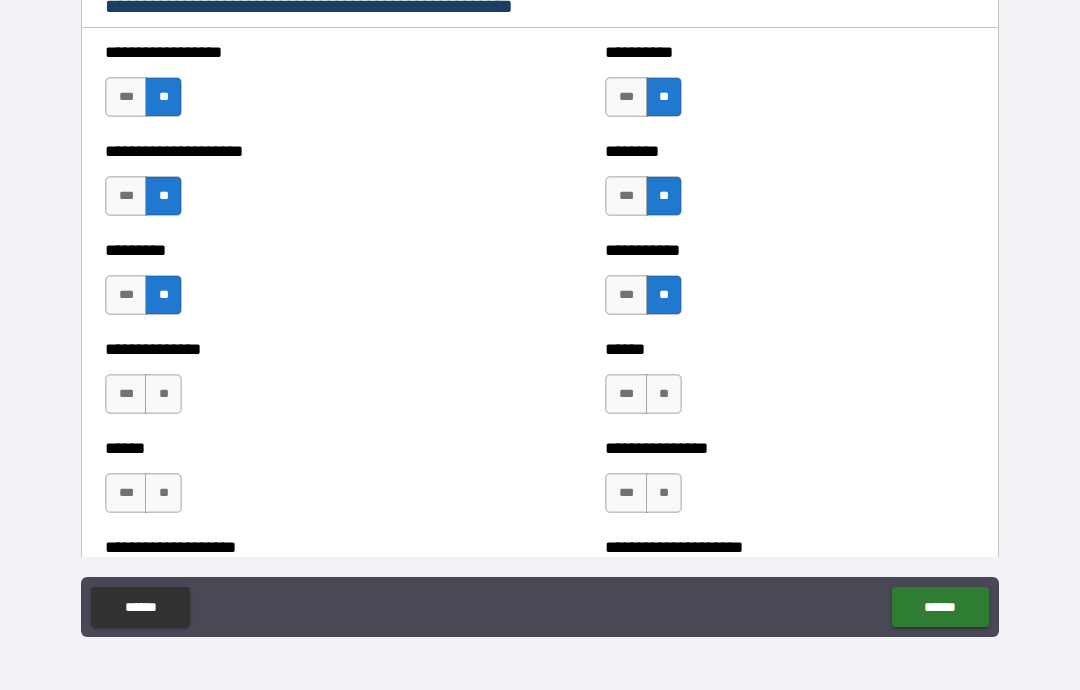 click on "**" at bounding box center (664, 394) 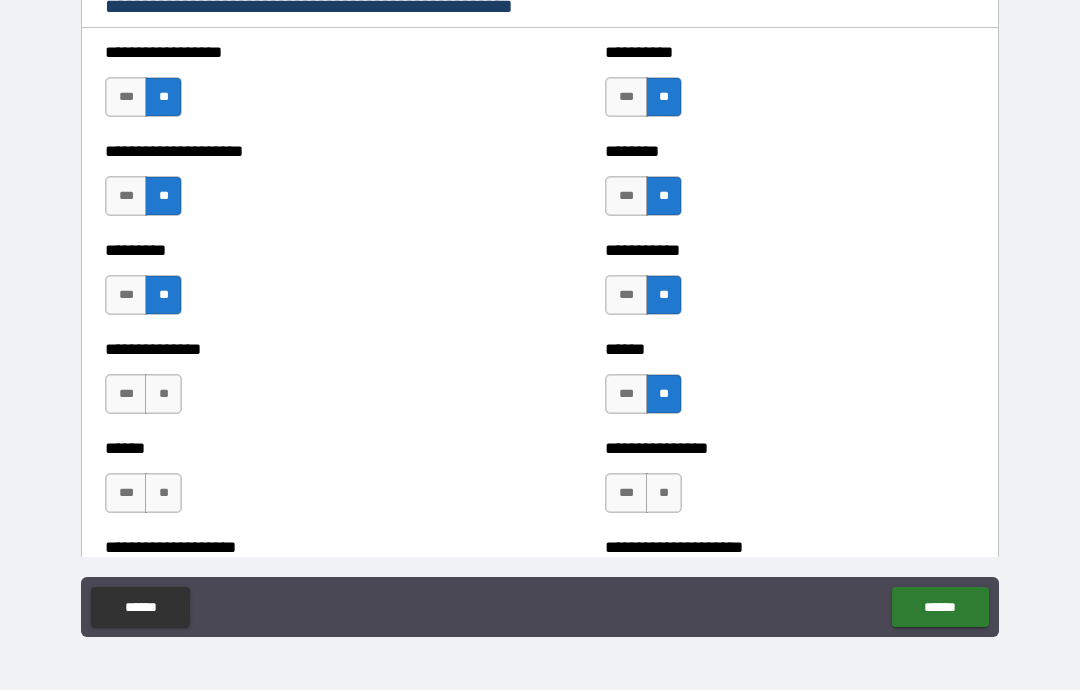 click on "**" at bounding box center (664, 493) 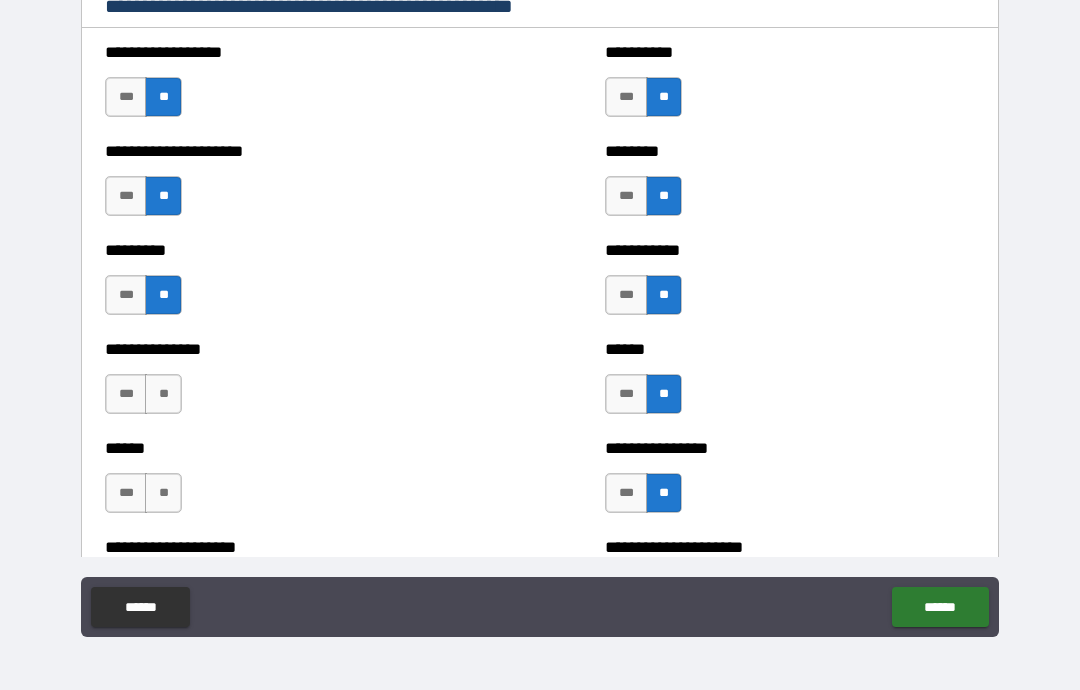 click on "**" at bounding box center [163, 493] 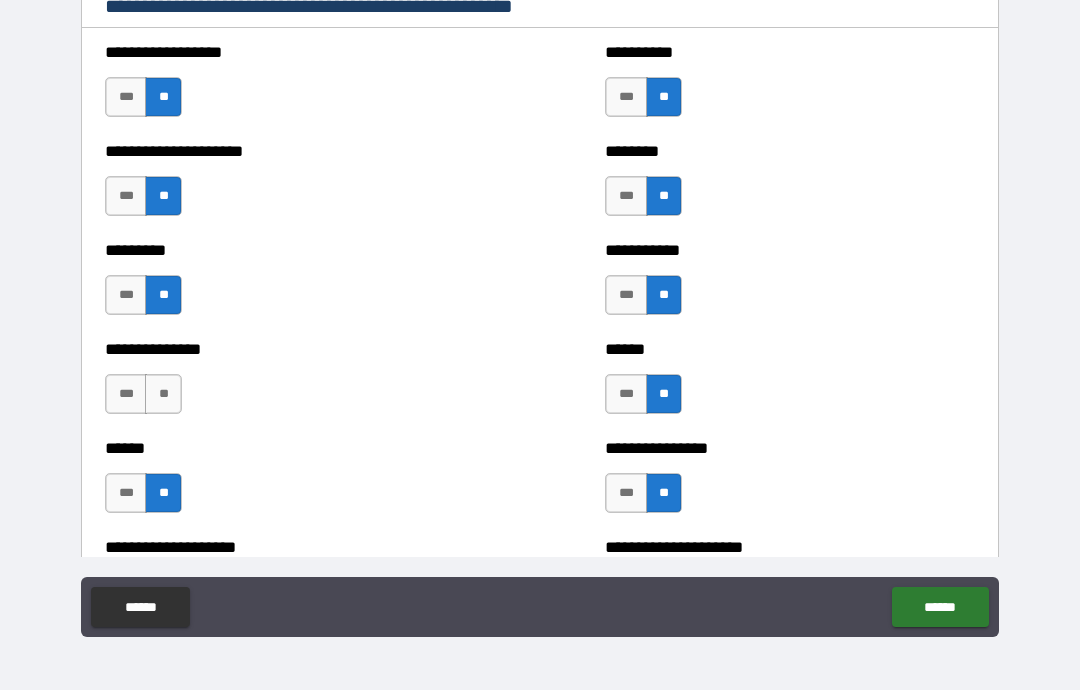 click on "**" at bounding box center (163, 394) 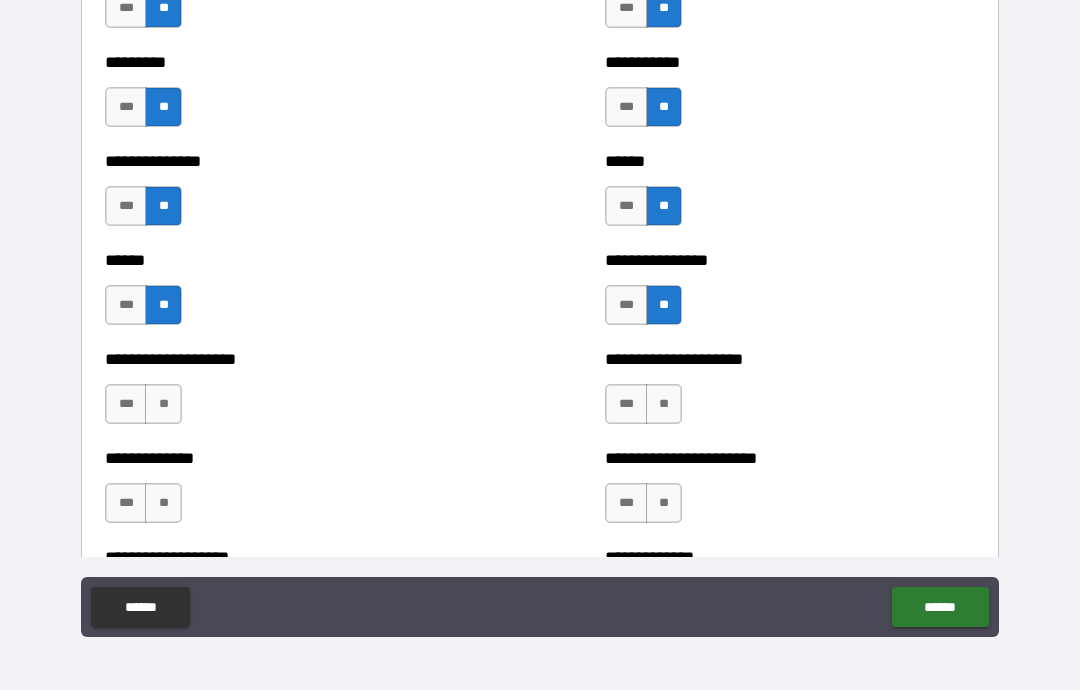 scroll, scrollTop: 2495, scrollLeft: 0, axis: vertical 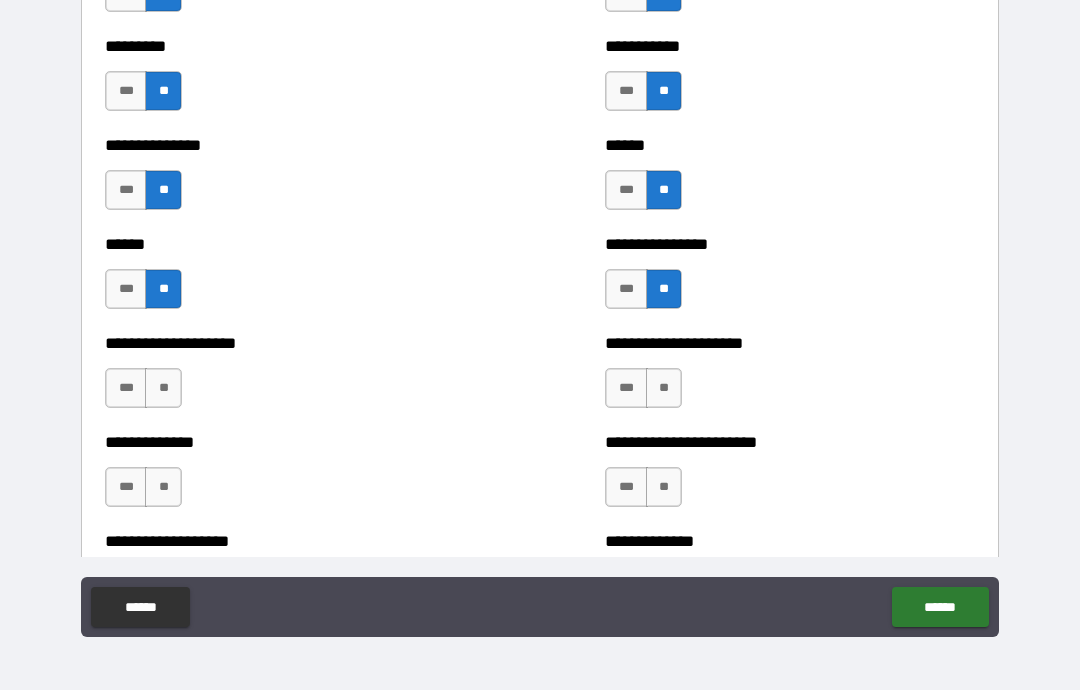 click on "**" at bounding box center (664, 388) 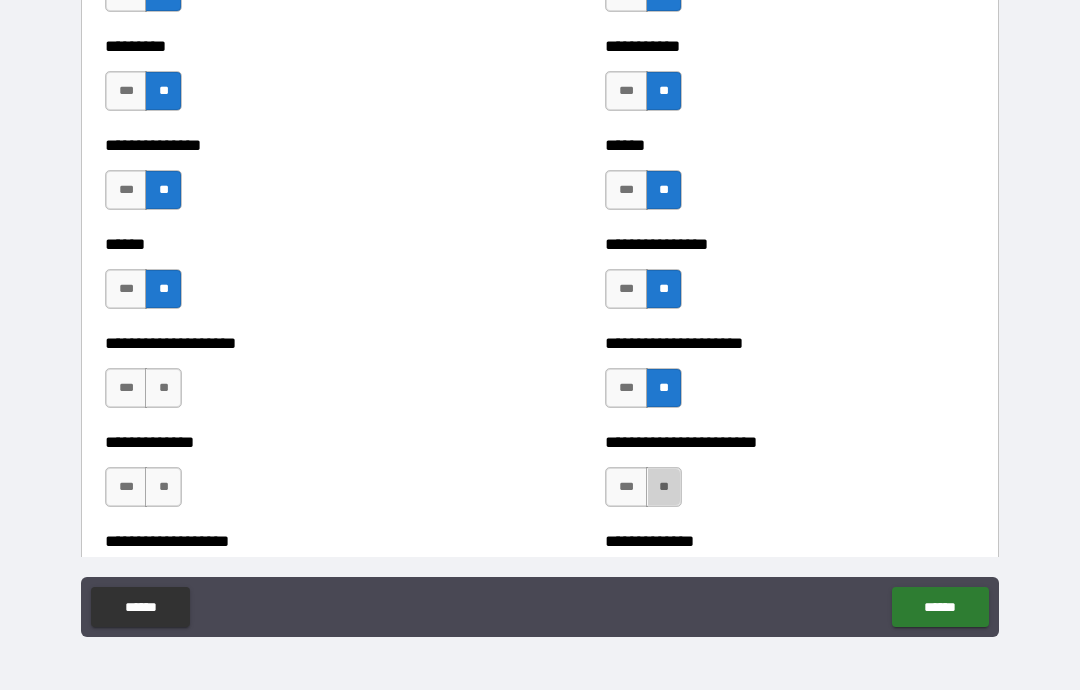 click on "**" at bounding box center [664, 487] 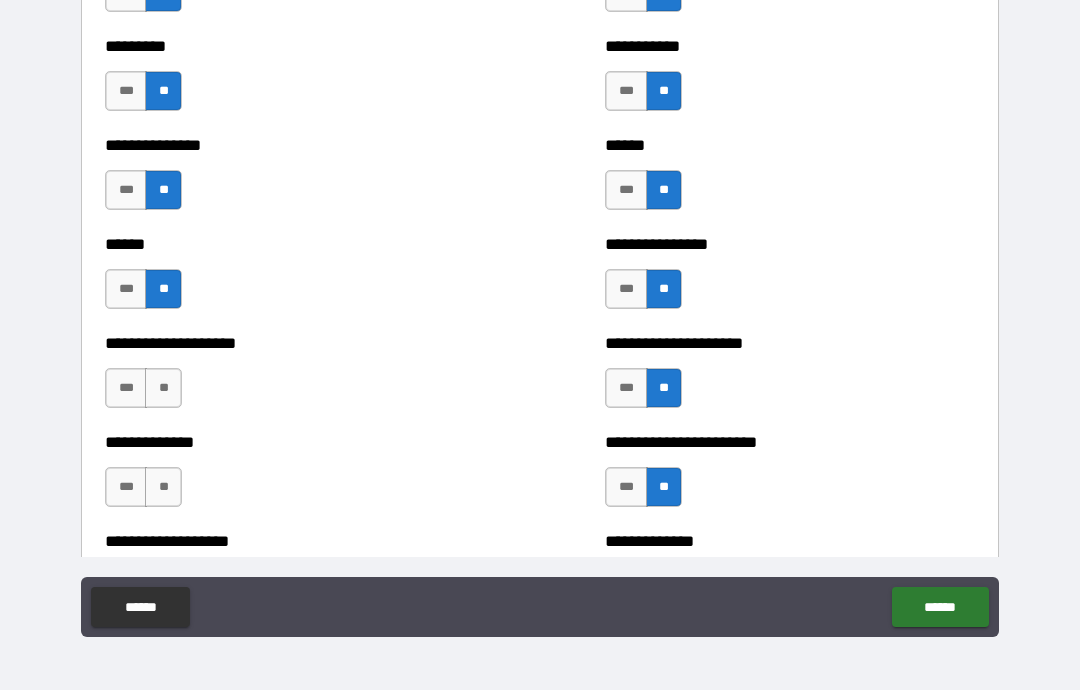 click on "**" at bounding box center (163, 487) 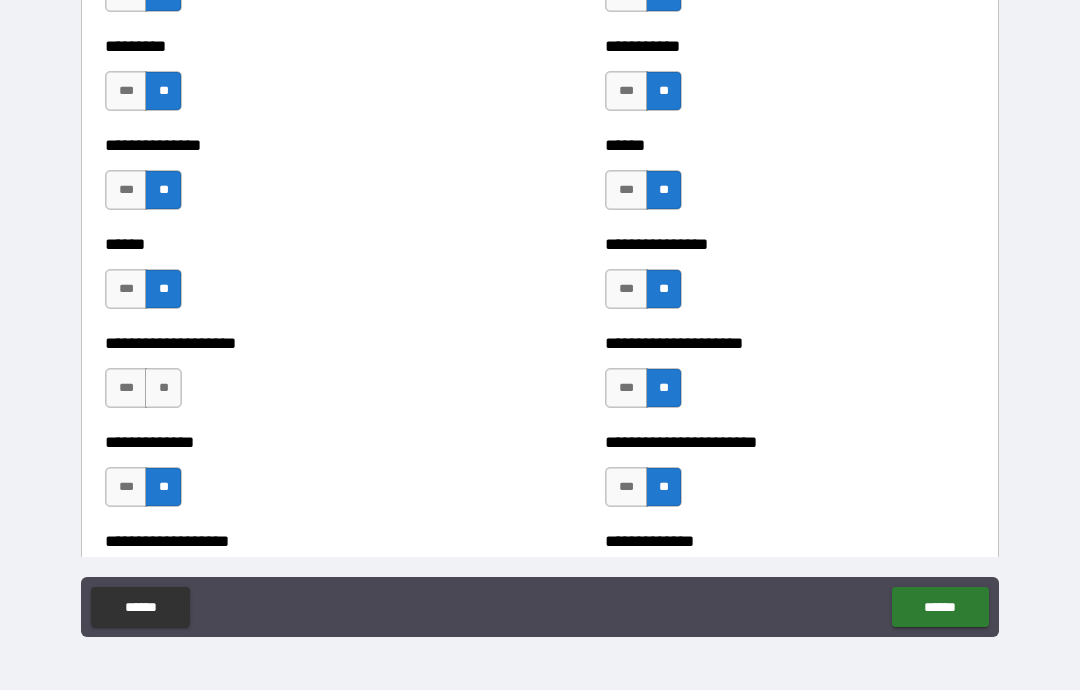 click on "**" at bounding box center (163, 388) 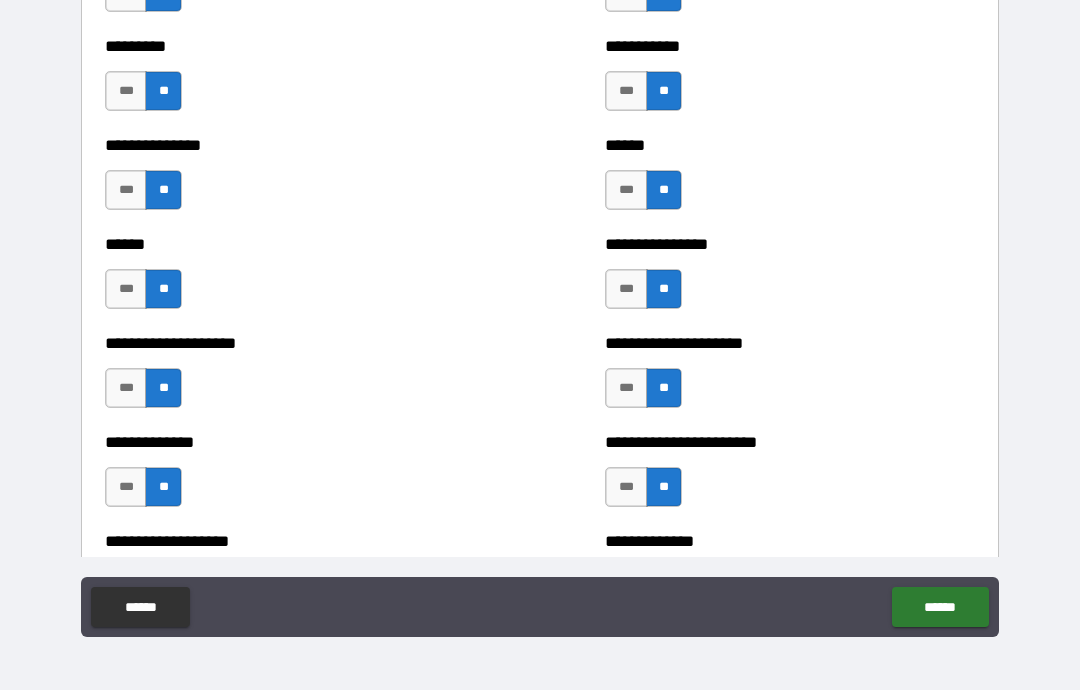 scroll, scrollTop: 2738, scrollLeft: 0, axis: vertical 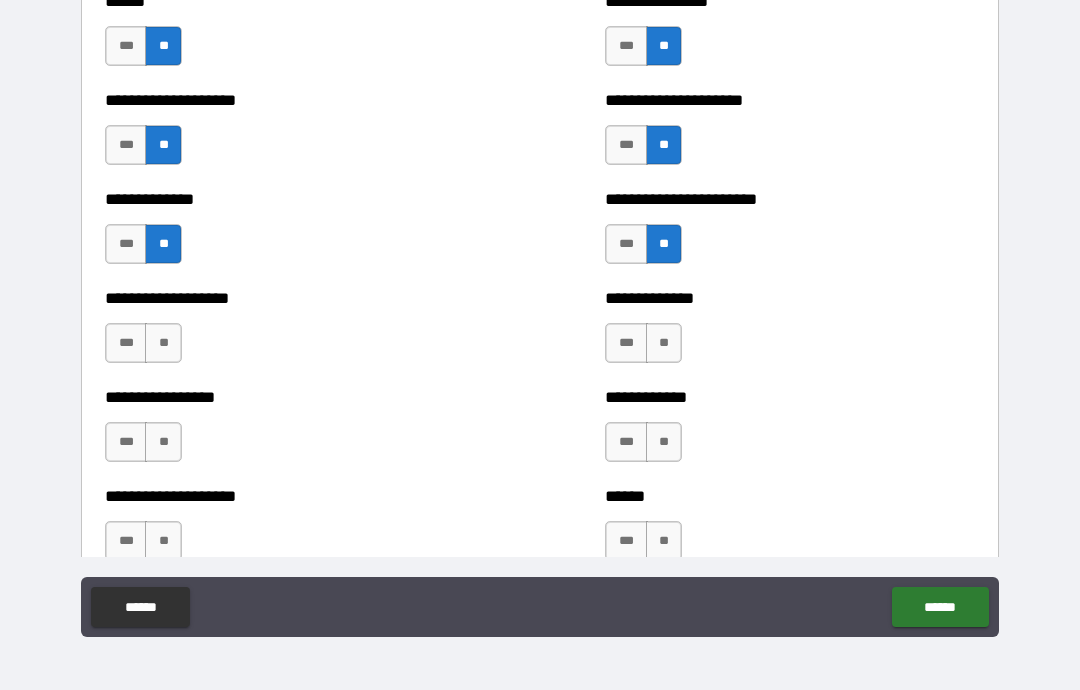 click on "**" at bounding box center [664, 343] 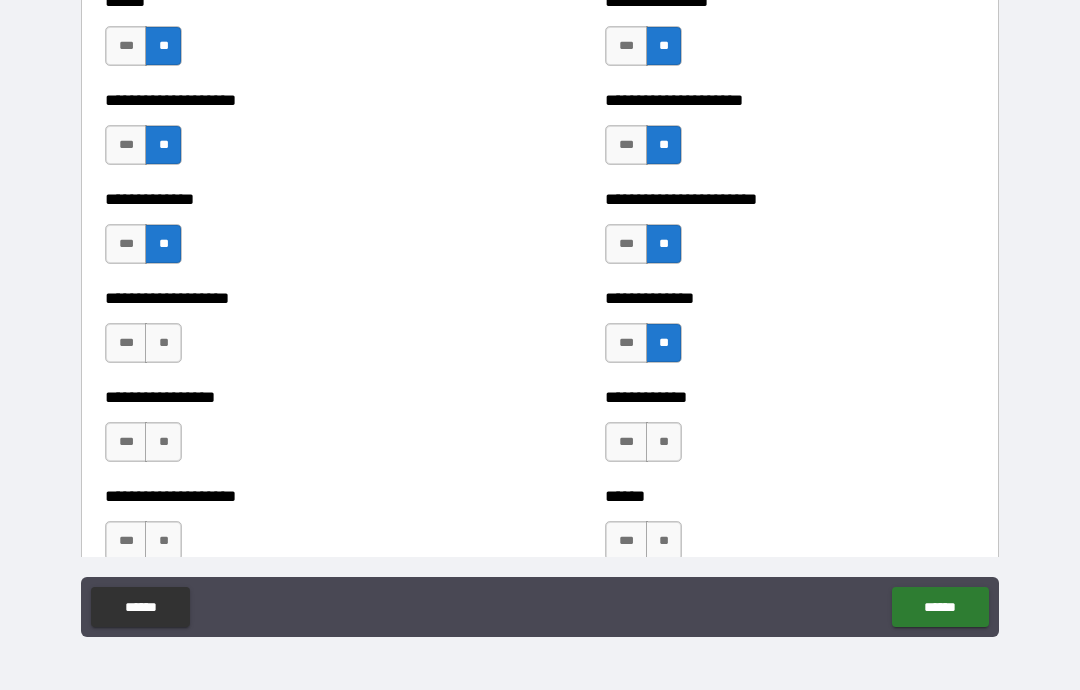 click on "**" at bounding box center (664, 442) 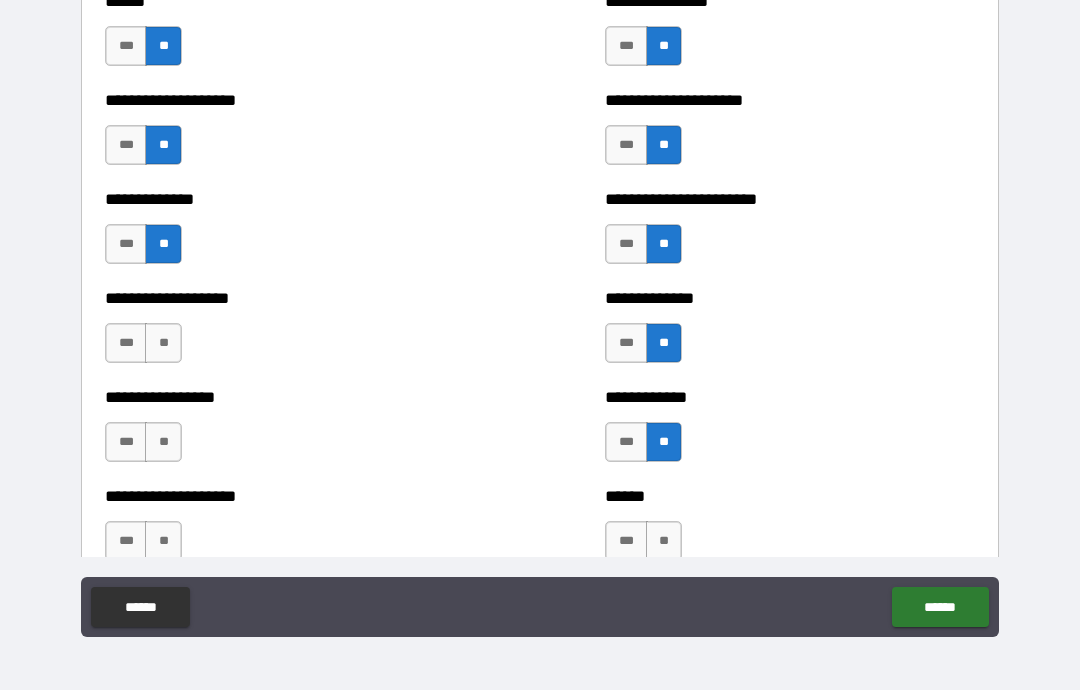 click on "**" at bounding box center [163, 442] 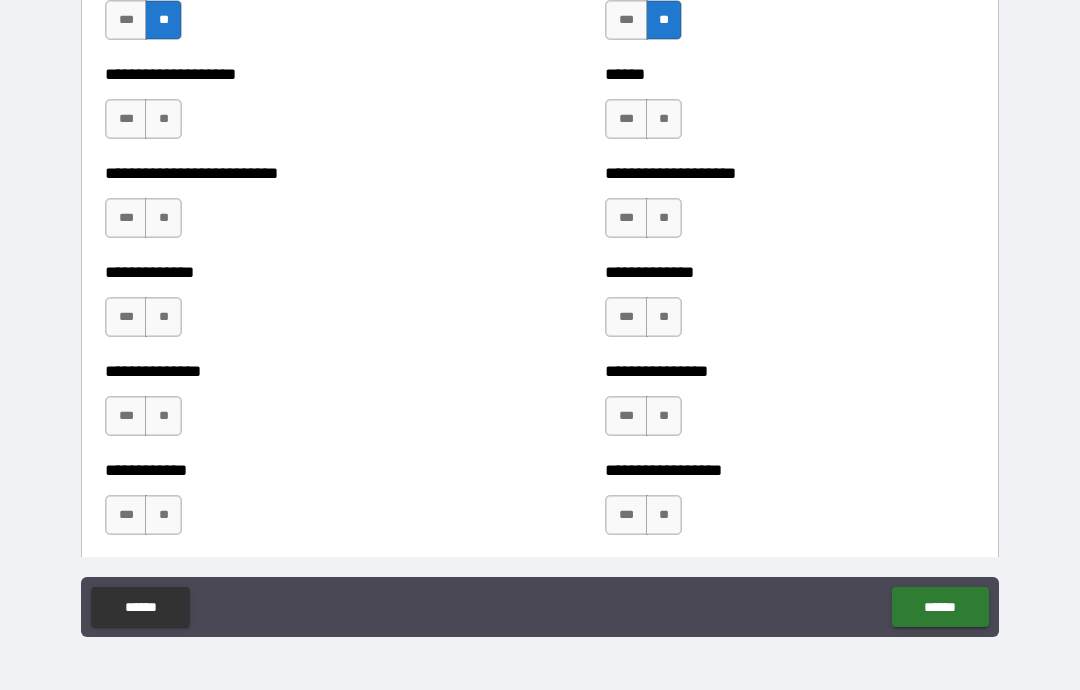 scroll, scrollTop: 3162, scrollLeft: 0, axis: vertical 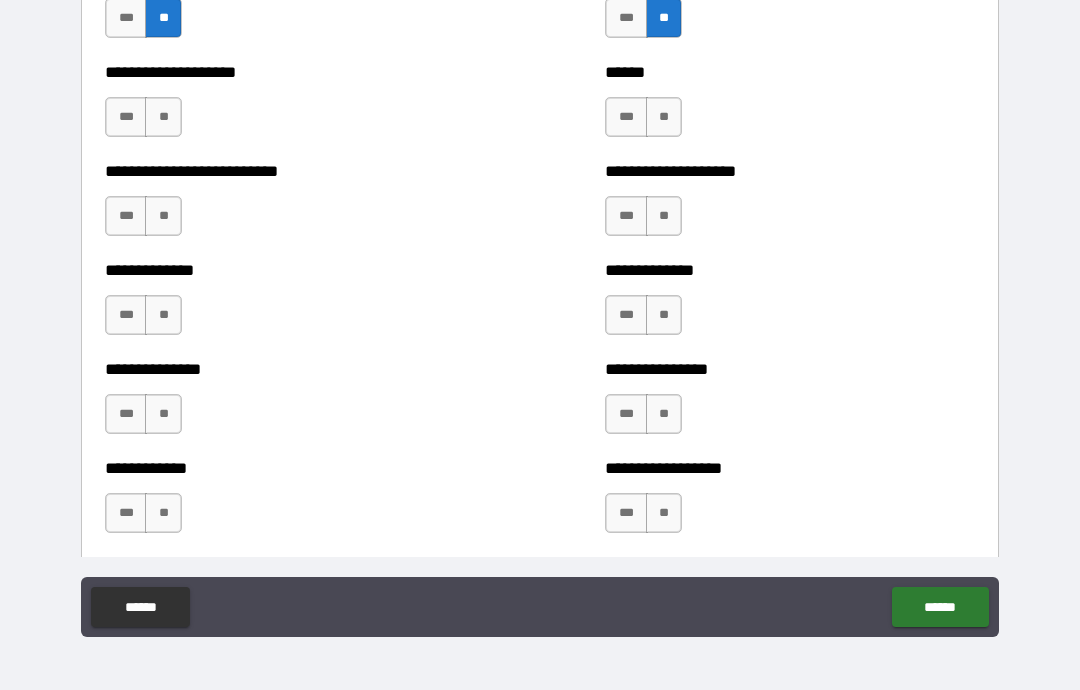 click on "**" at bounding box center (163, 513) 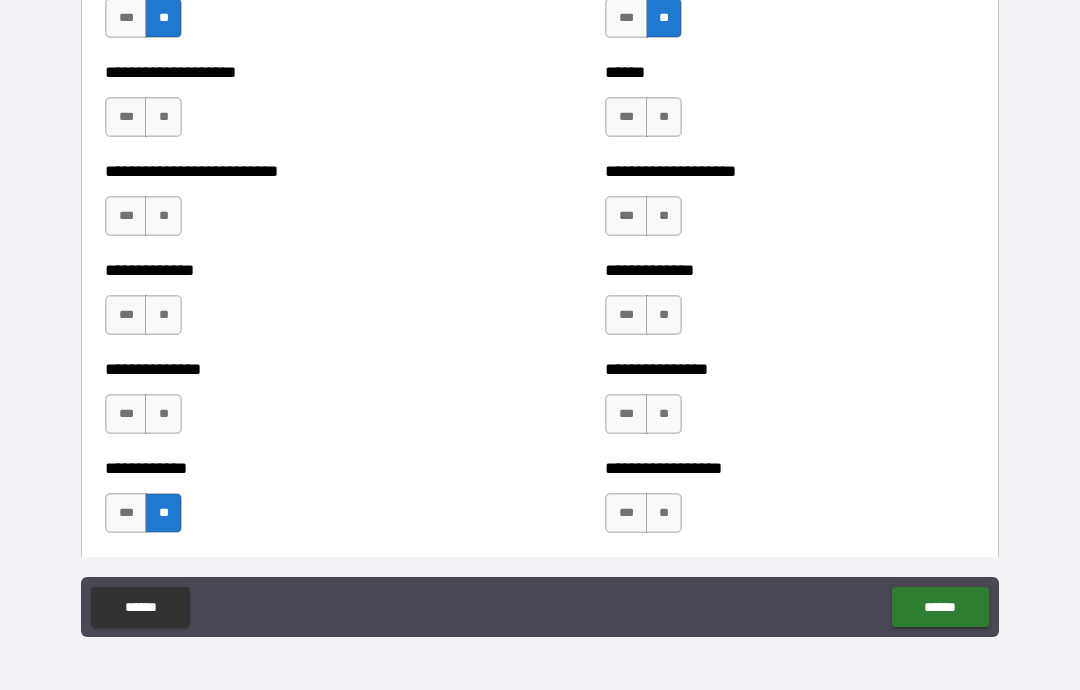 click on "**" at bounding box center [163, 216] 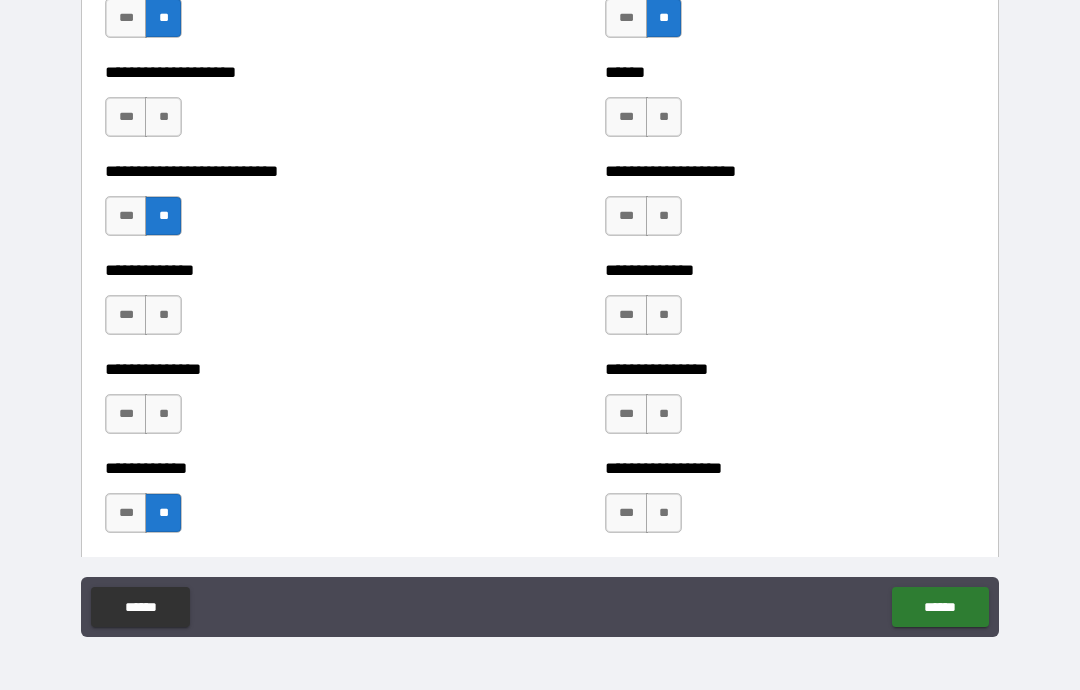click on "**" at bounding box center (163, 315) 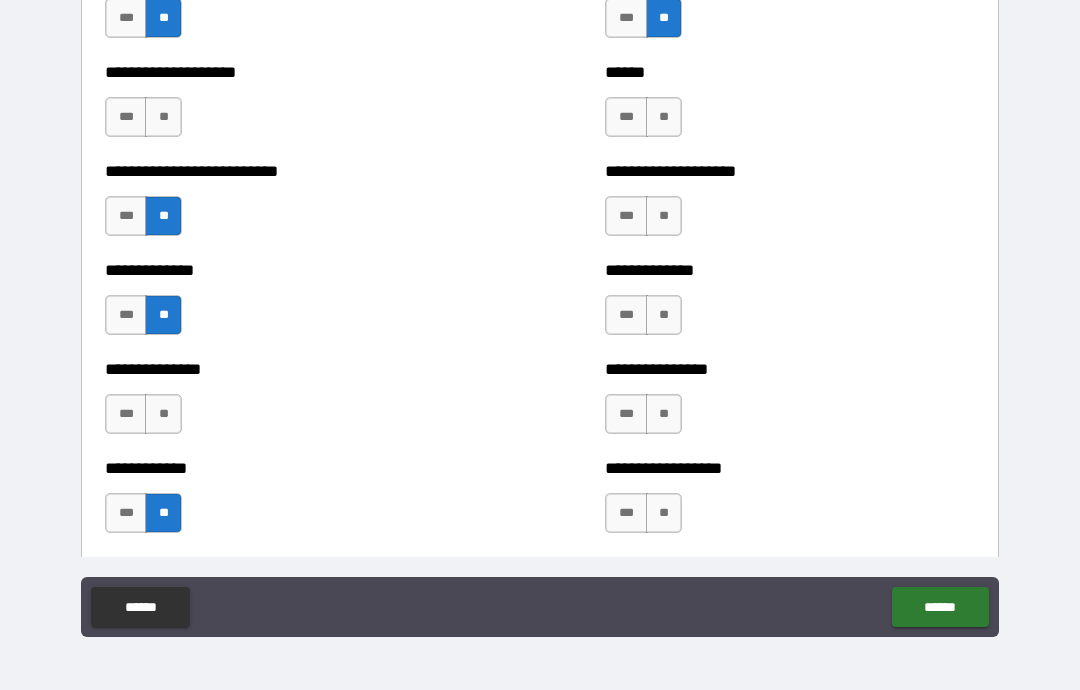 click on "**" at bounding box center [163, 414] 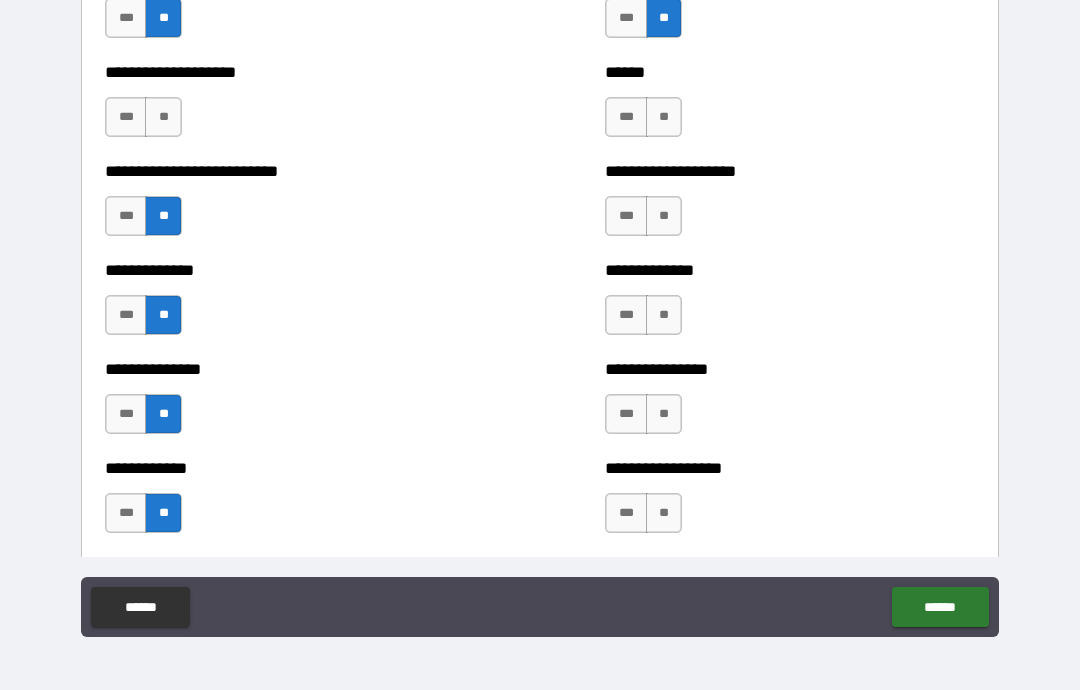 click on "**" at bounding box center (664, 513) 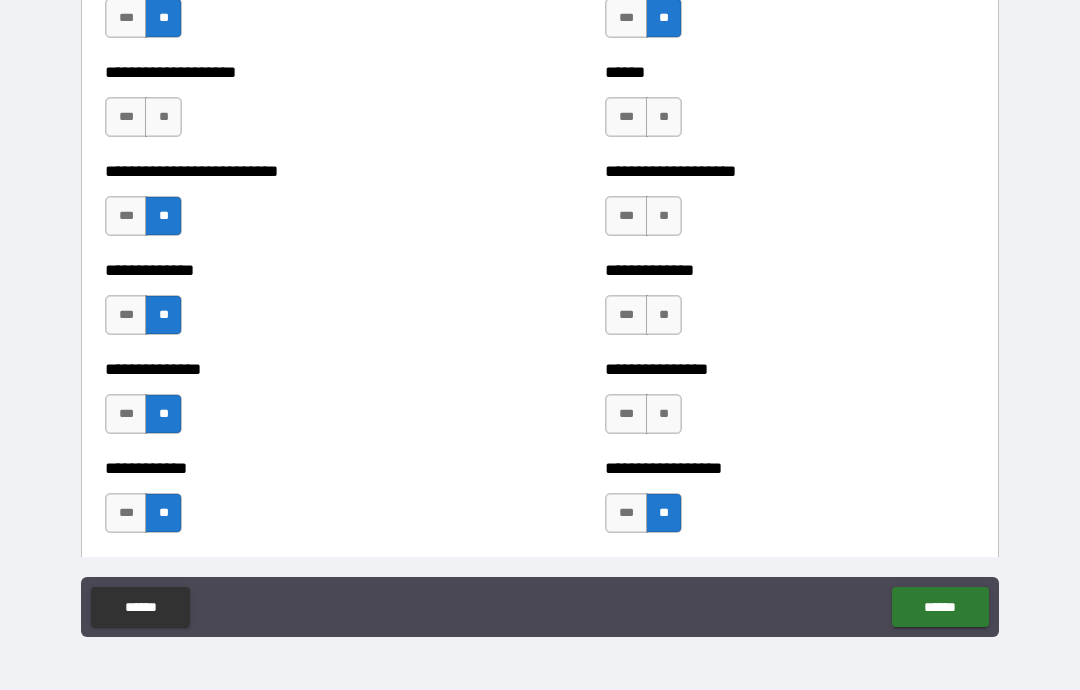 click on "**" at bounding box center (664, 414) 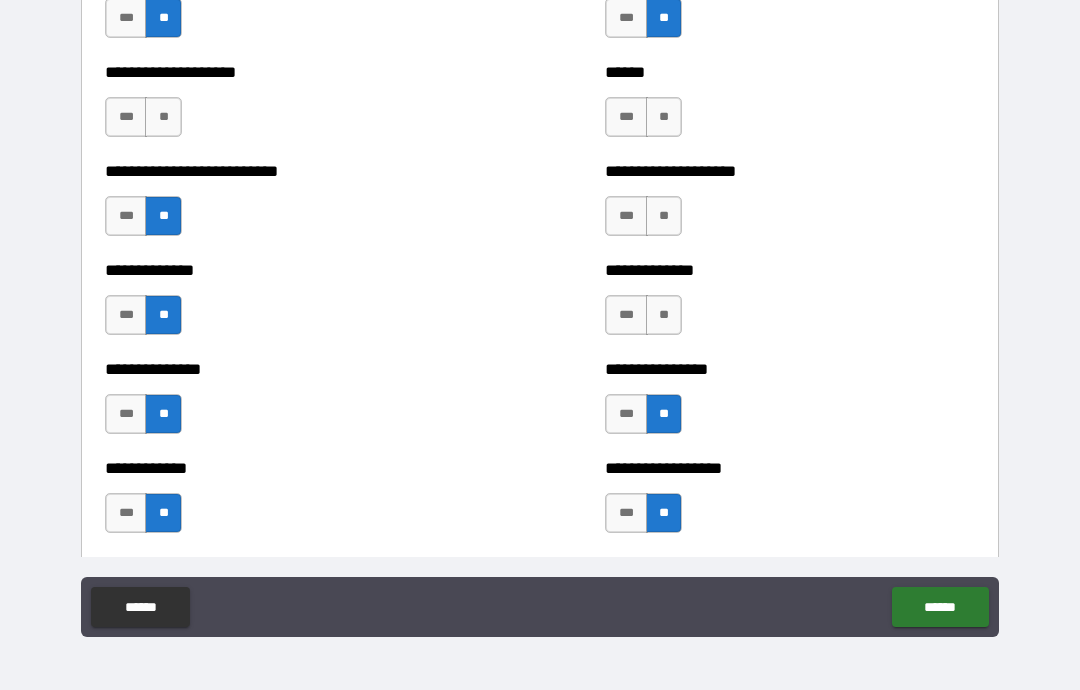 click on "**********" at bounding box center [790, 305] 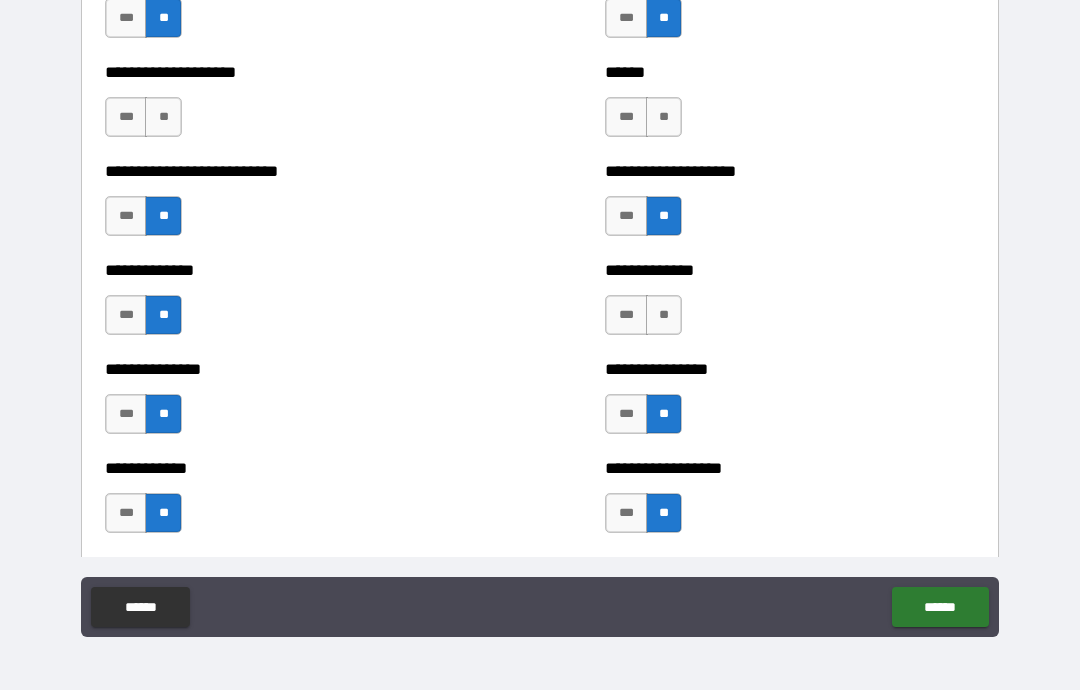 click on "**" at bounding box center (664, 117) 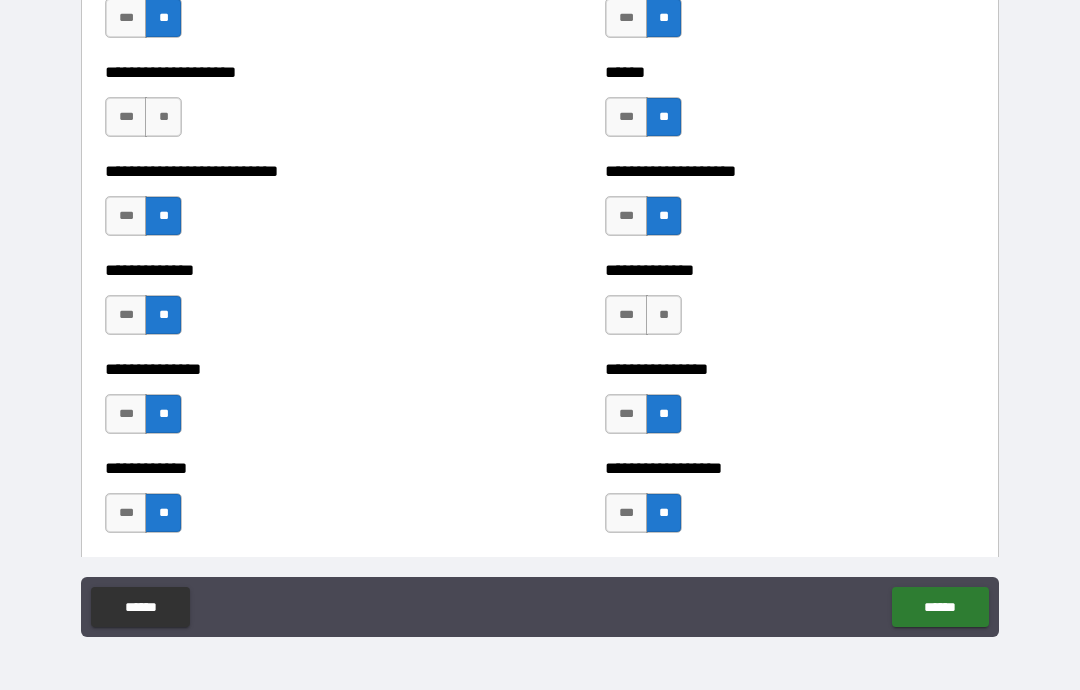 click on "**" at bounding box center [163, 117] 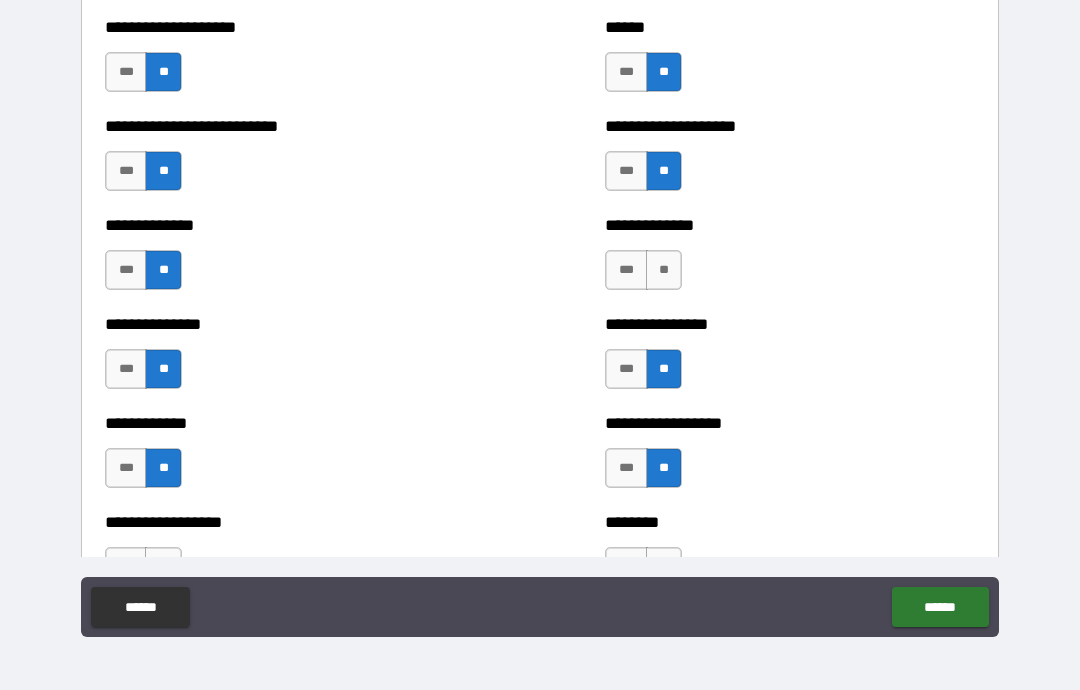 scroll, scrollTop: 3225, scrollLeft: 0, axis: vertical 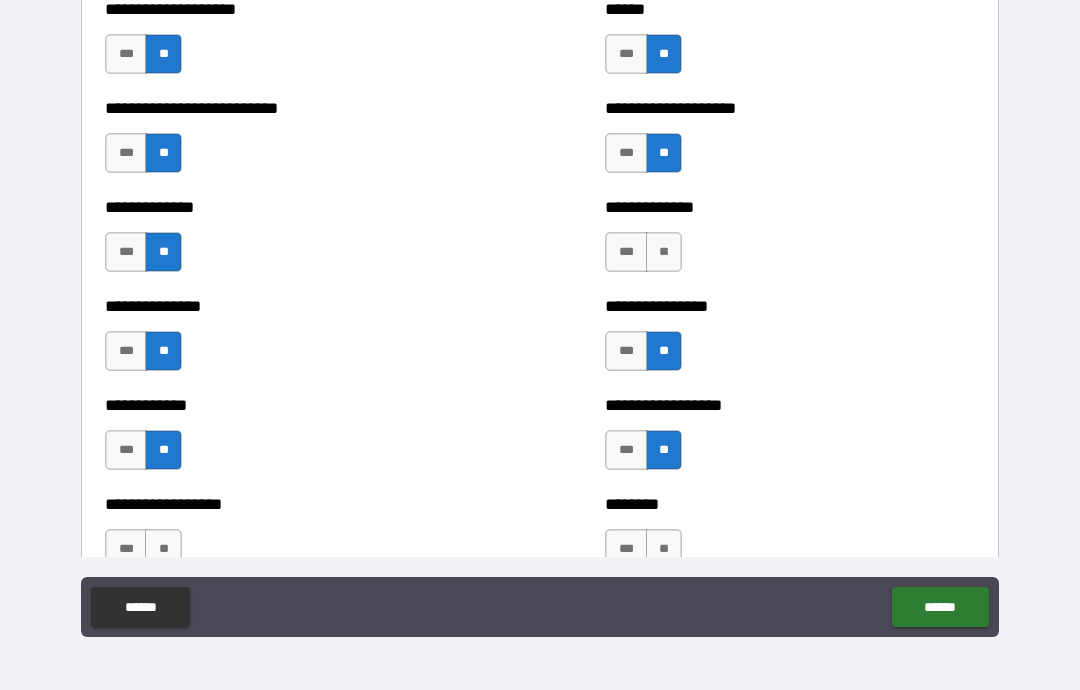 click on "**" at bounding box center (664, 252) 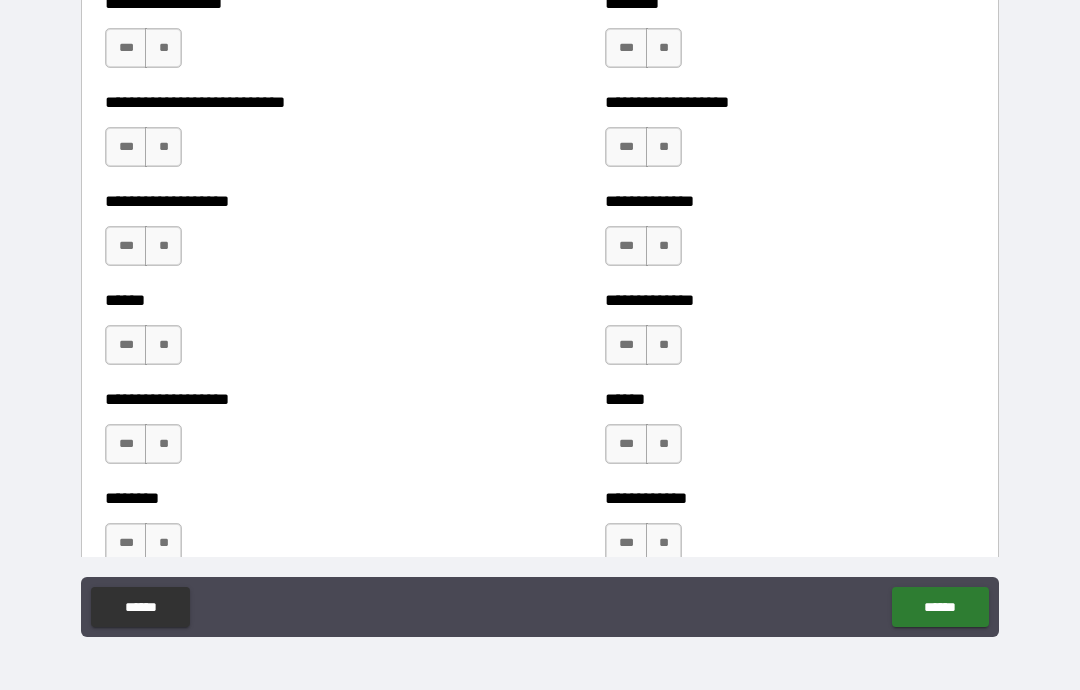 scroll, scrollTop: 3729, scrollLeft: 0, axis: vertical 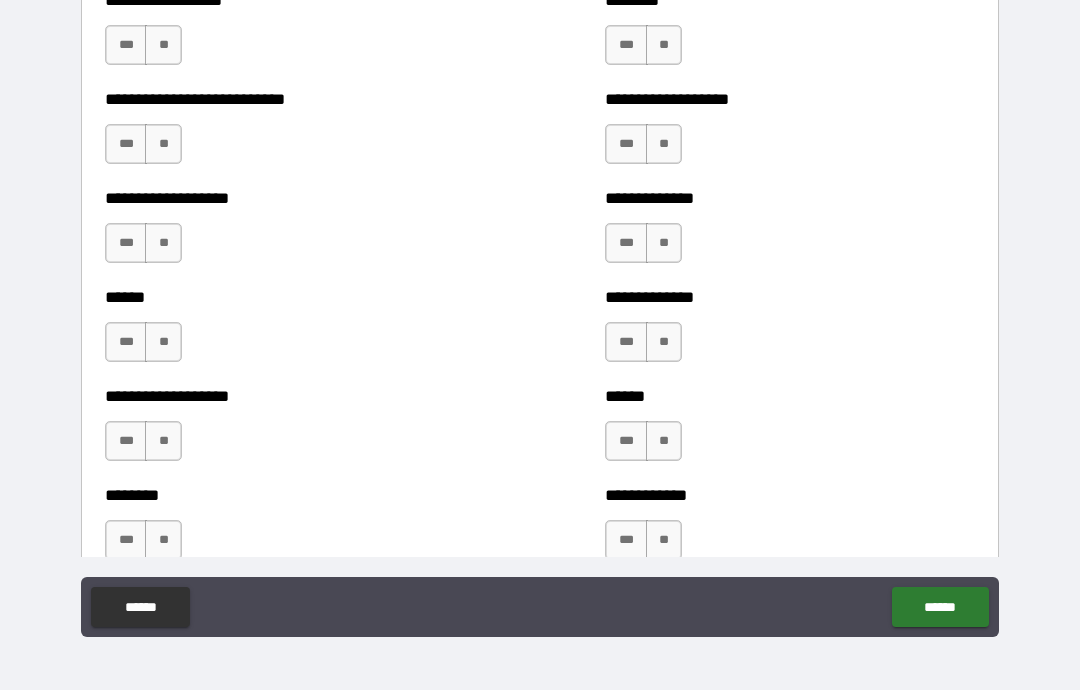 click on "**" at bounding box center [163, 45] 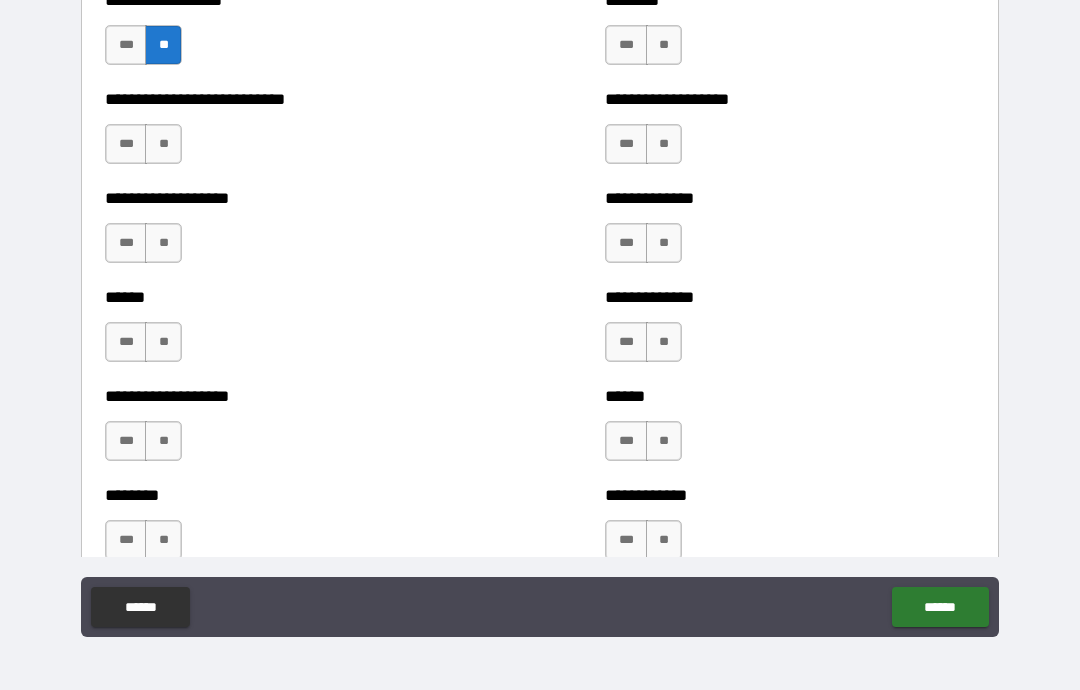 click on "**" at bounding box center (163, 144) 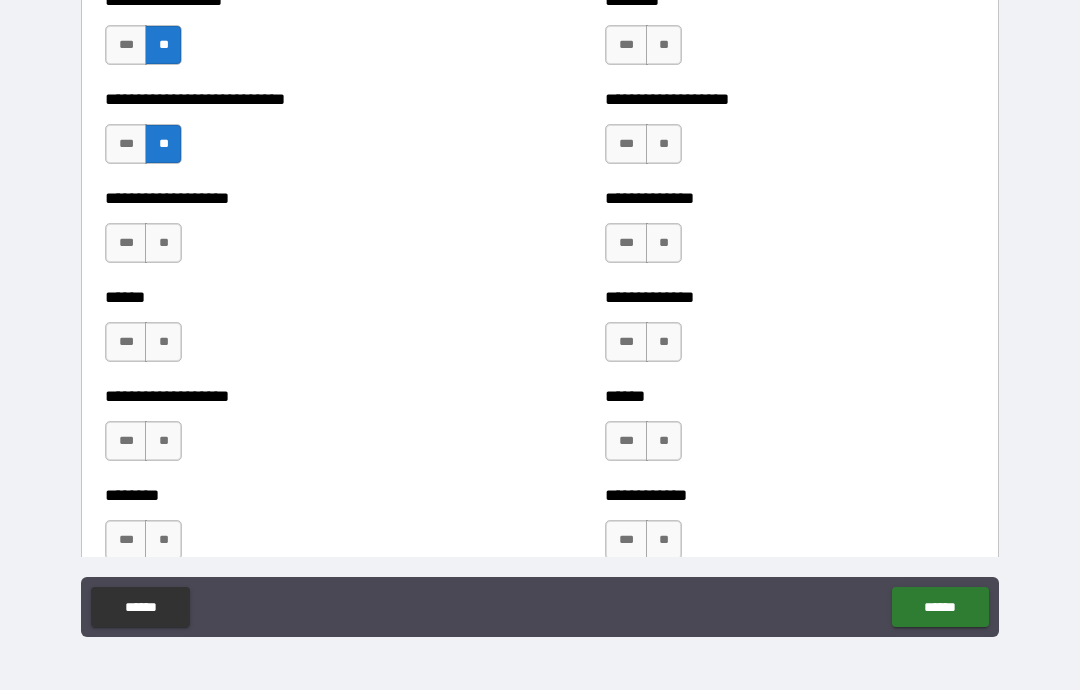 click on "**" at bounding box center [163, 243] 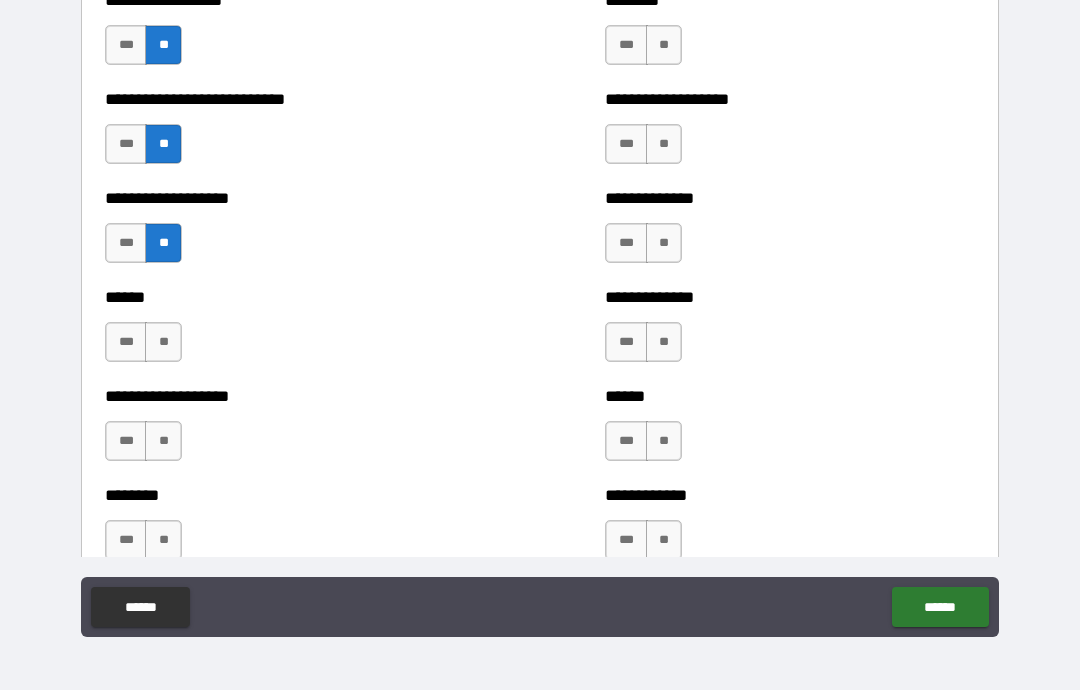 click on "**" at bounding box center (163, 342) 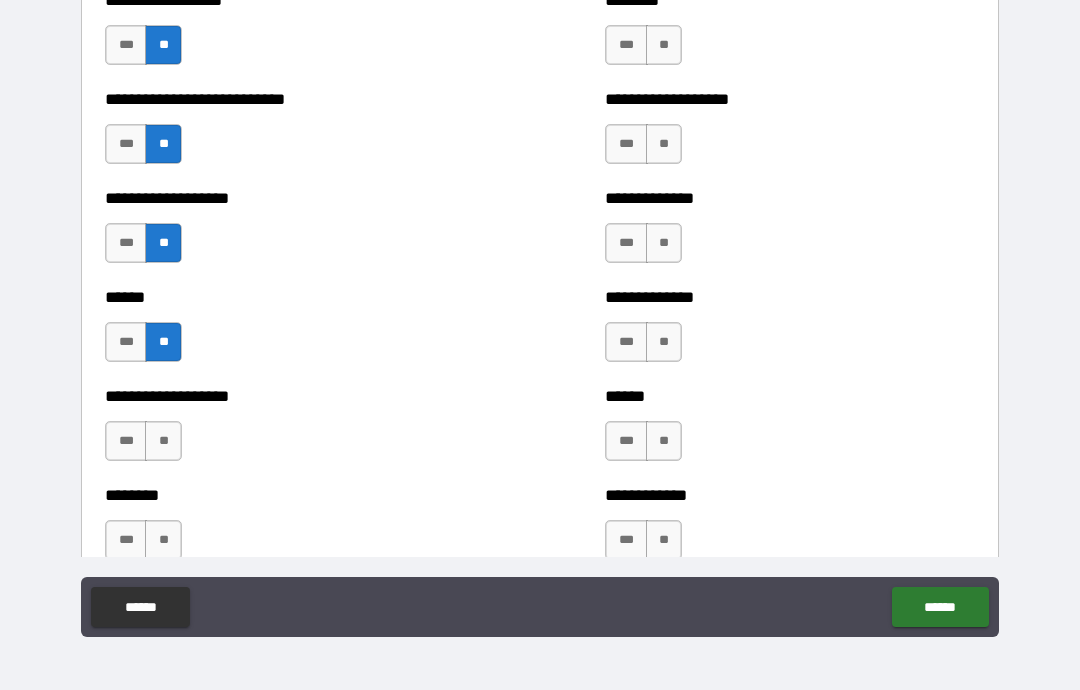 click on "**" at bounding box center [664, 342] 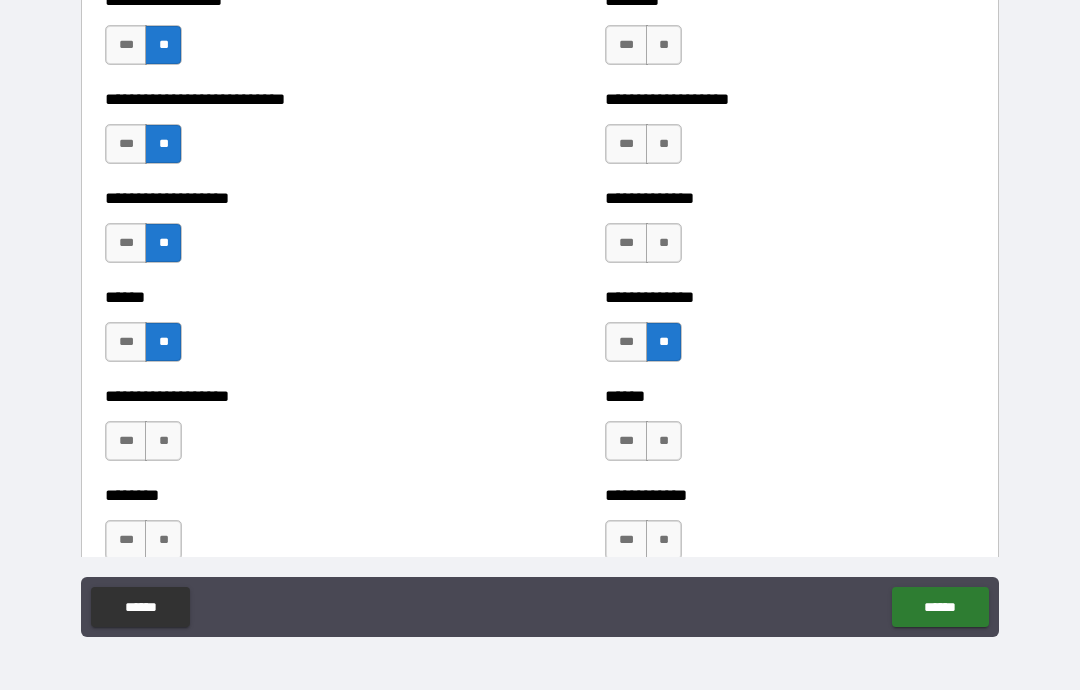 click on "**" at bounding box center [664, 243] 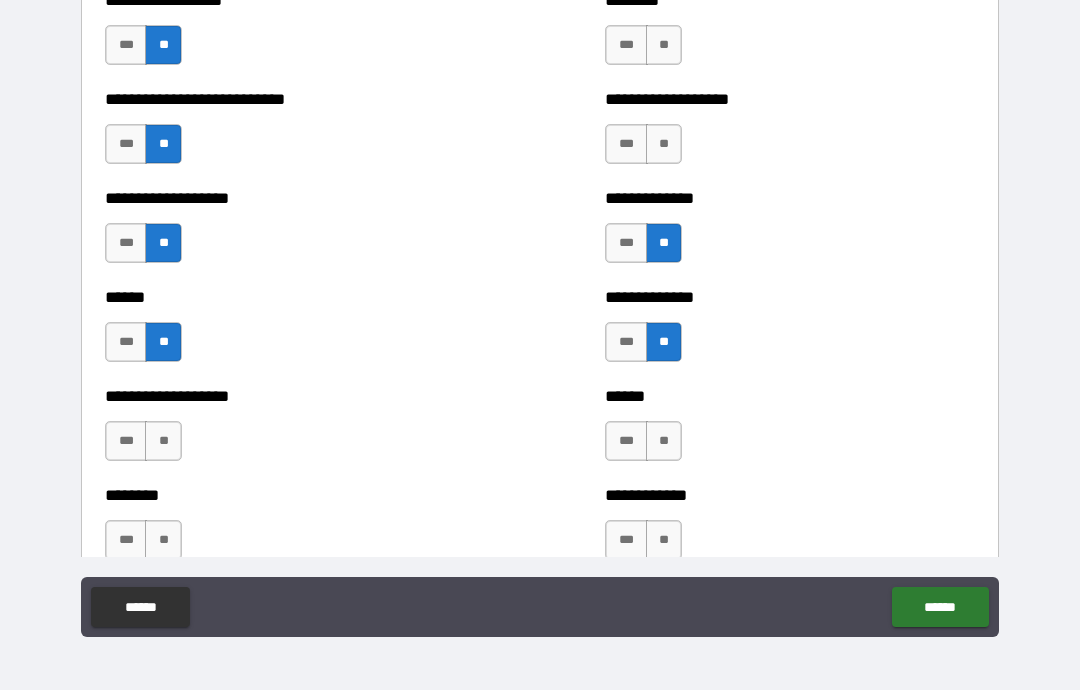 click on "**" at bounding box center (664, 144) 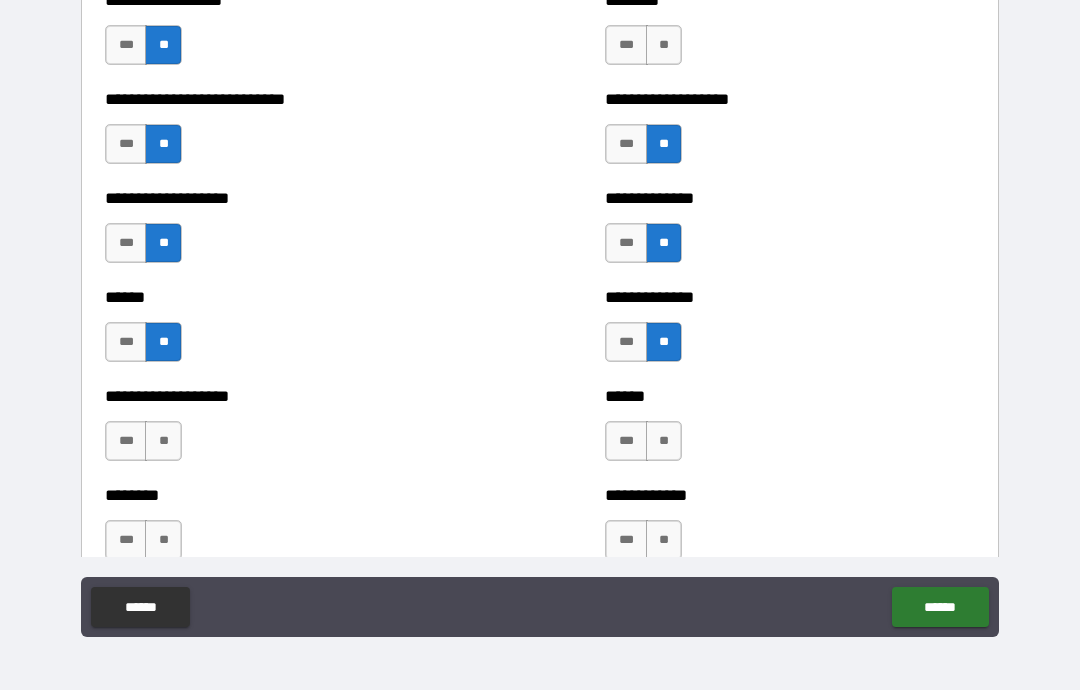 click on "**" at bounding box center (664, 45) 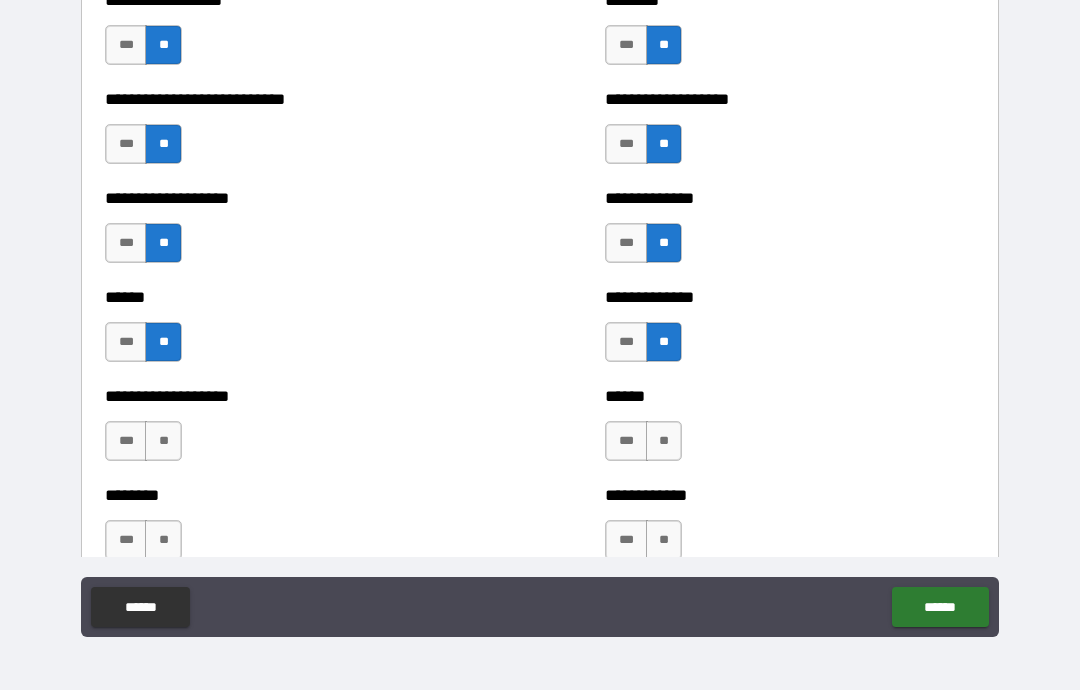 click on "**" at bounding box center (163, 441) 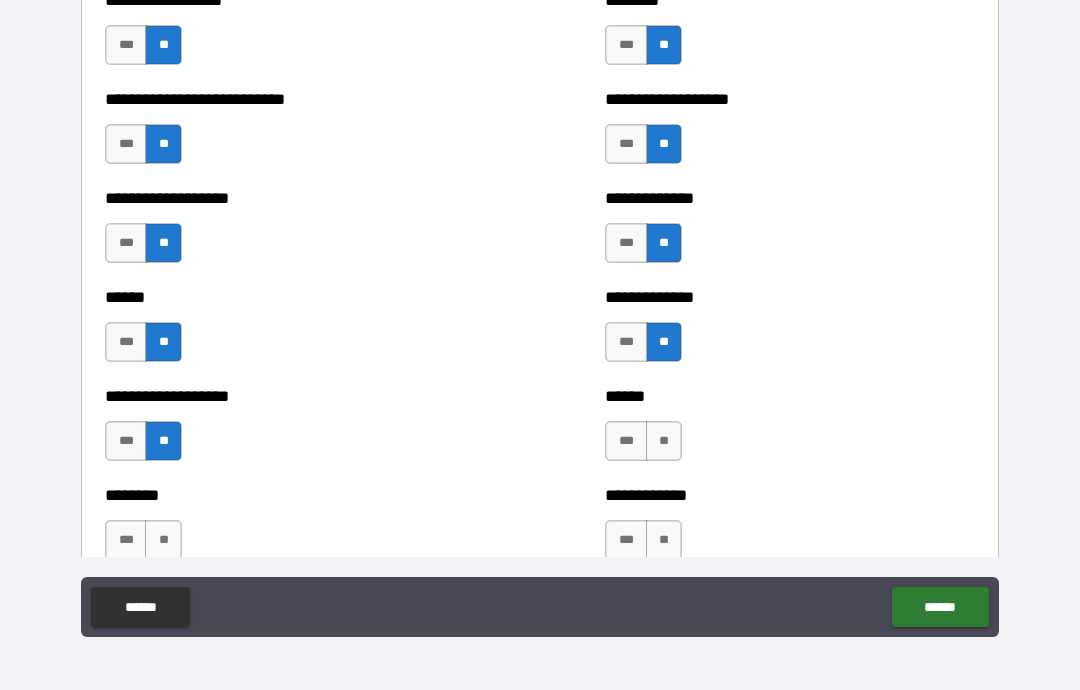 click on "**" at bounding box center (664, 441) 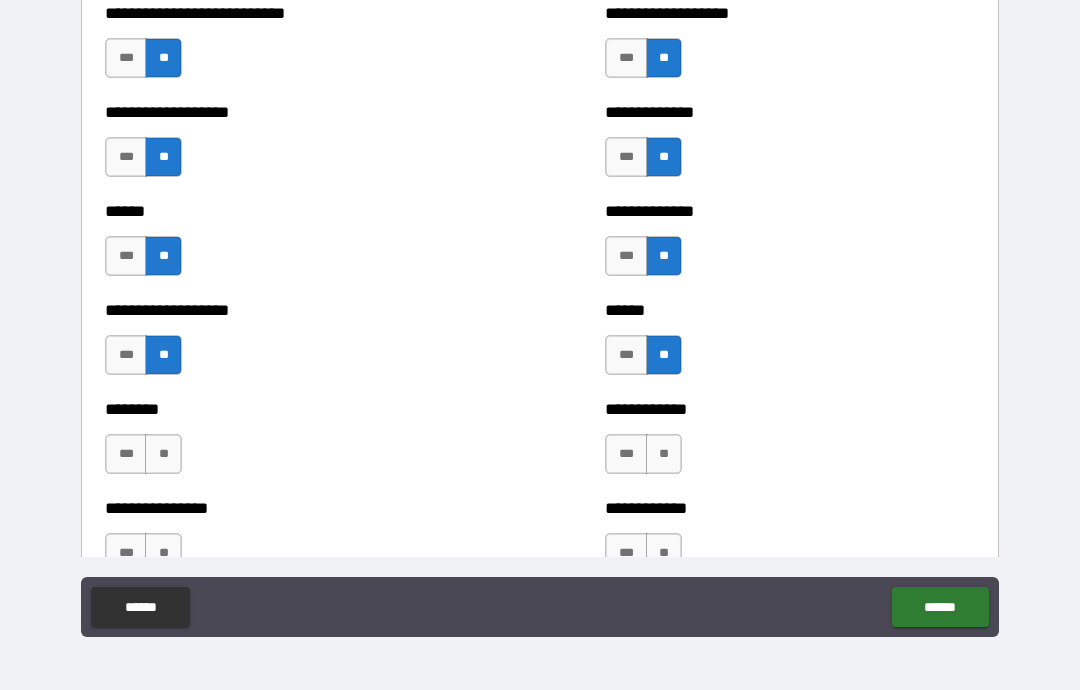 scroll, scrollTop: 3908, scrollLeft: 0, axis: vertical 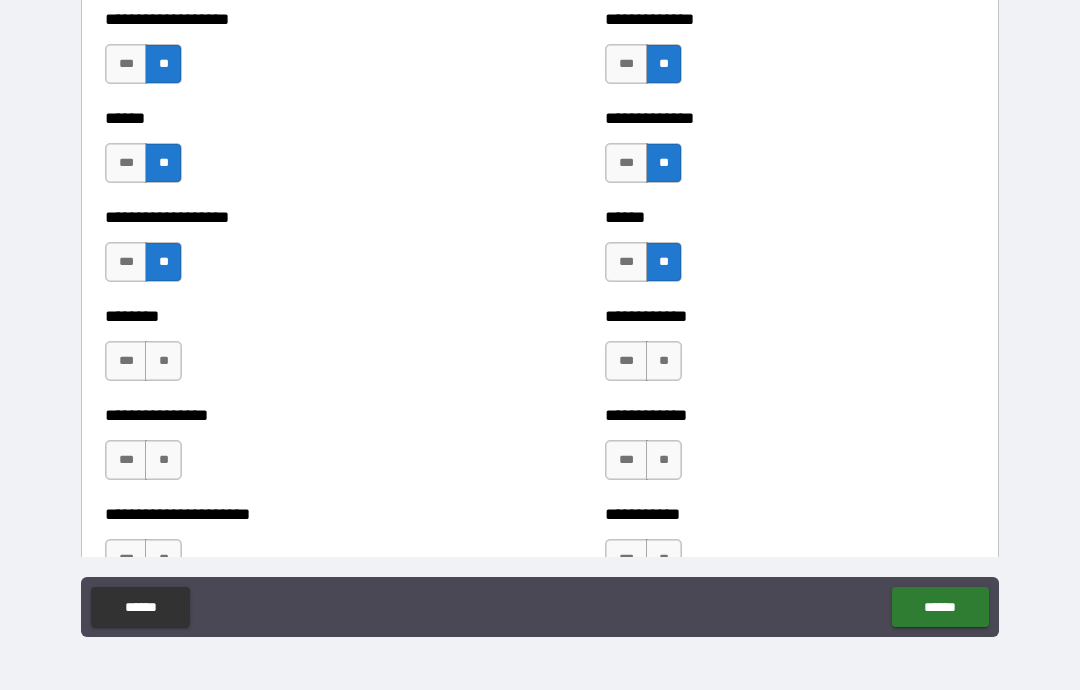 click on "**" at bounding box center [163, 361] 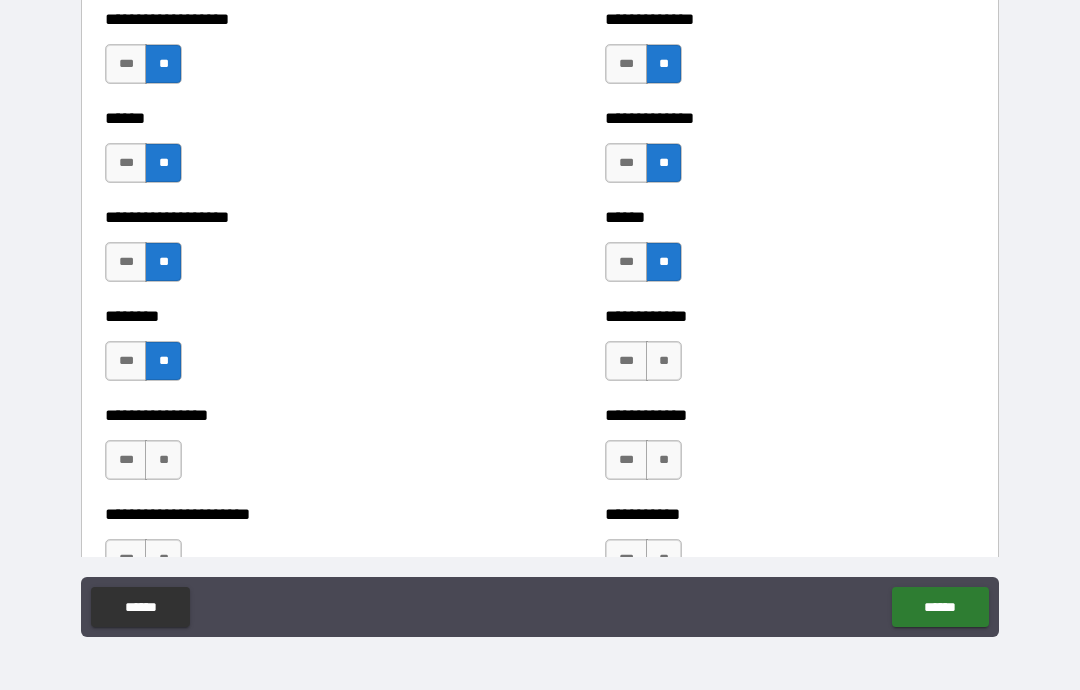 click on "**" at bounding box center [664, 361] 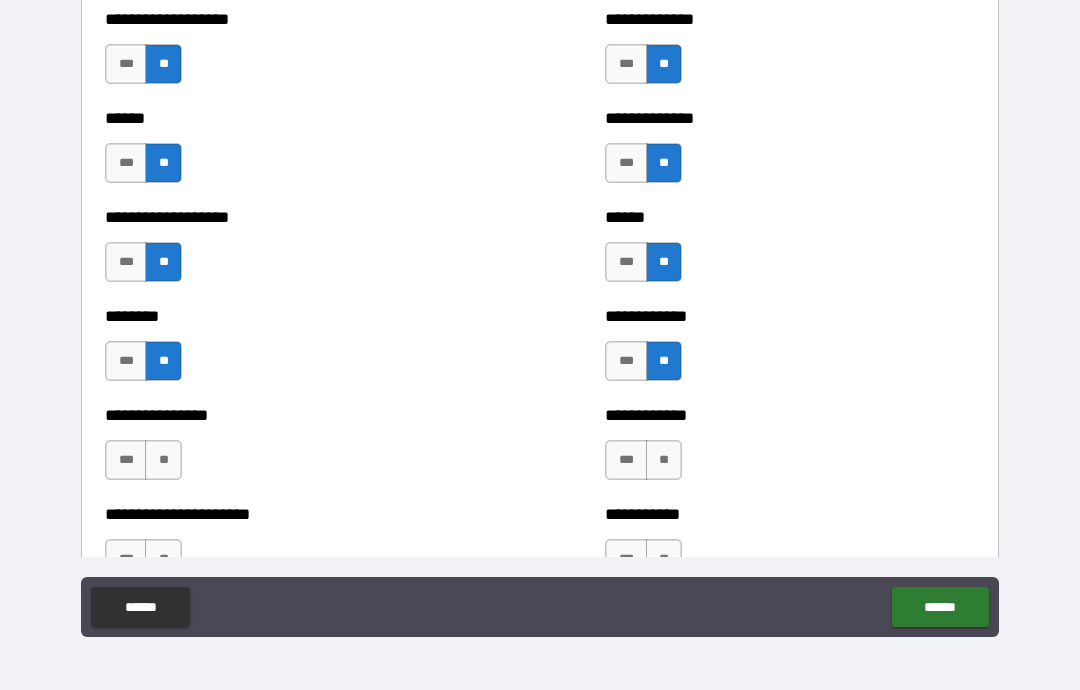 click on "**" at bounding box center (163, 460) 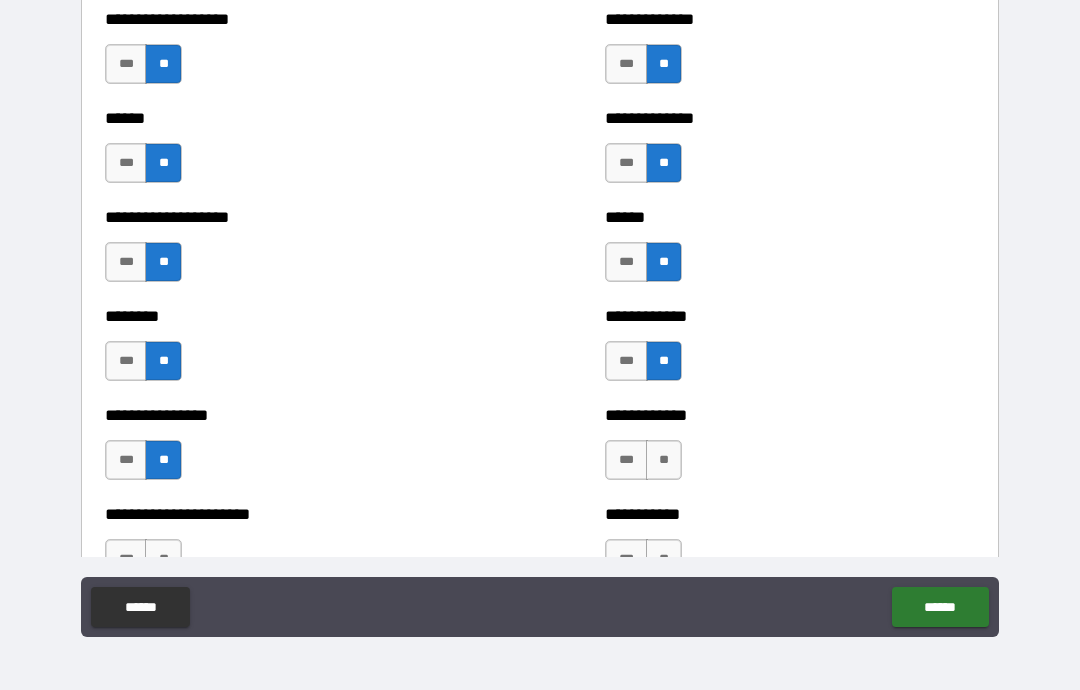click on "**" at bounding box center [664, 460] 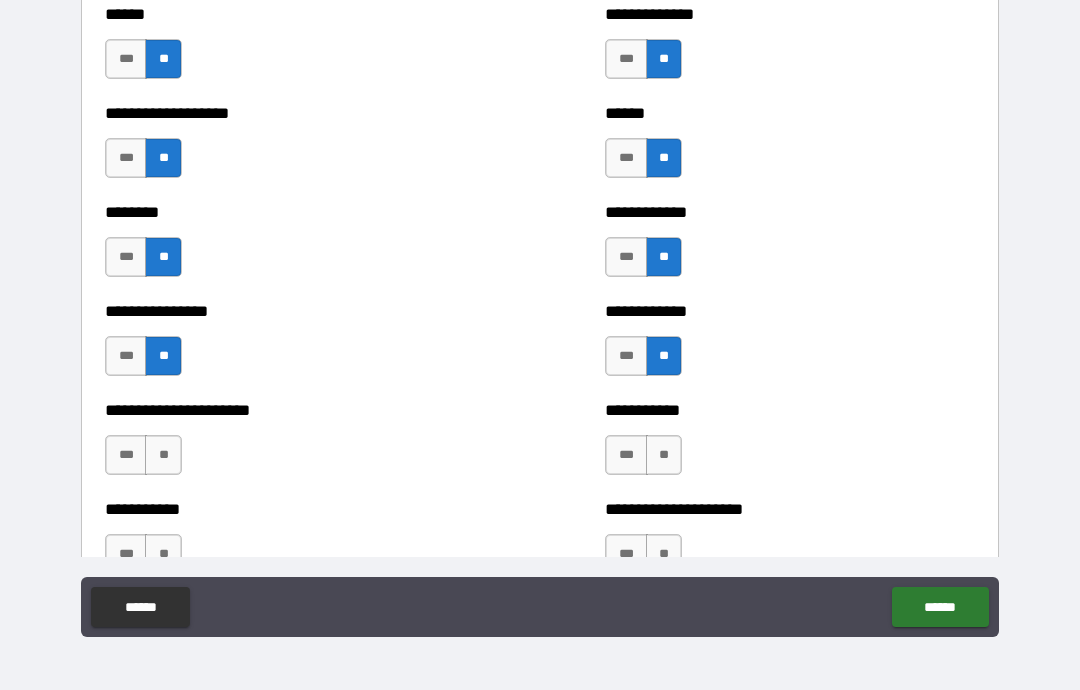 scroll, scrollTop: 4019, scrollLeft: 0, axis: vertical 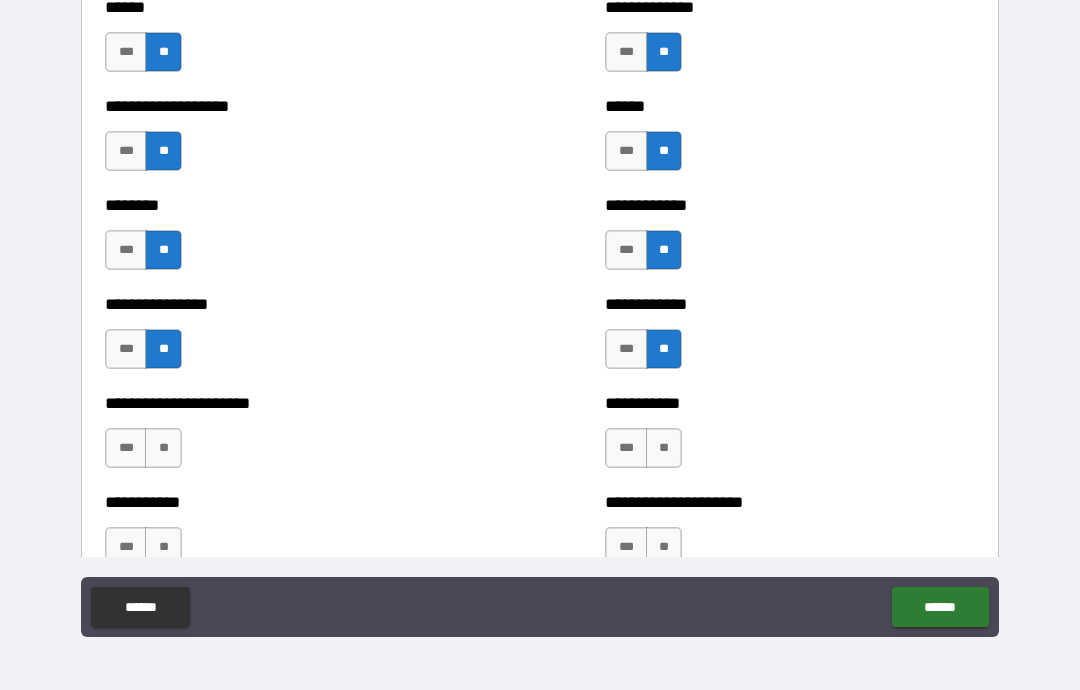 click on "**" at bounding box center [163, 448] 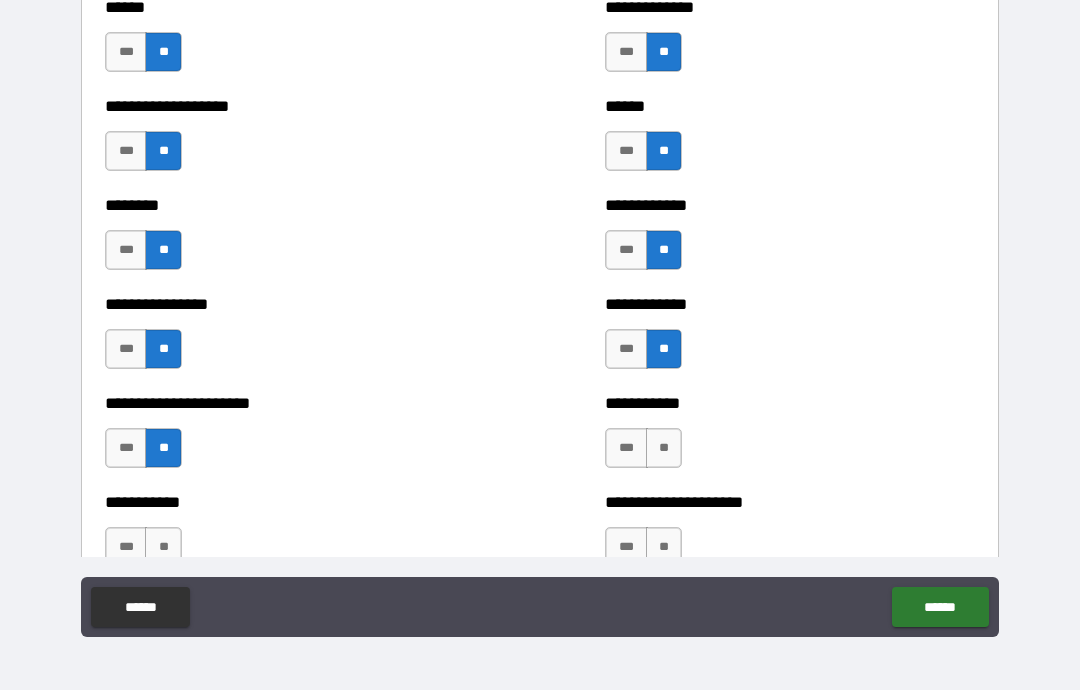 click on "**" at bounding box center [664, 448] 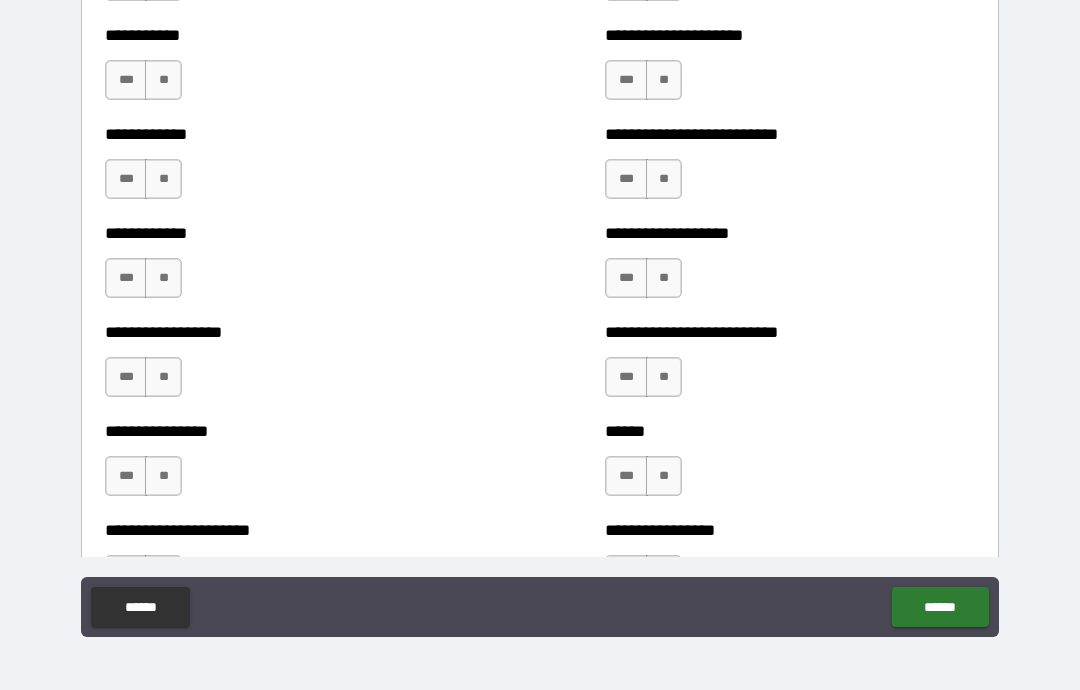 scroll, scrollTop: 4484, scrollLeft: 0, axis: vertical 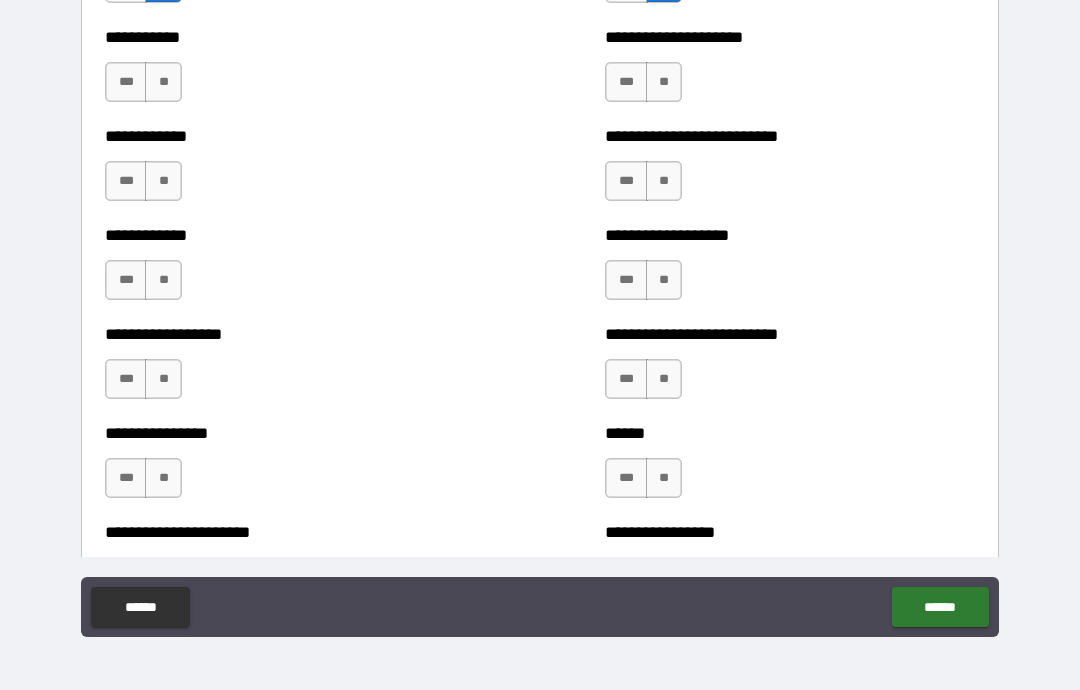click on "**" at bounding box center [163, 82] 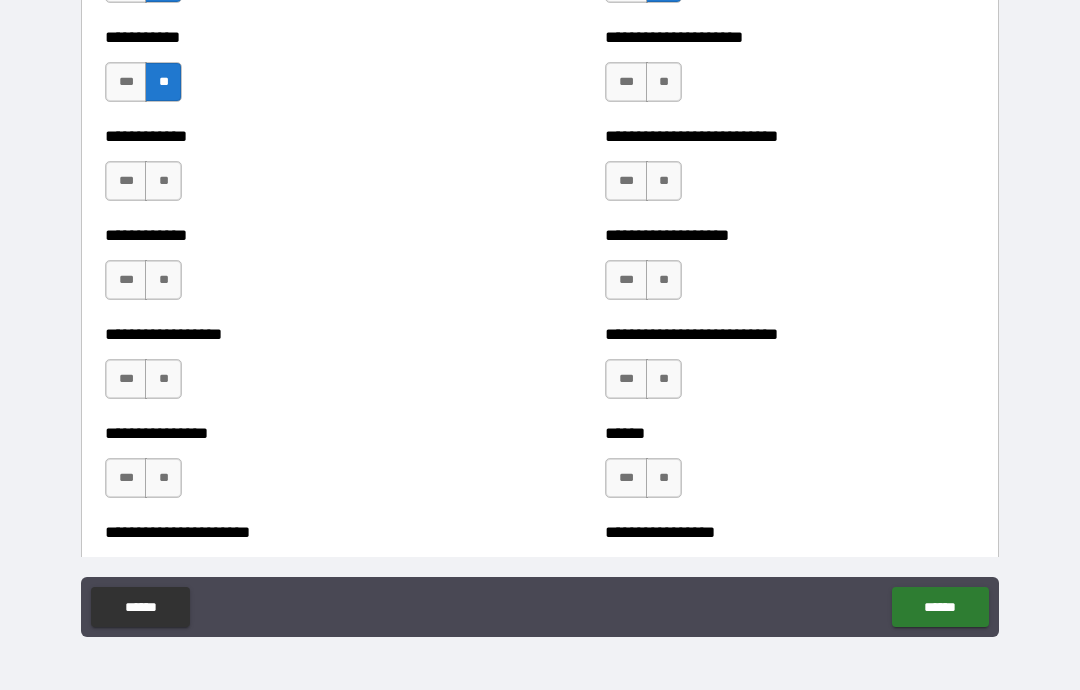 click on "**" at bounding box center (664, 82) 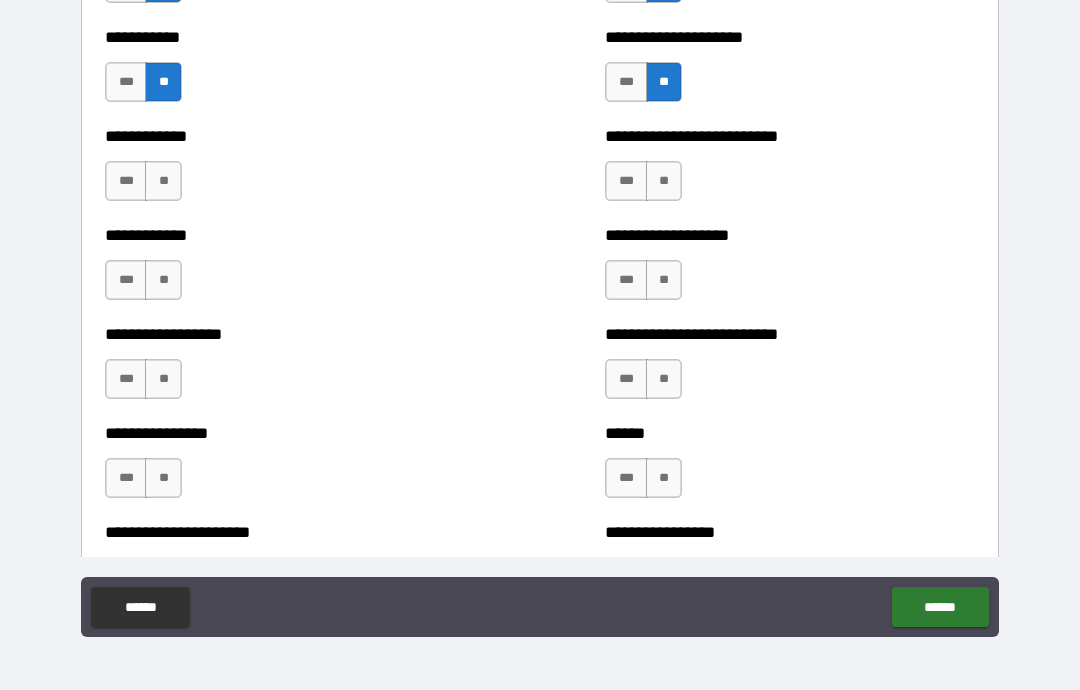 click on "**" at bounding box center [163, 181] 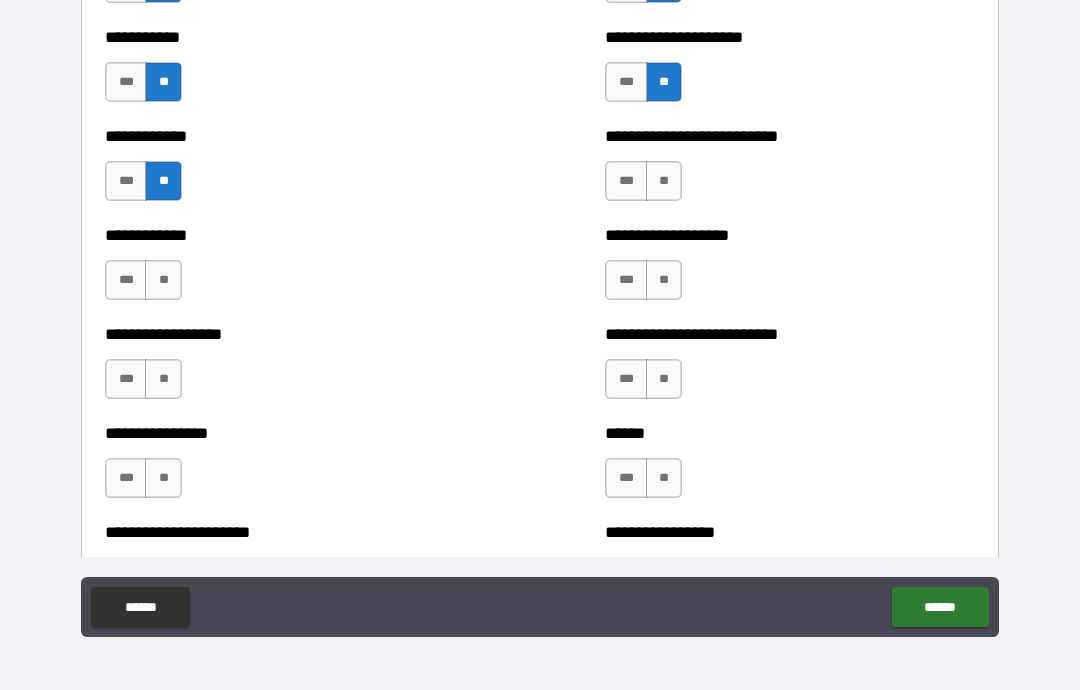 click on "**" at bounding box center (664, 181) 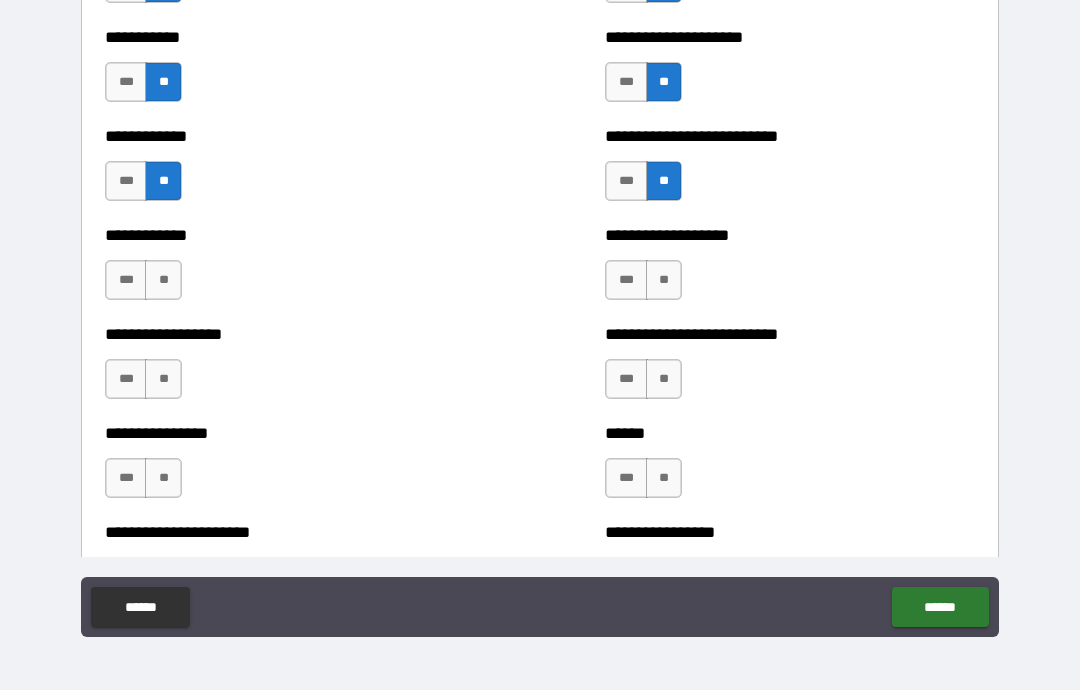 click on "**" at bounding box center [163, 280] 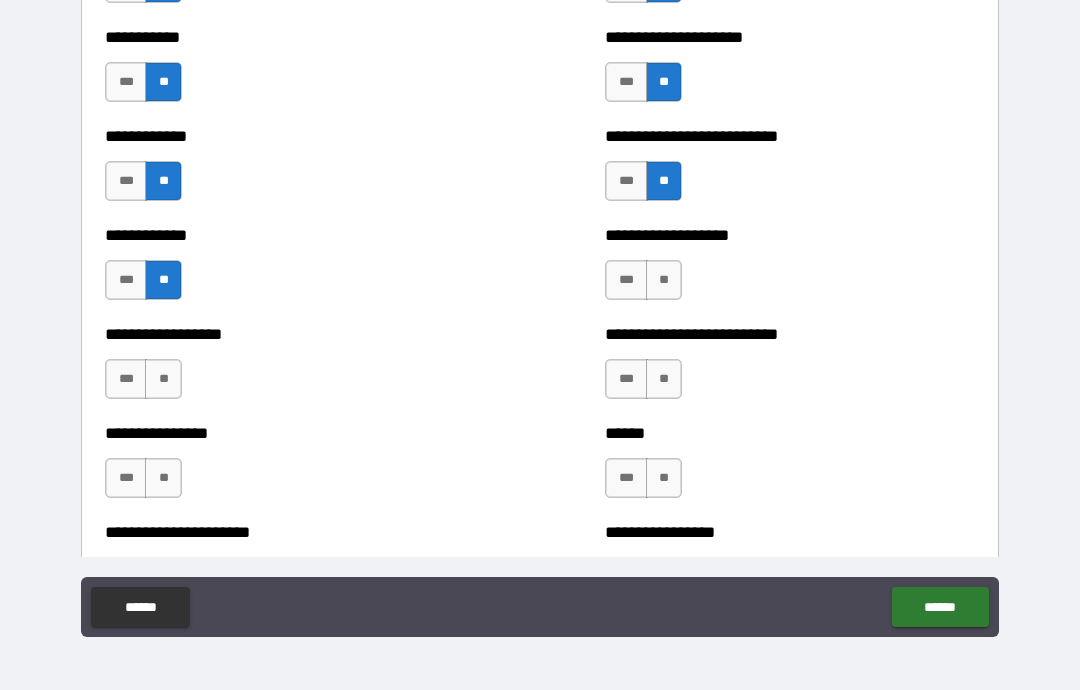 click on "**" at bounding box center (664, 280) 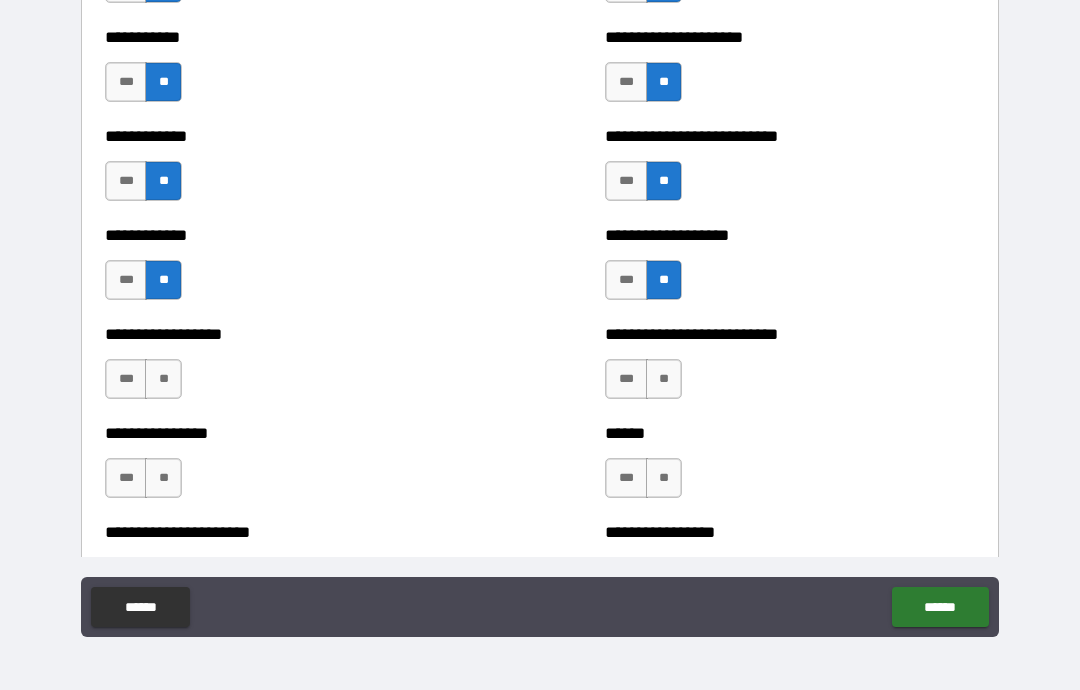 click on "**" at bounding box center [163, 379] 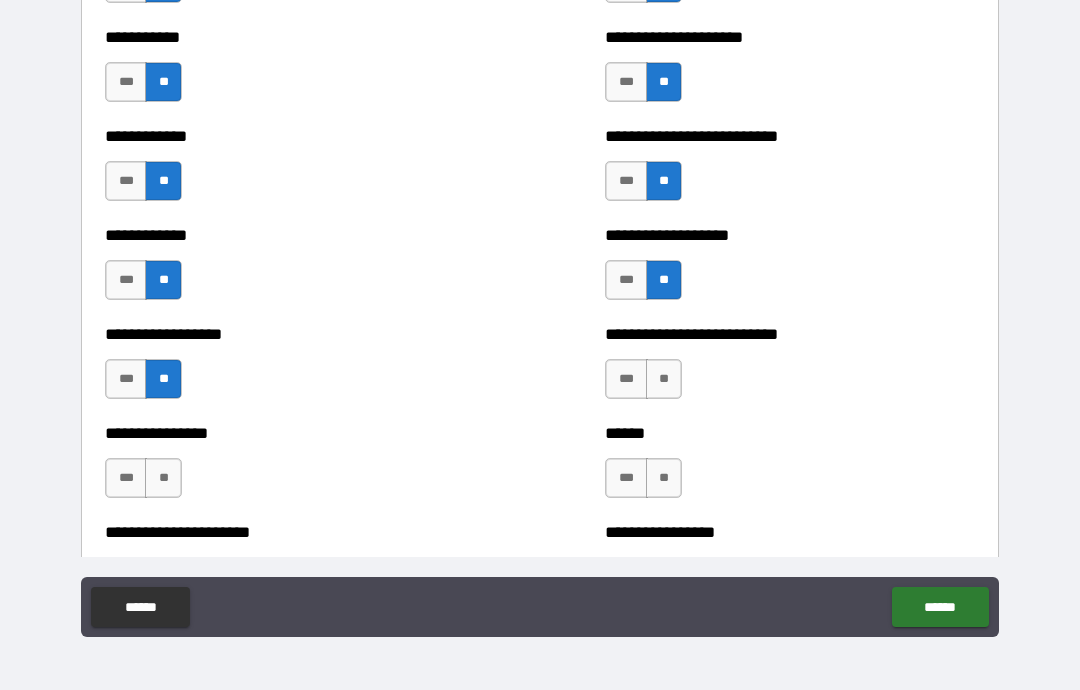 click on "**" at bounding box center [664, 379] 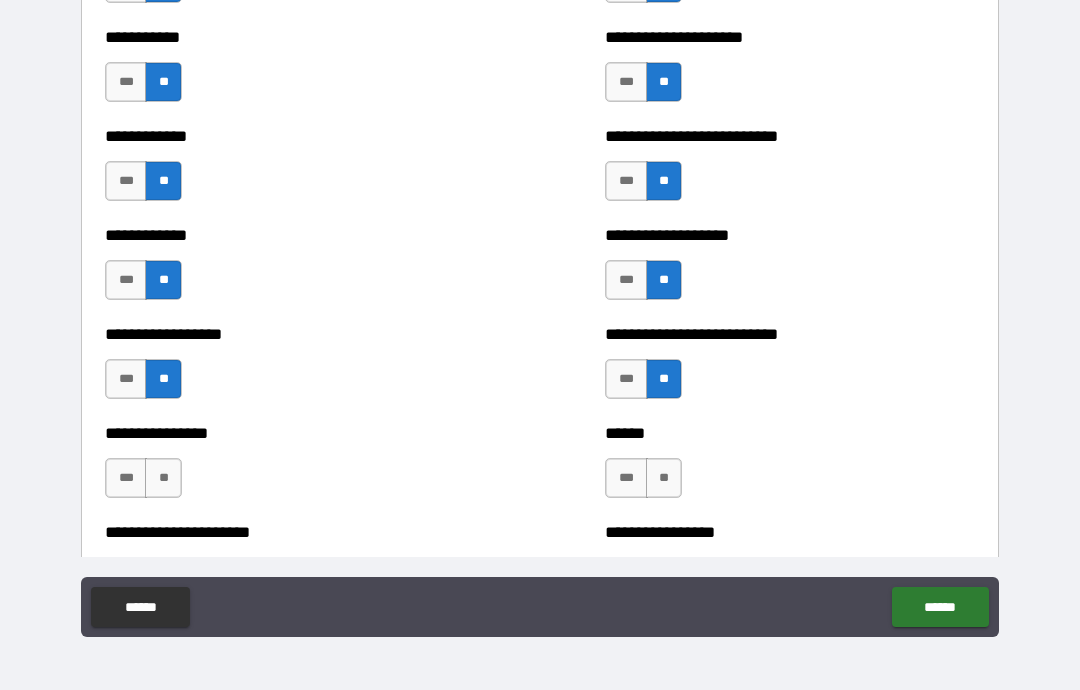 click on "**" at bounding box center (163, 478) 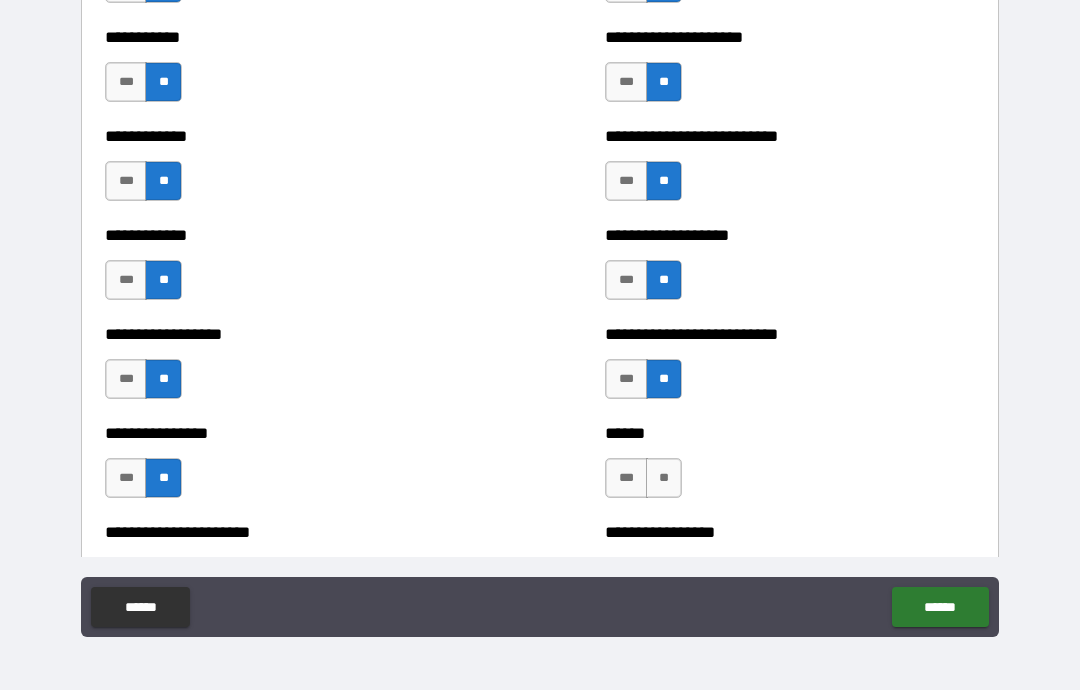 click on "**" at bounding box center [664, 478] 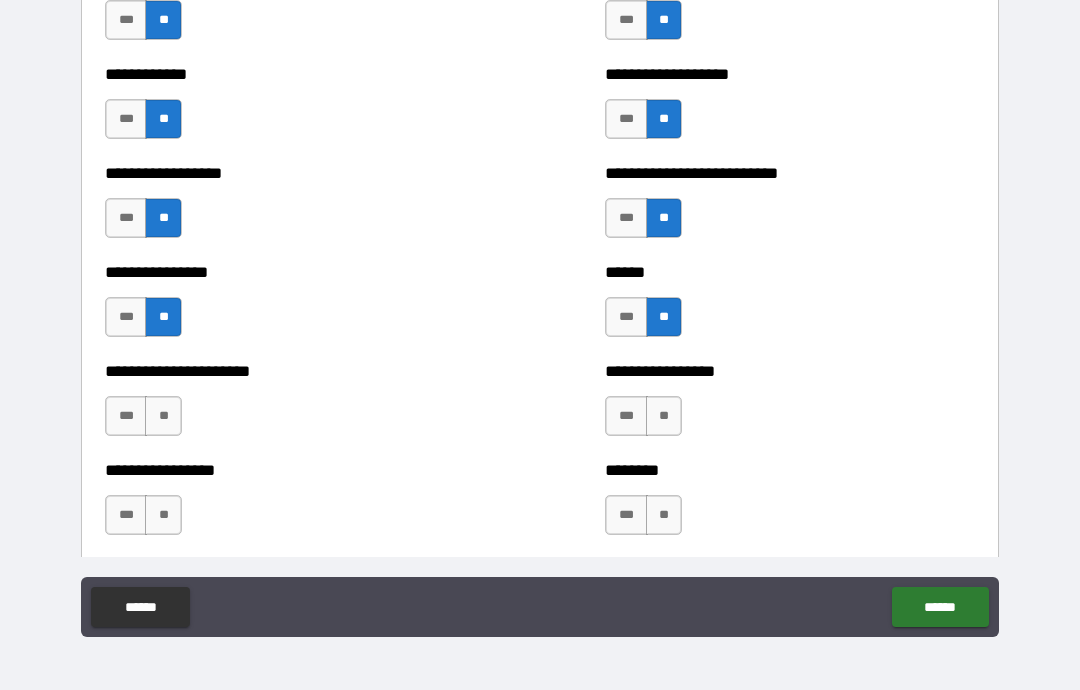 scroll, scrollTop: 4650, scrollLeft: 0, axis: vertical 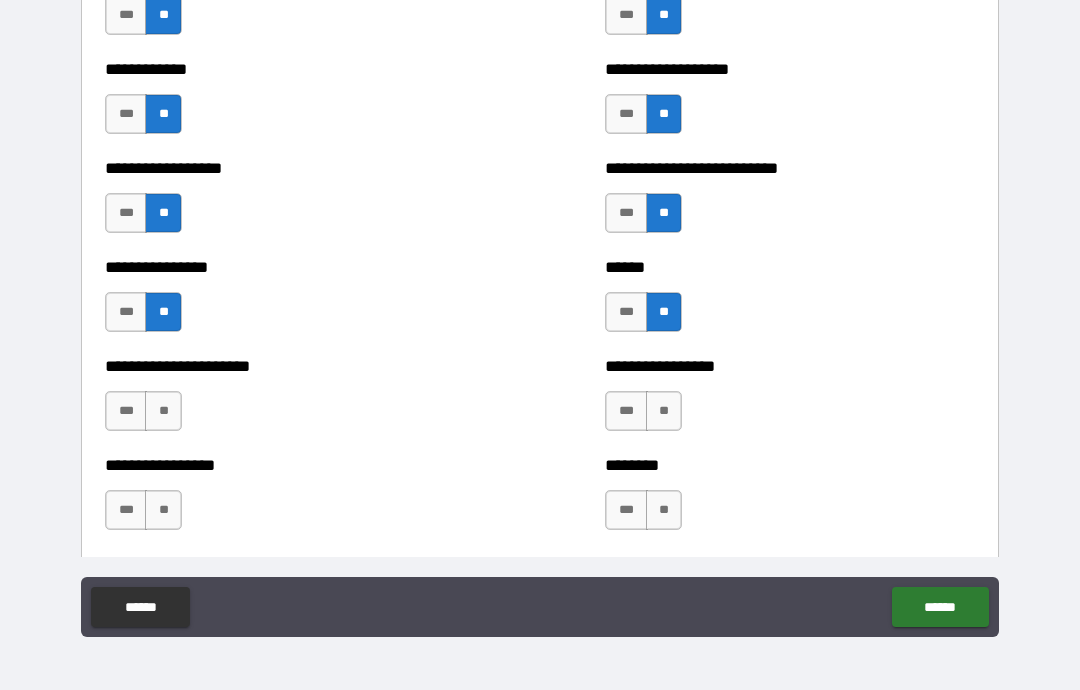 click on "**" at bounding box center (163, 411) 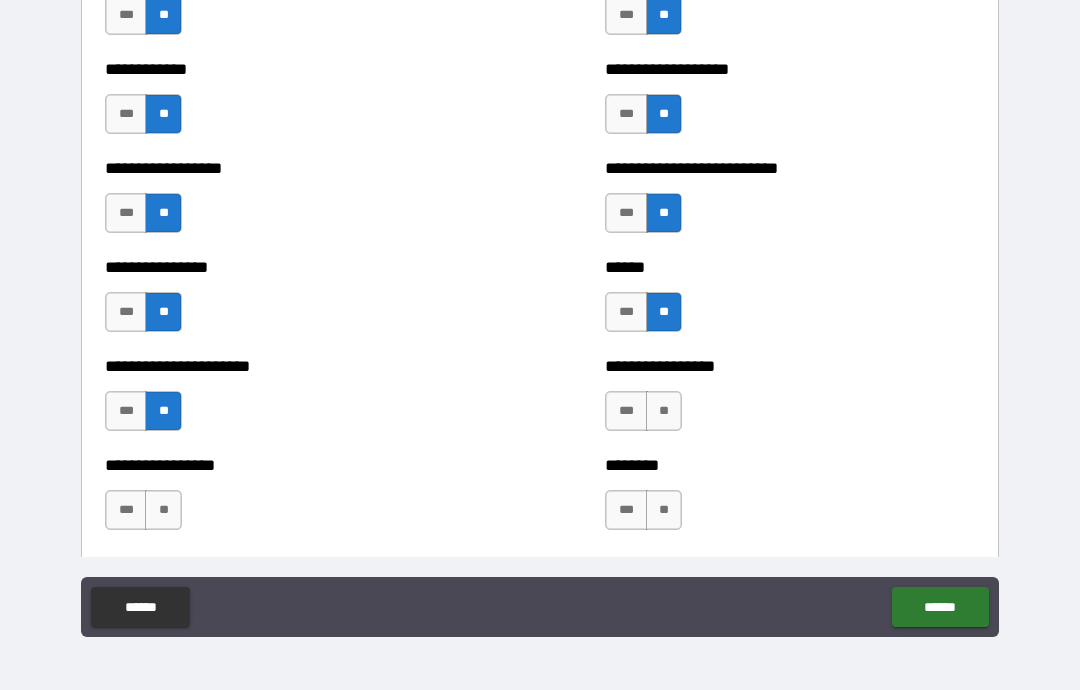 click on "**" at bounding box center [163, 510] 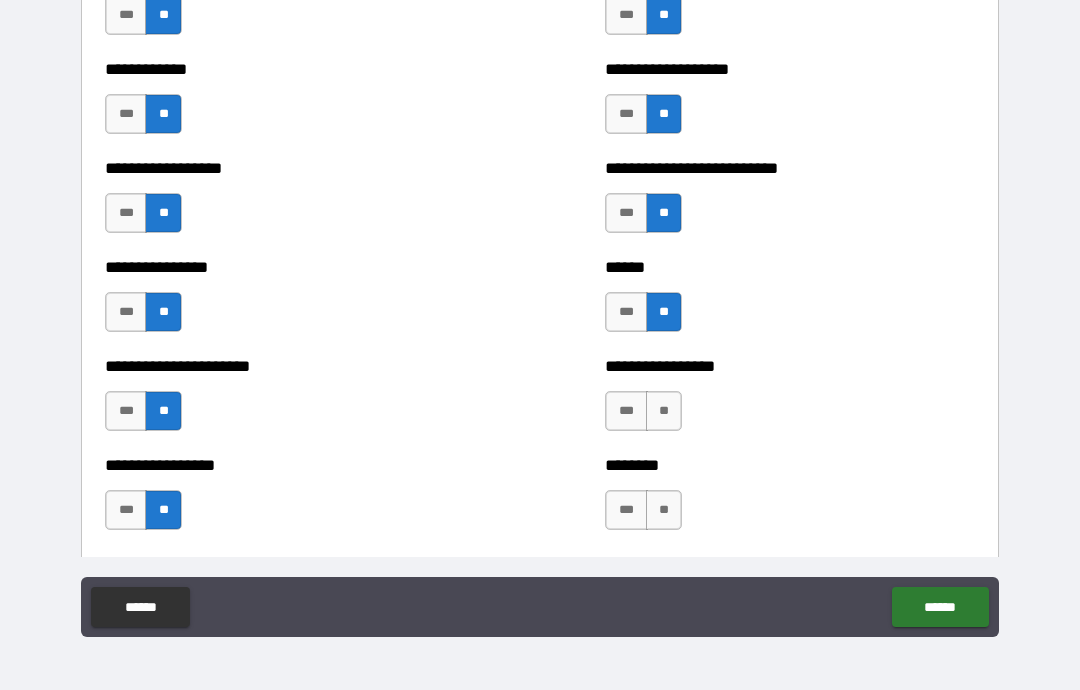 click on "**" at bounding box center [664, 411] 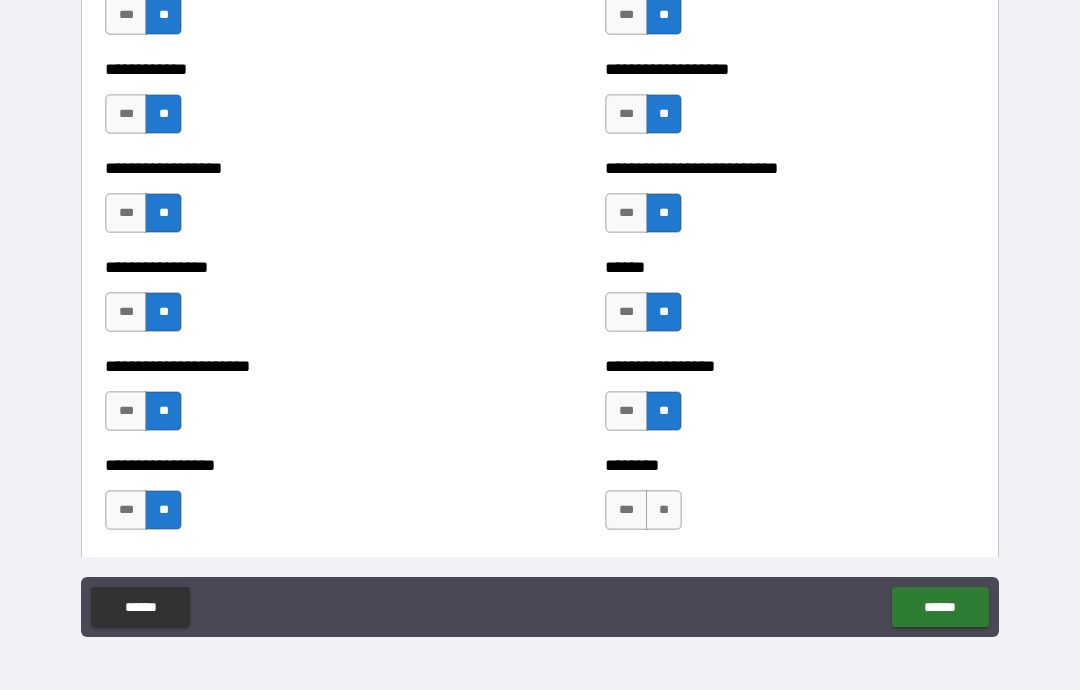 click on "**" at bounding box center [664, 510] 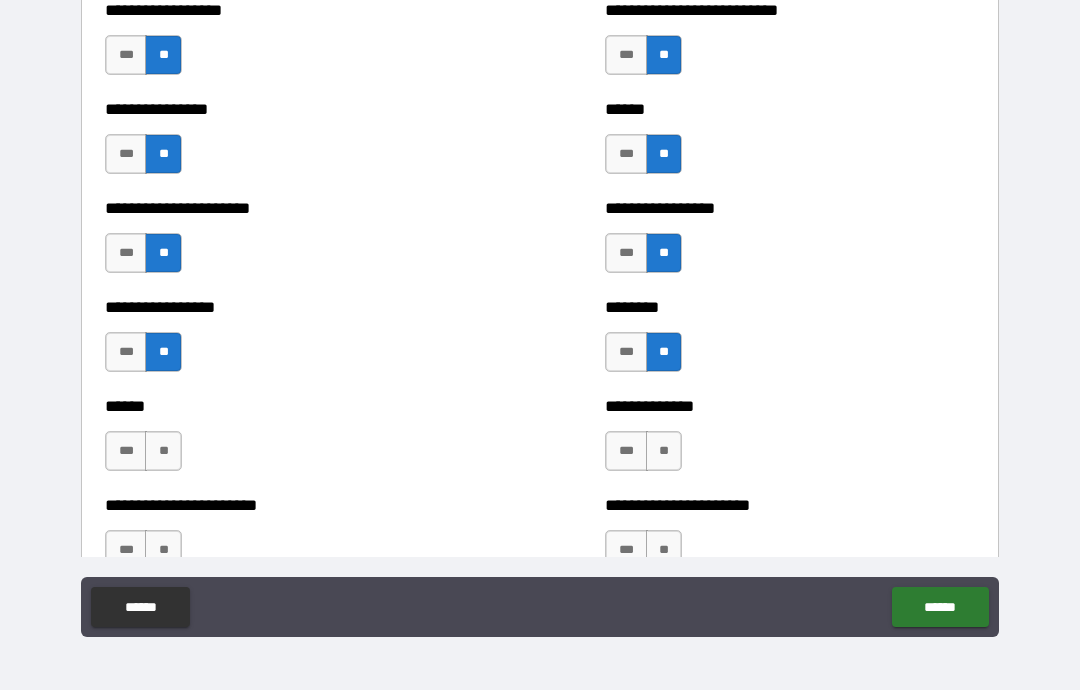 scroll, scrollTop: 4862, scrollLeft: 0, axis: vertical 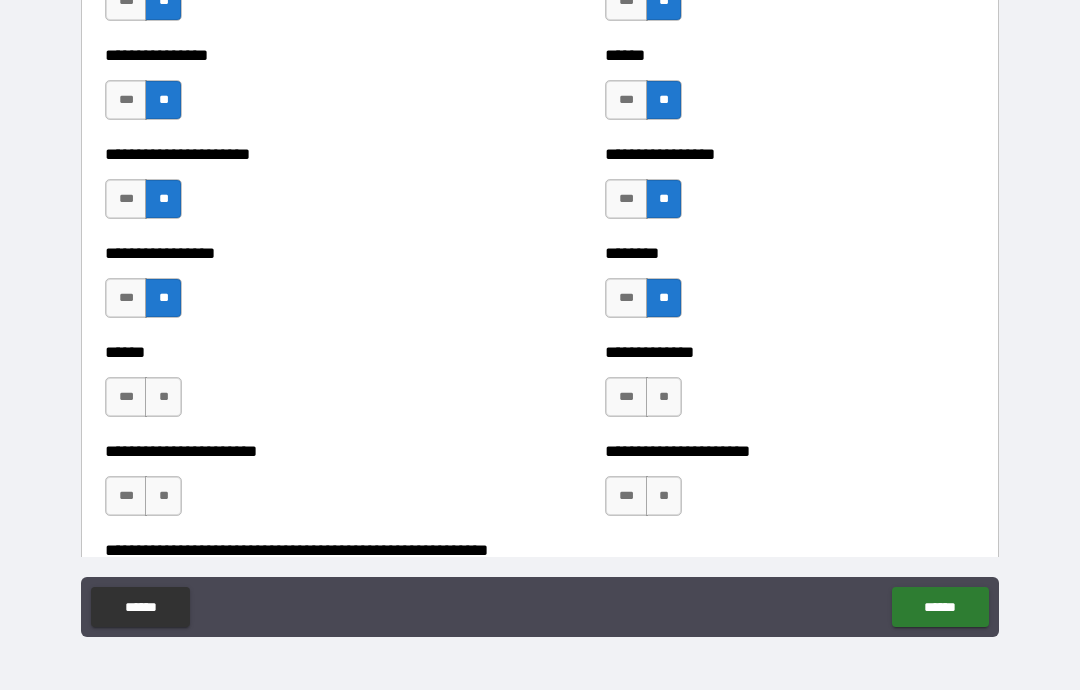 click on "**" at bounding box center (163, 397) 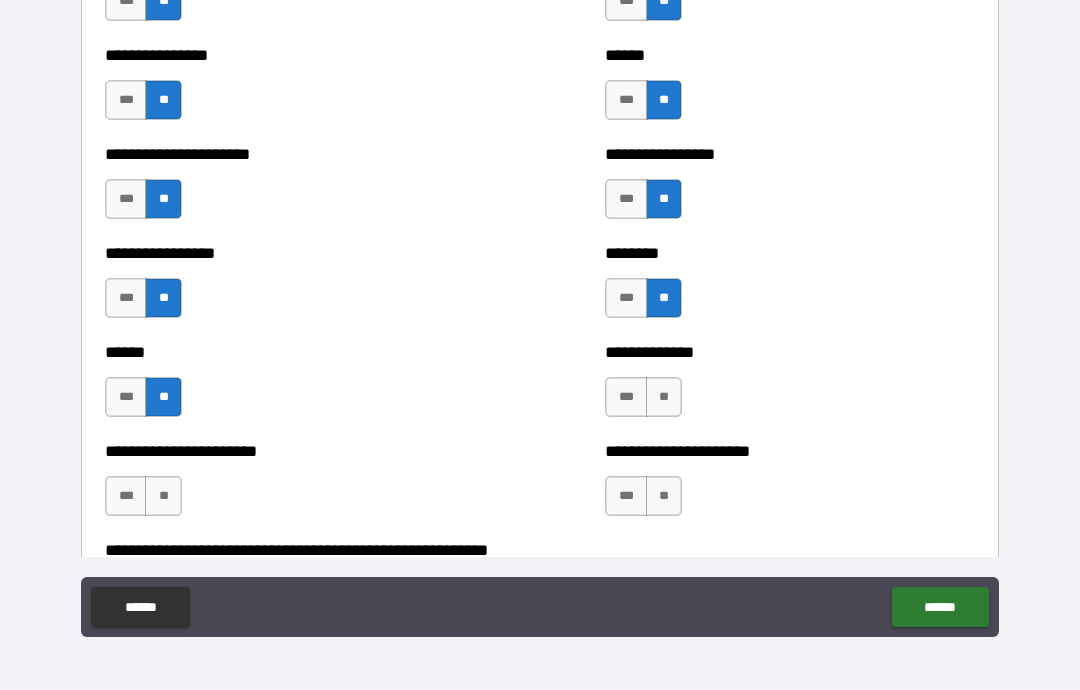 click on "**" at bounding box center [163, 496] 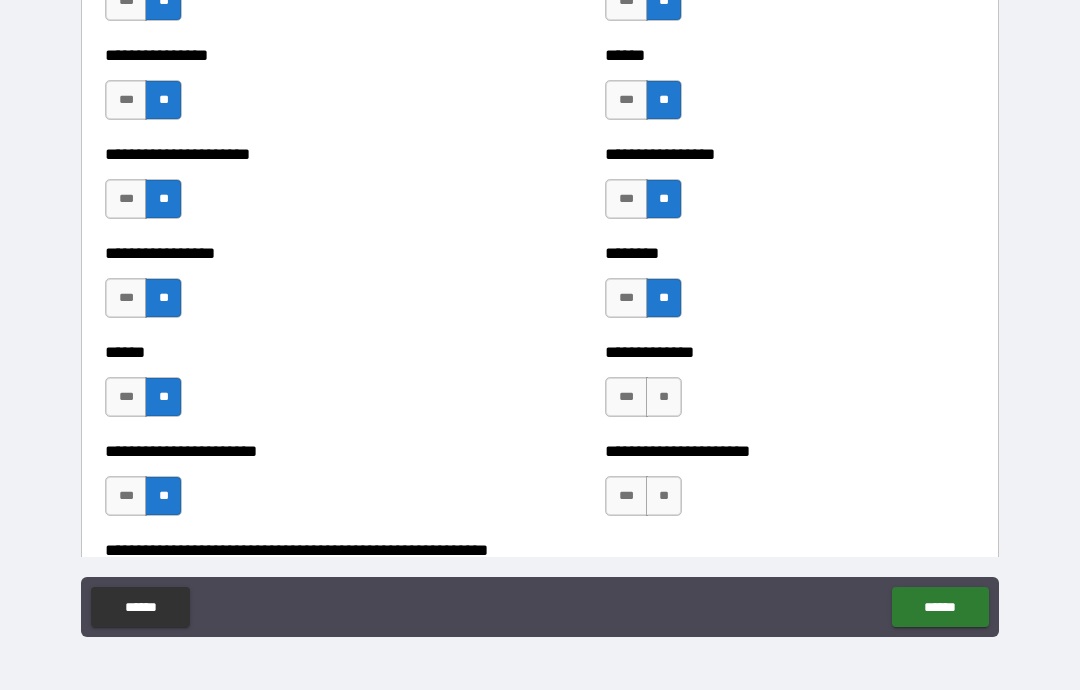 click on "**" at bounding box center (664, 397) 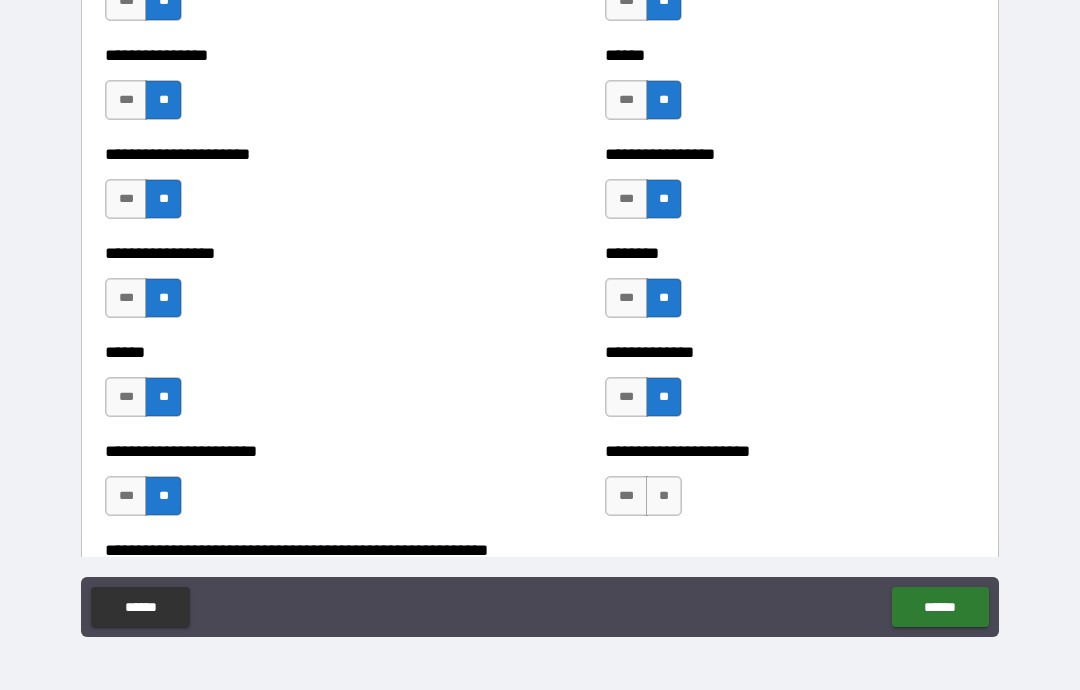 click on "**" at bounding box center (664, 496) 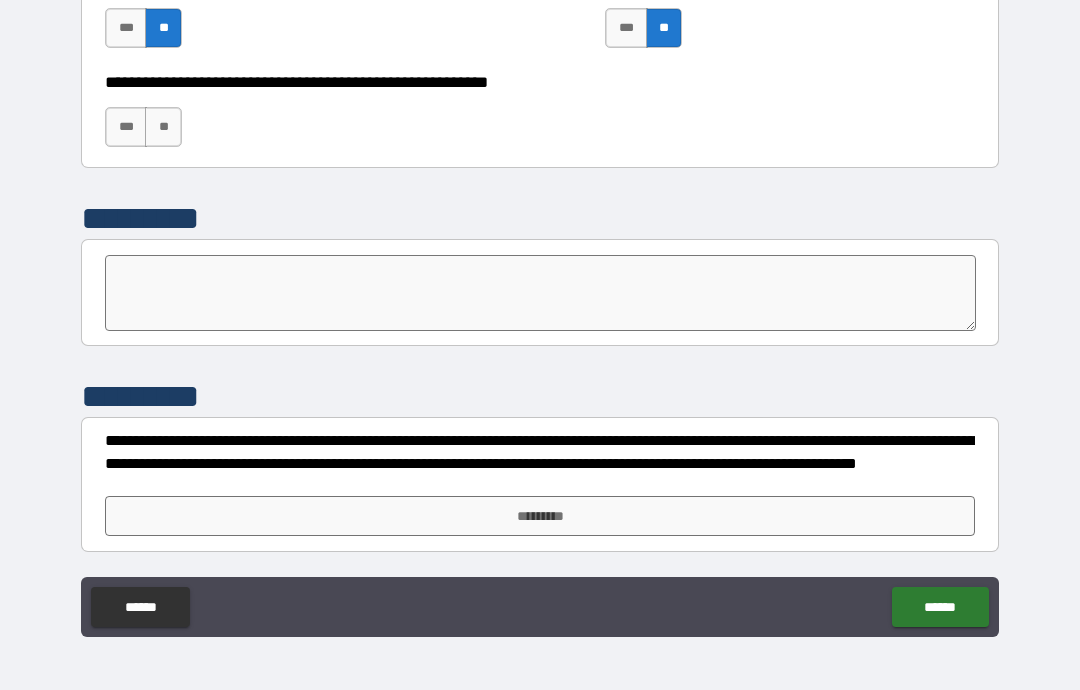 scroll, scrollTop: 5330, scrollLeft: 0, axis: vertical 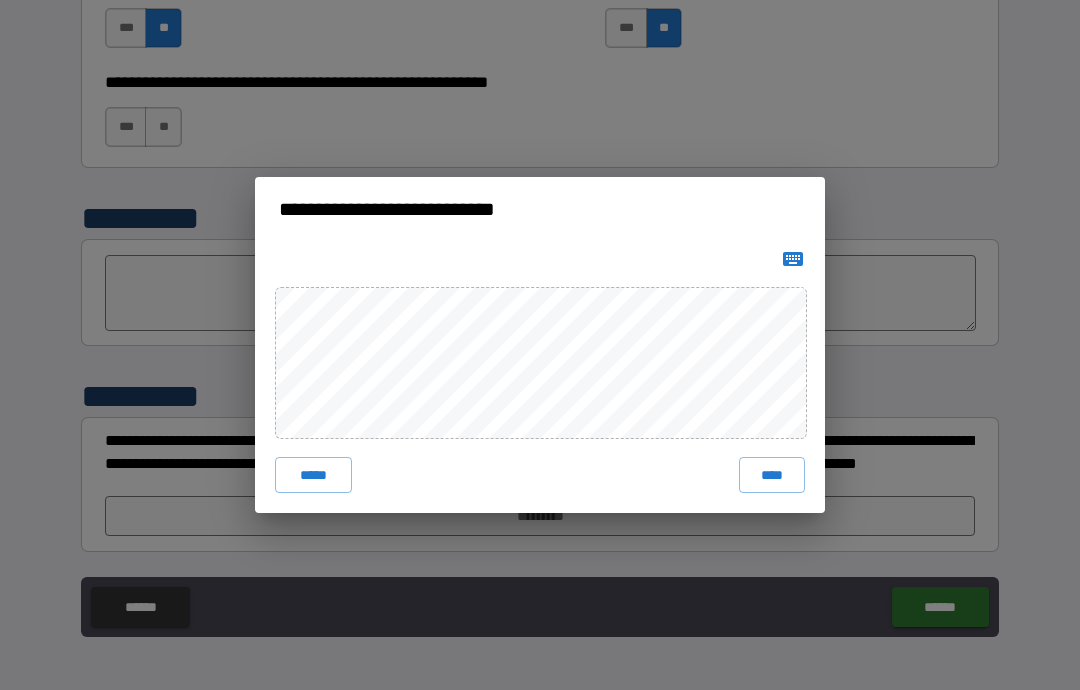 click on "****" at bounding box center (772, 475) 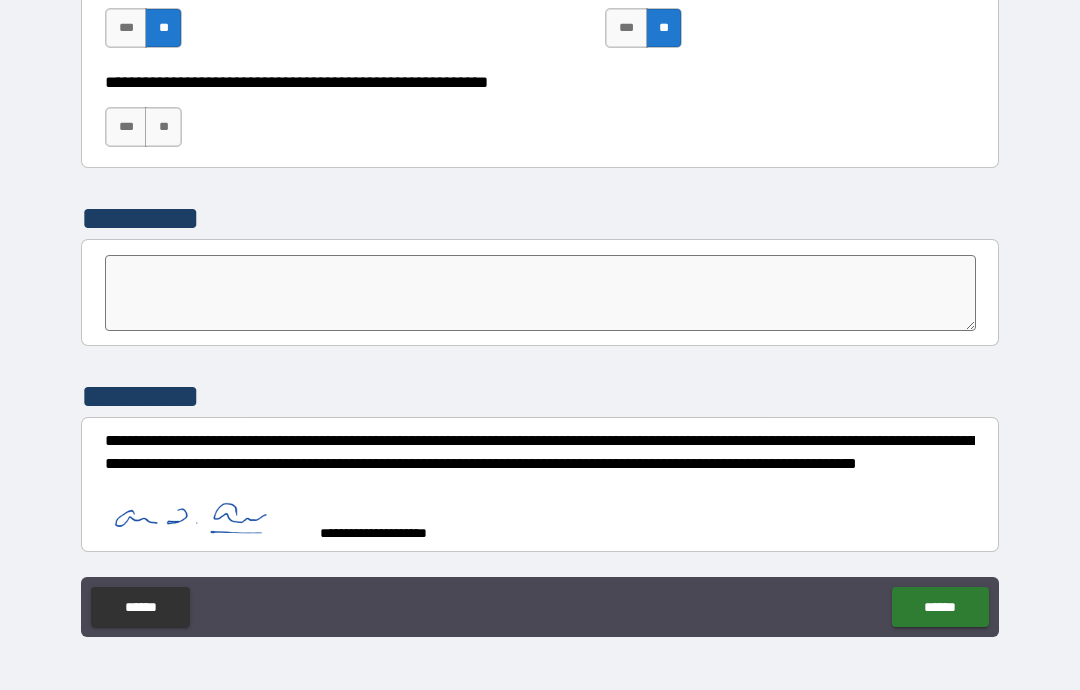 scroll, scrollTop: 5320, scrollLeft: 0, axis: vertical 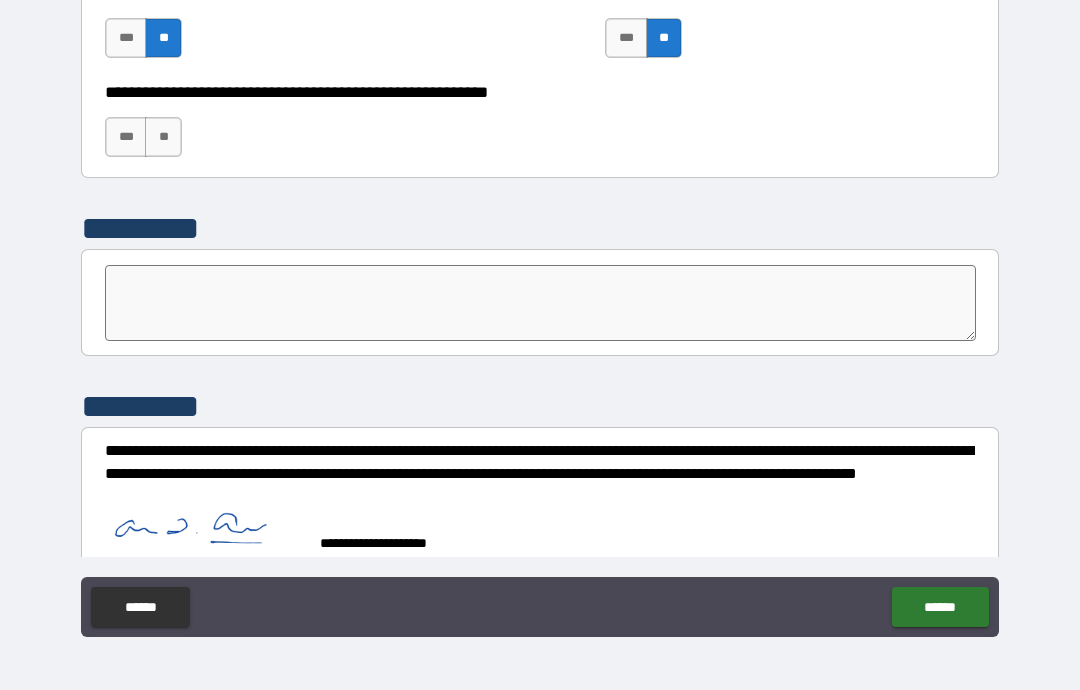 click on "******" at bounding box center [940, 607] 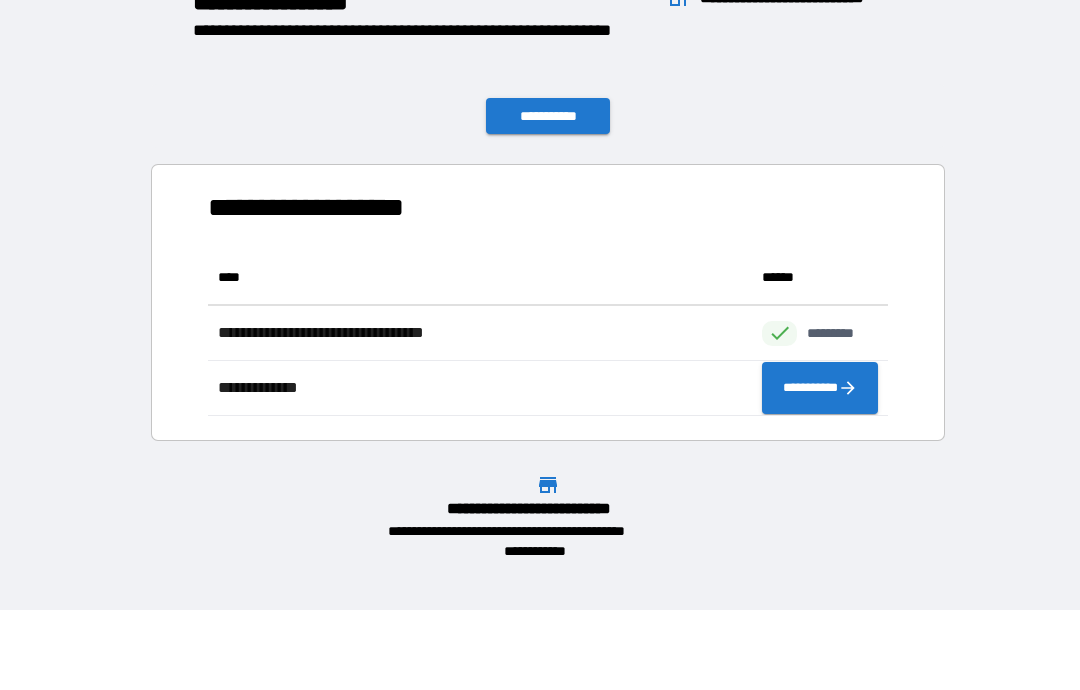 scroll, scrollTop: 166, scrollLeft: 680, axis: both 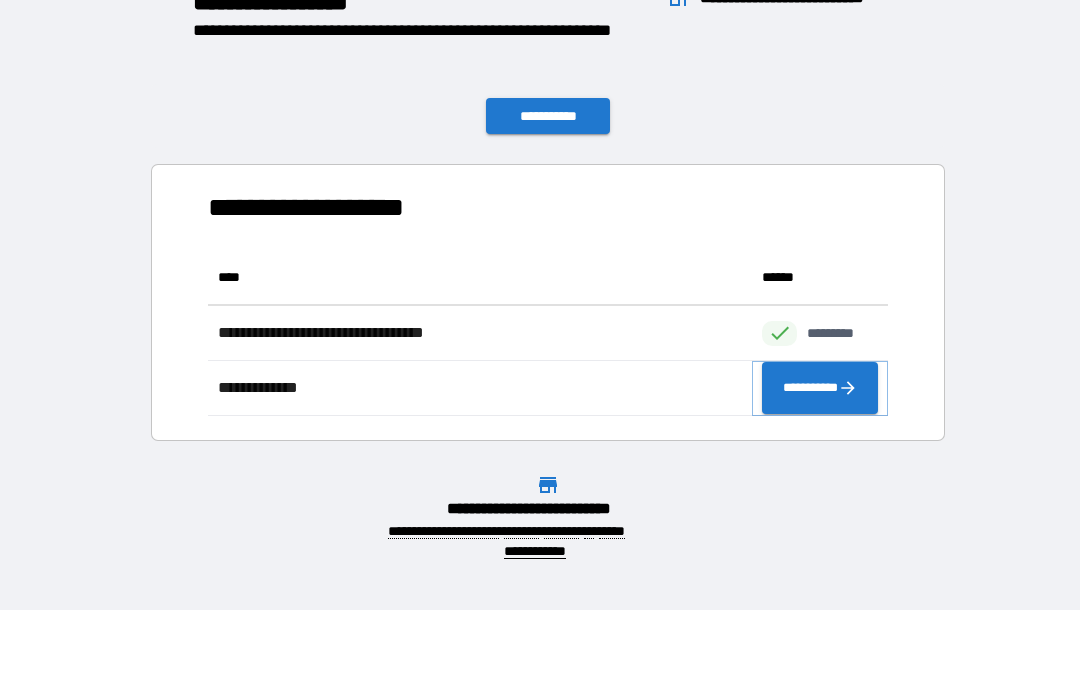 click on "**********" at bounding box center (820, 388) 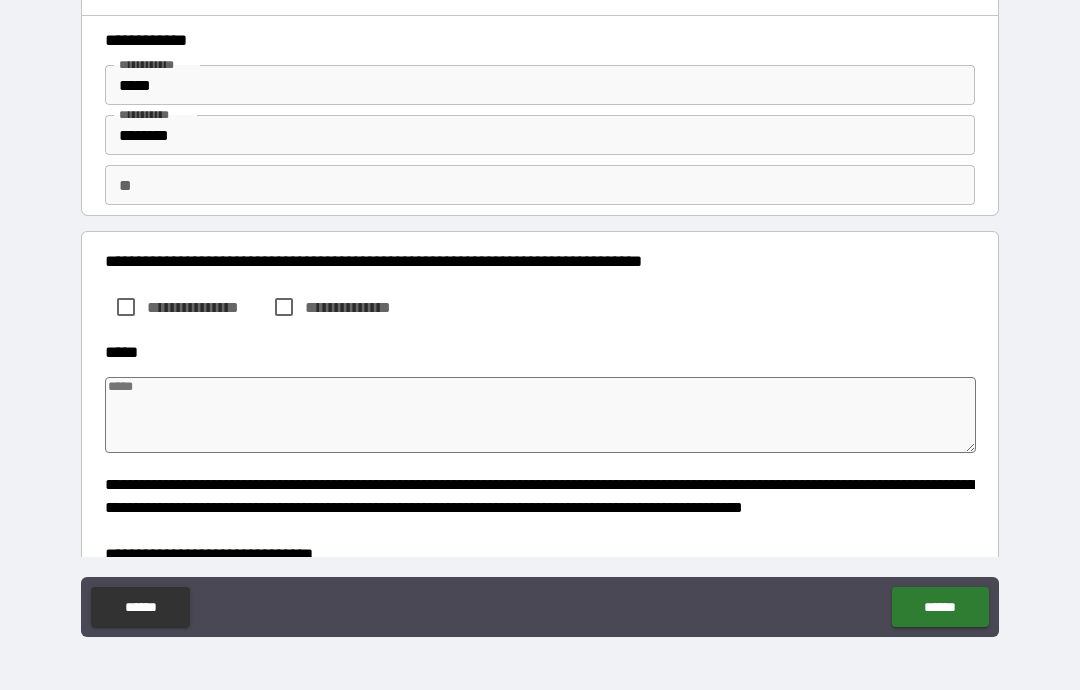type on "*" 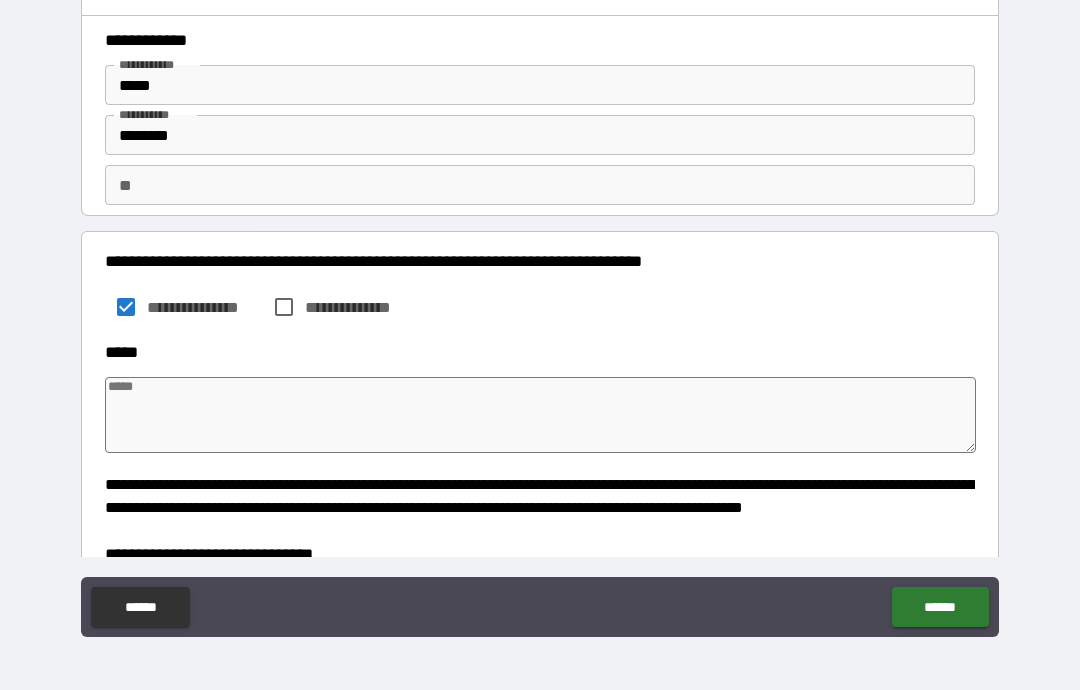 type on "*" 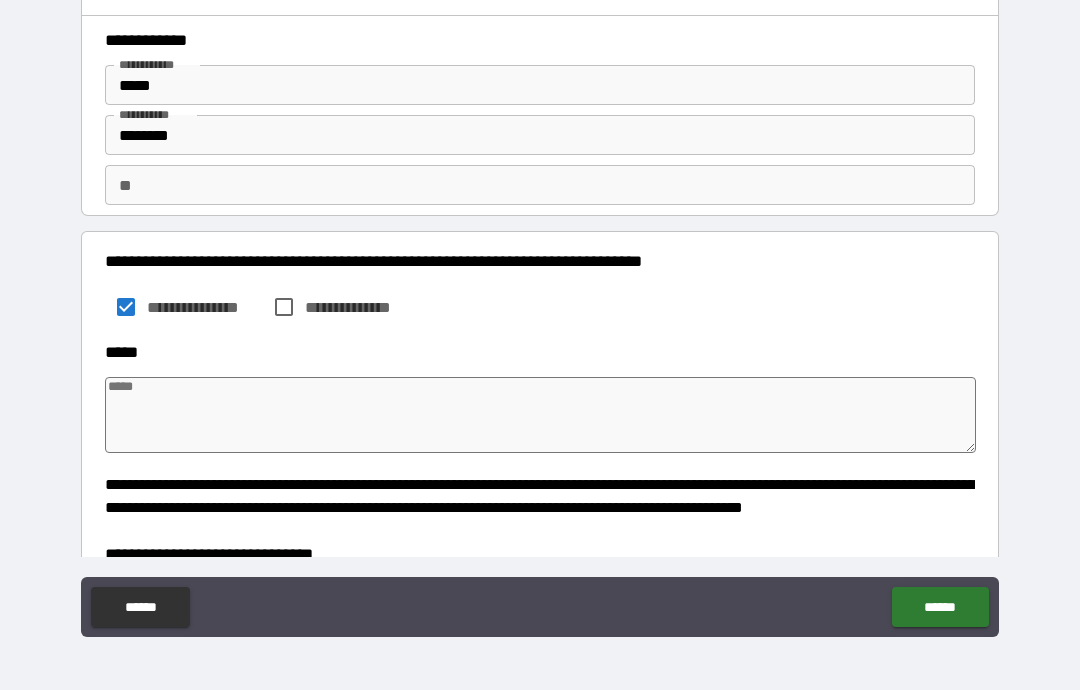 type on "*" 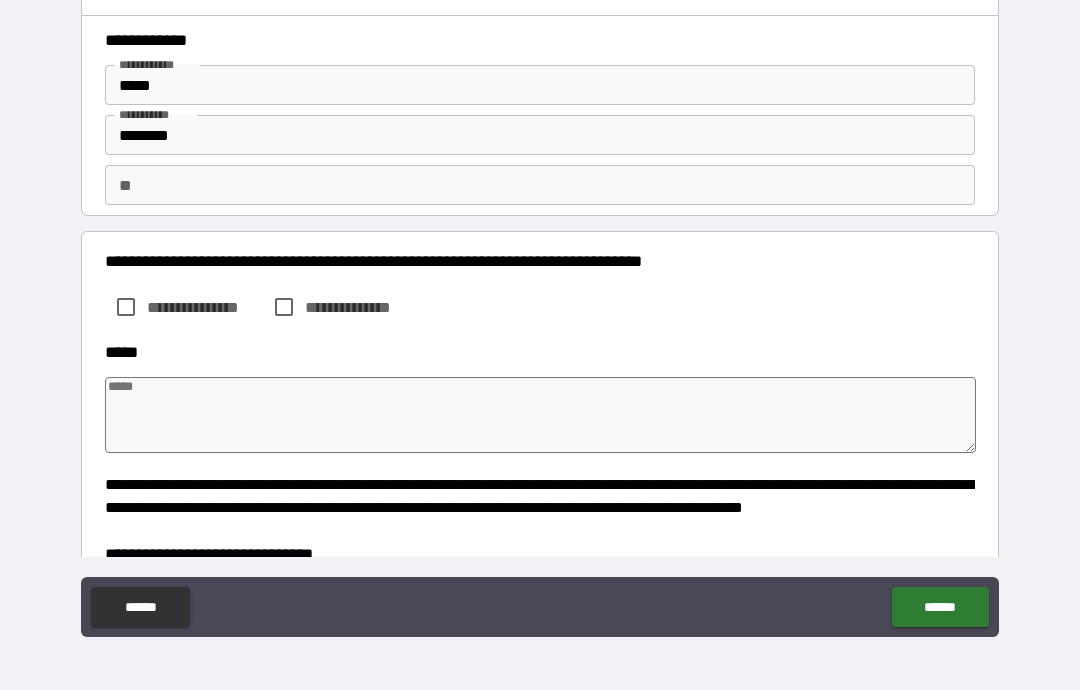 type on "*" 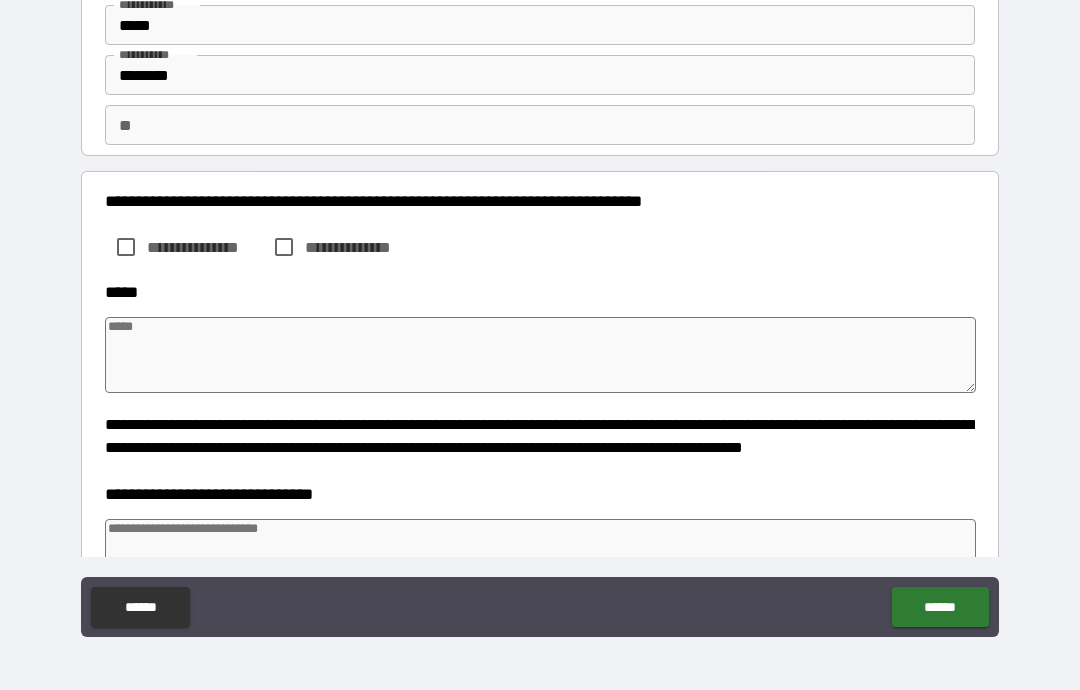 scroll, scrollTop: 69, scrollLeft: 0, axis: vertical 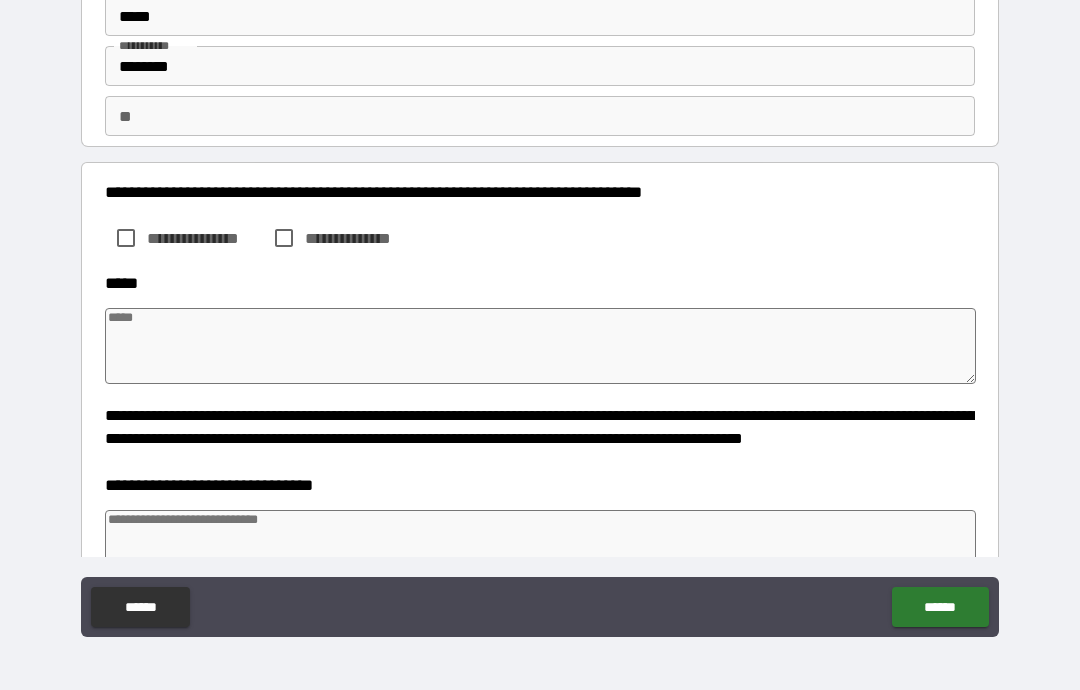 type on "*" 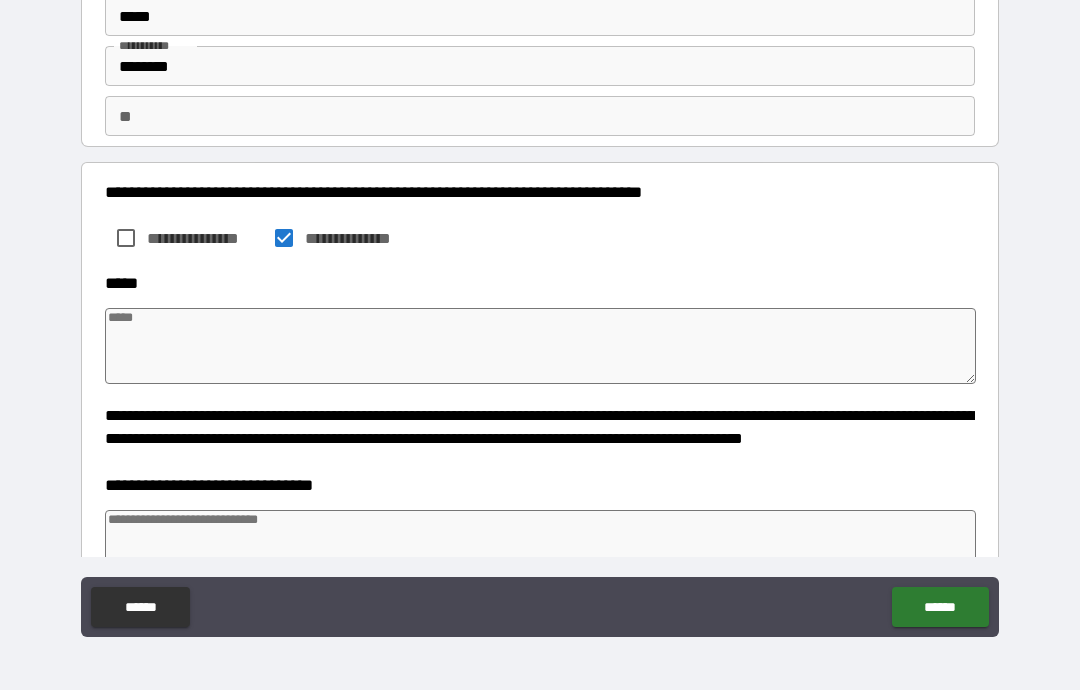 type on "*" 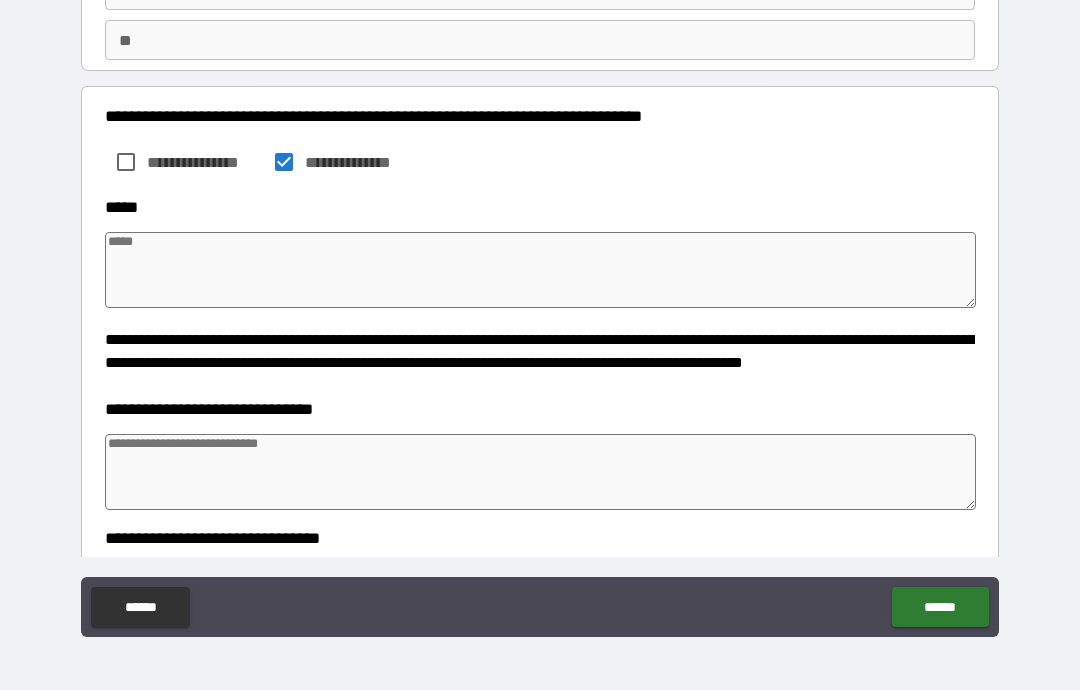 scroll, scrollTop: 149, scrollLeft: 0, axis: vertical 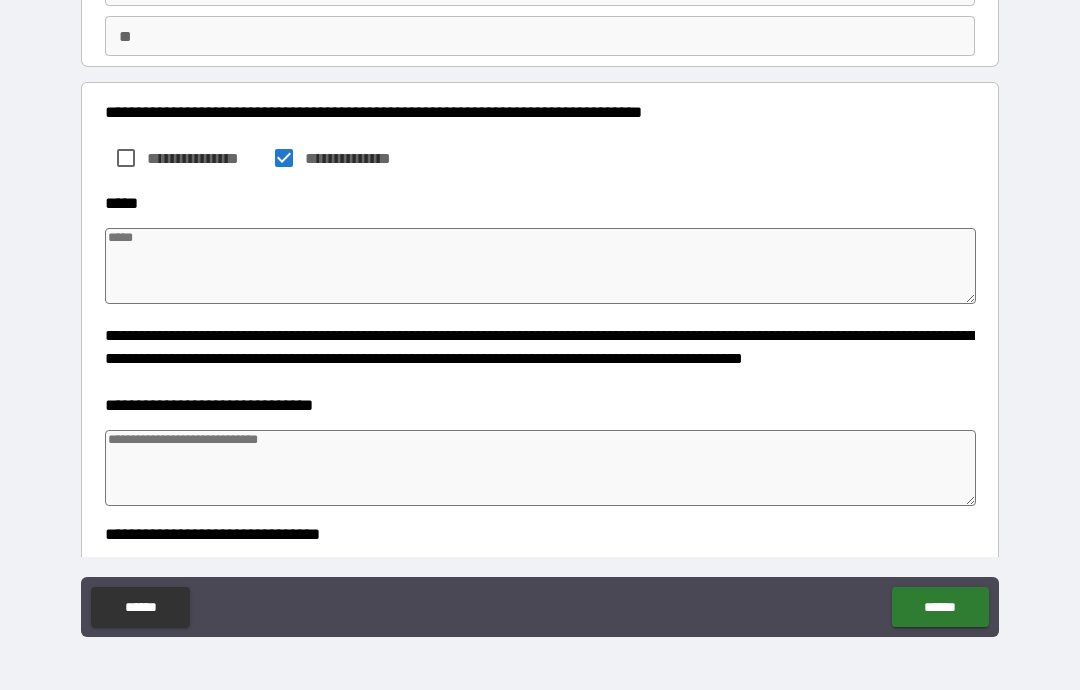 click at bounding box center [540, 468] 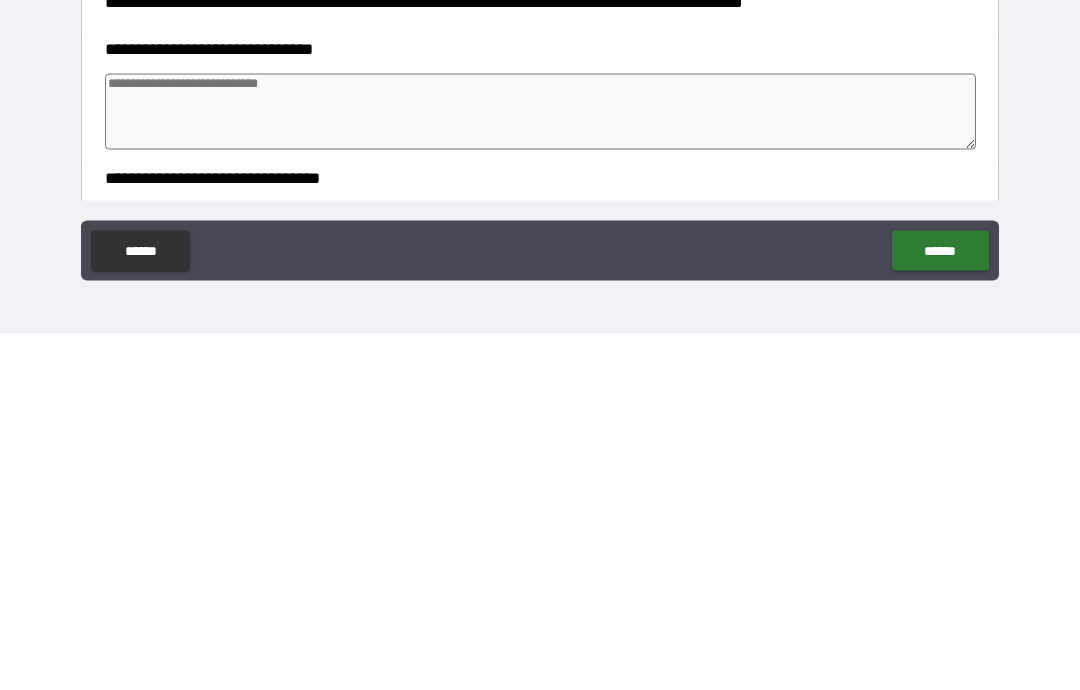 type on "*" 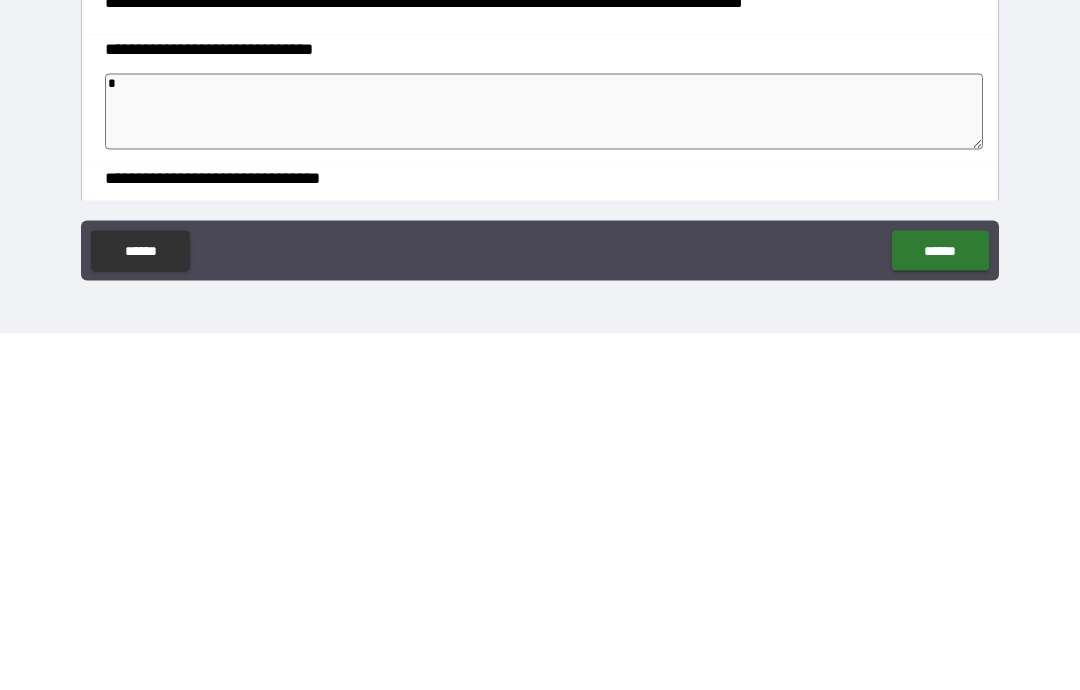 type on "*" 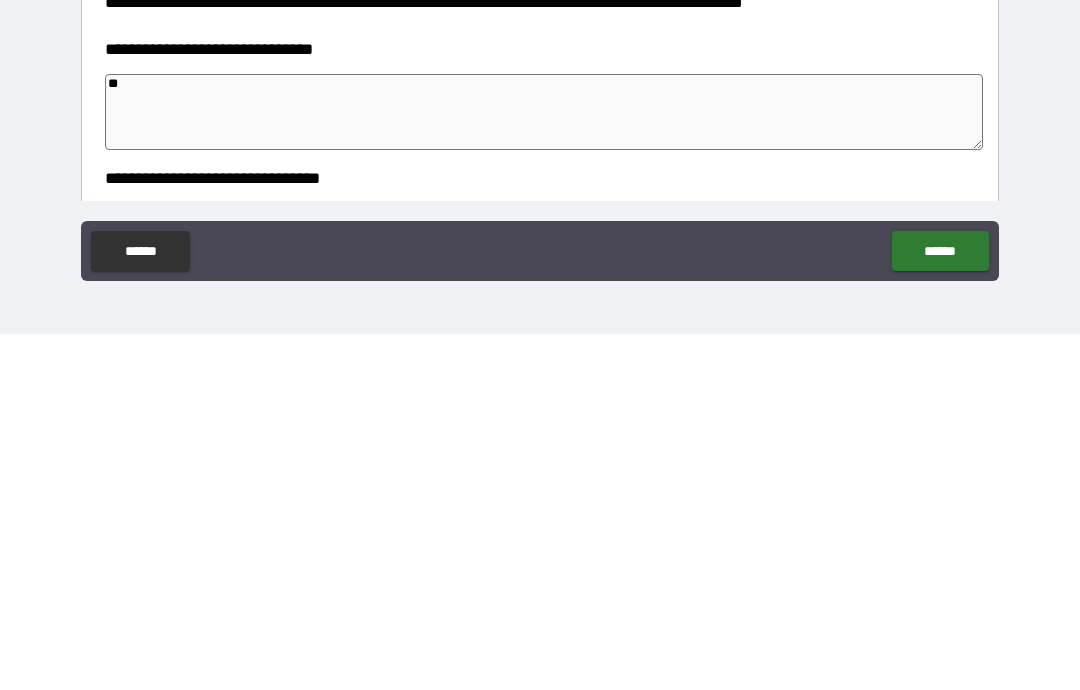 type on "*" 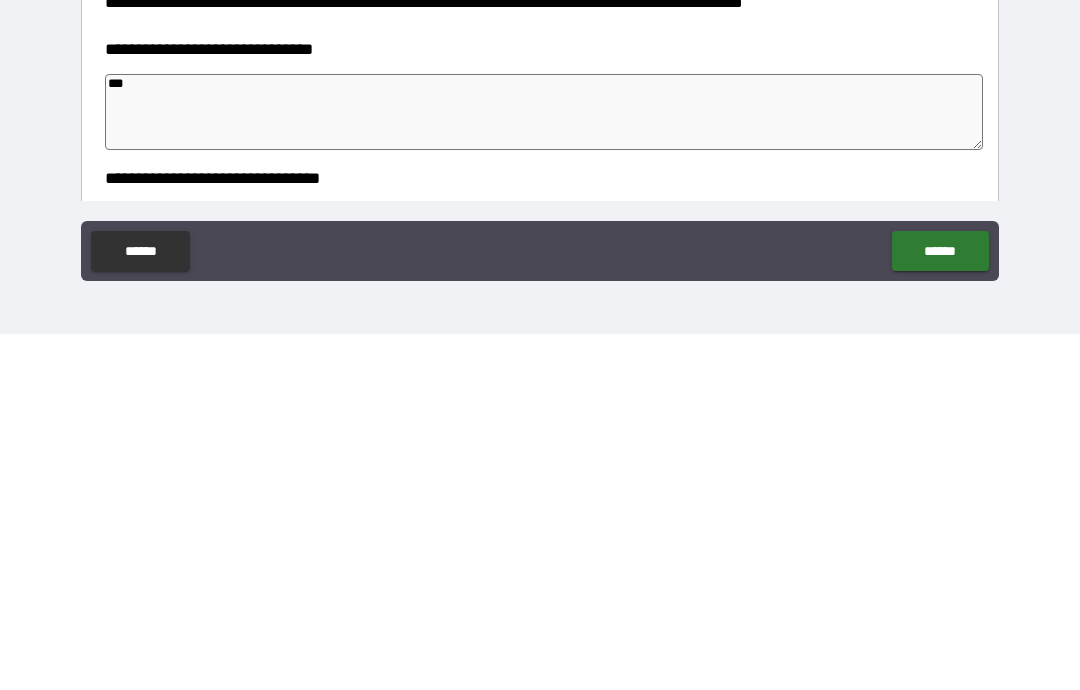 type on "*" 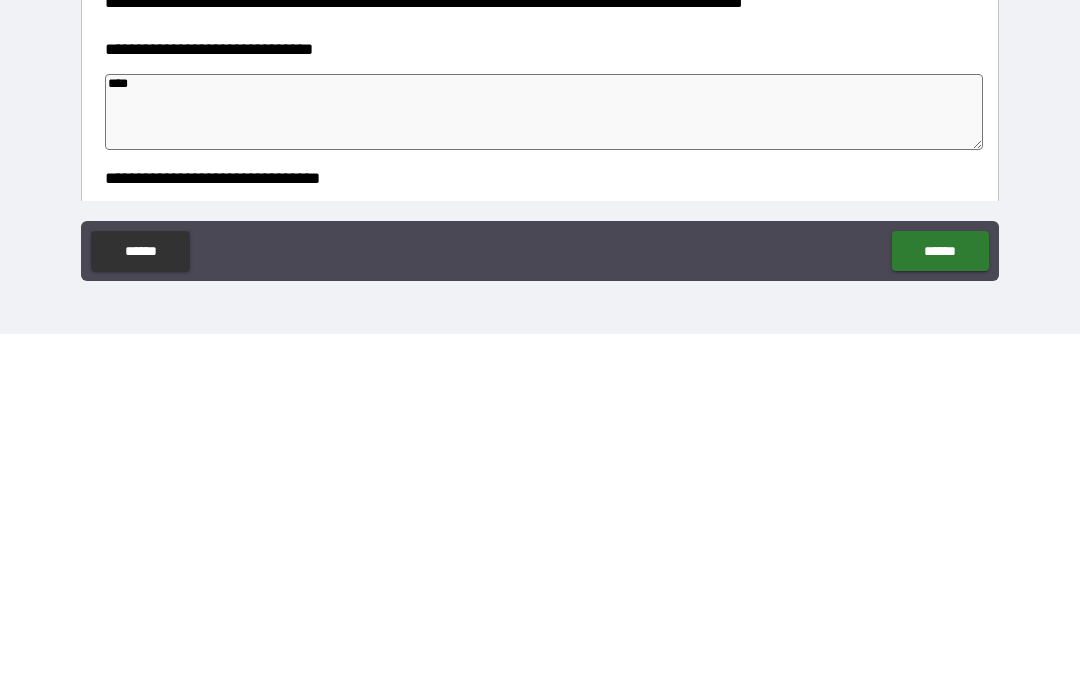 type on "*" 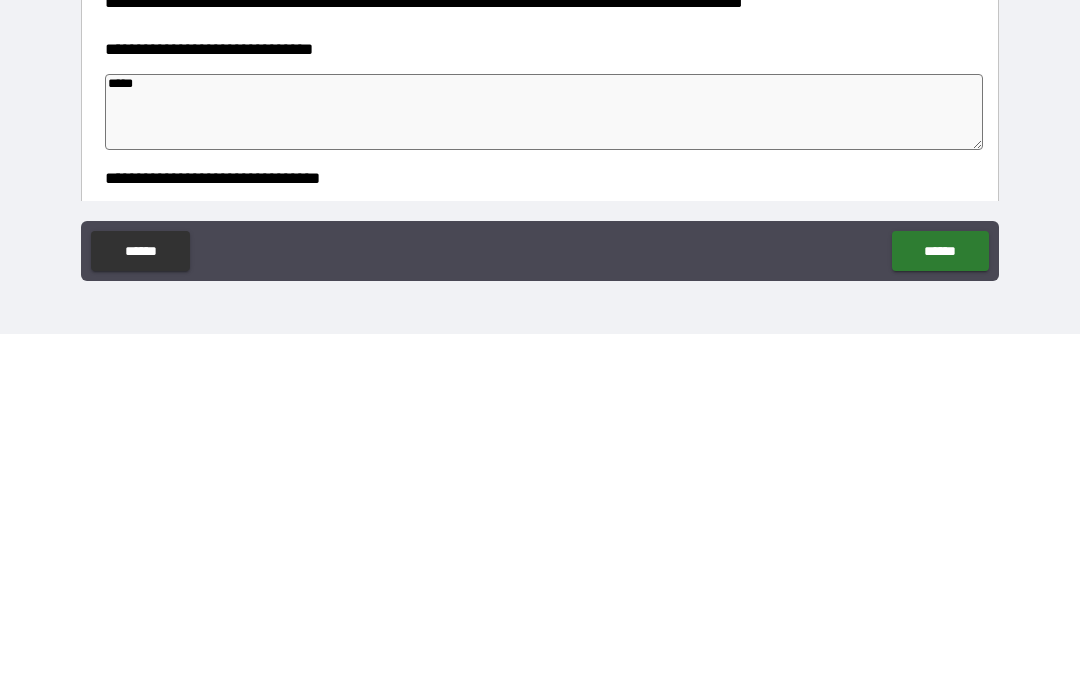 type on "*" 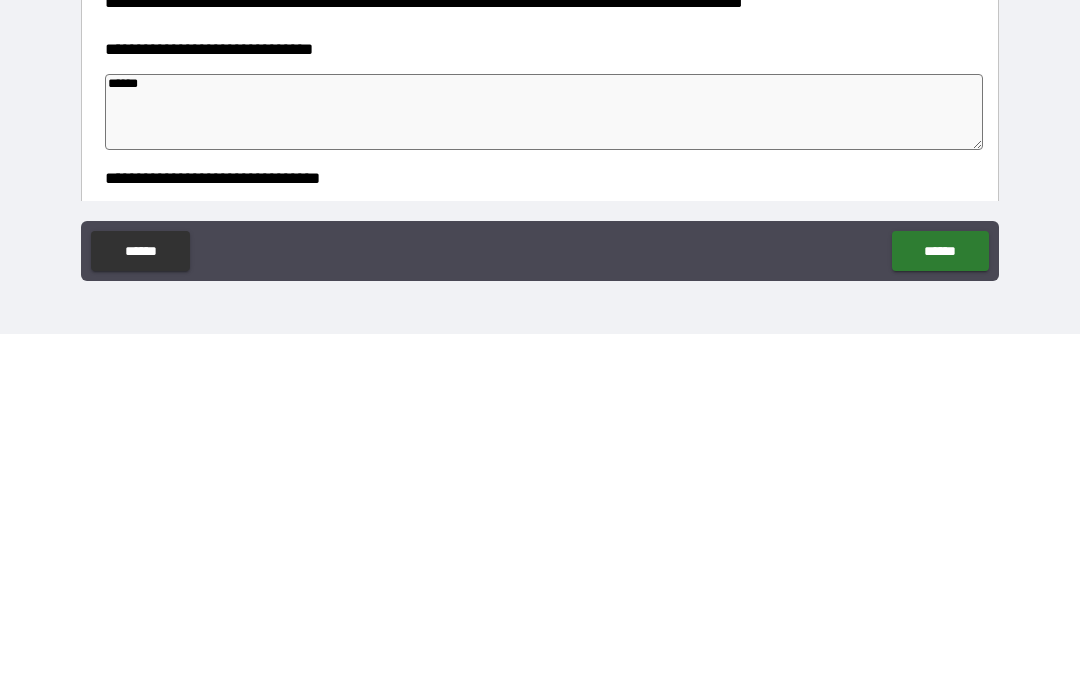 type on "*" 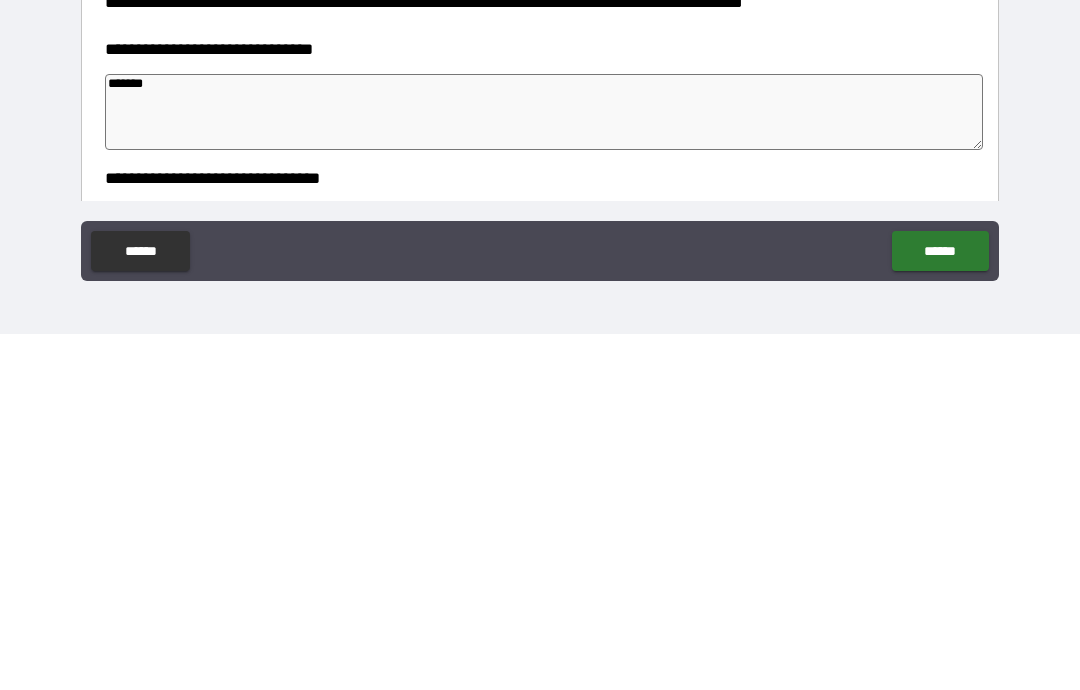 type on "*" 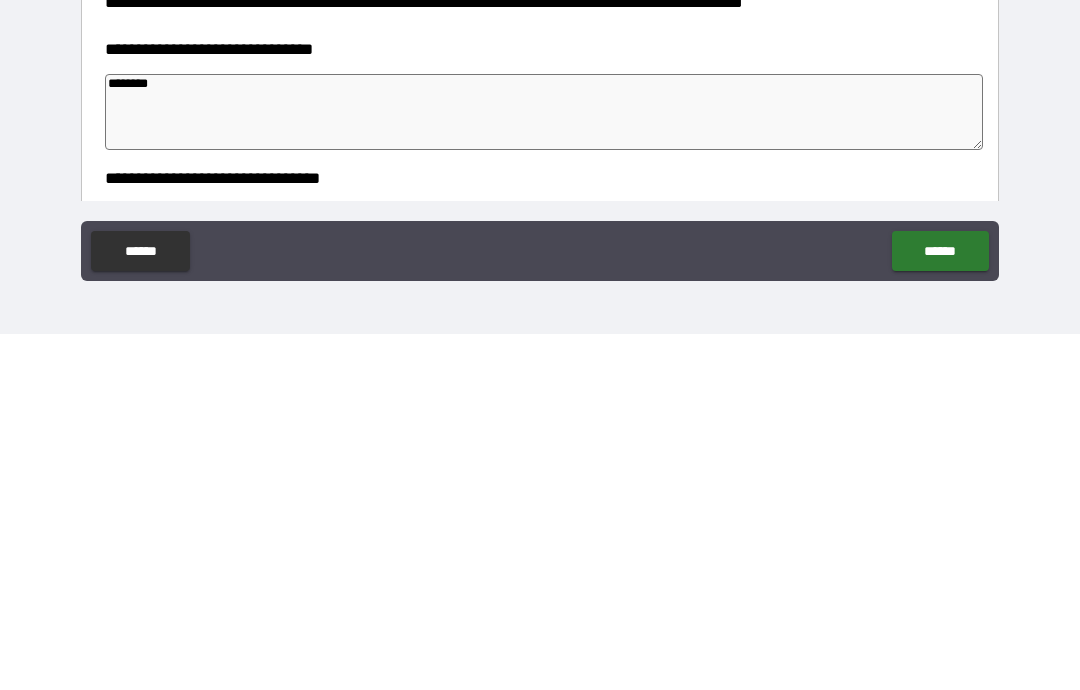 type on "*" 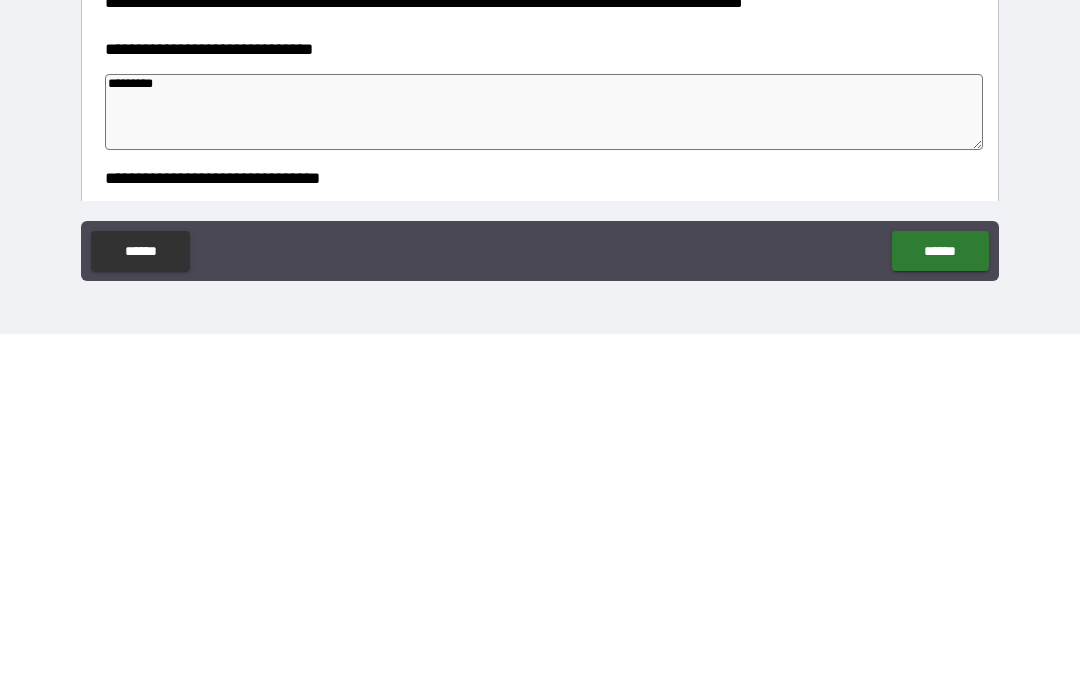 type on "*" 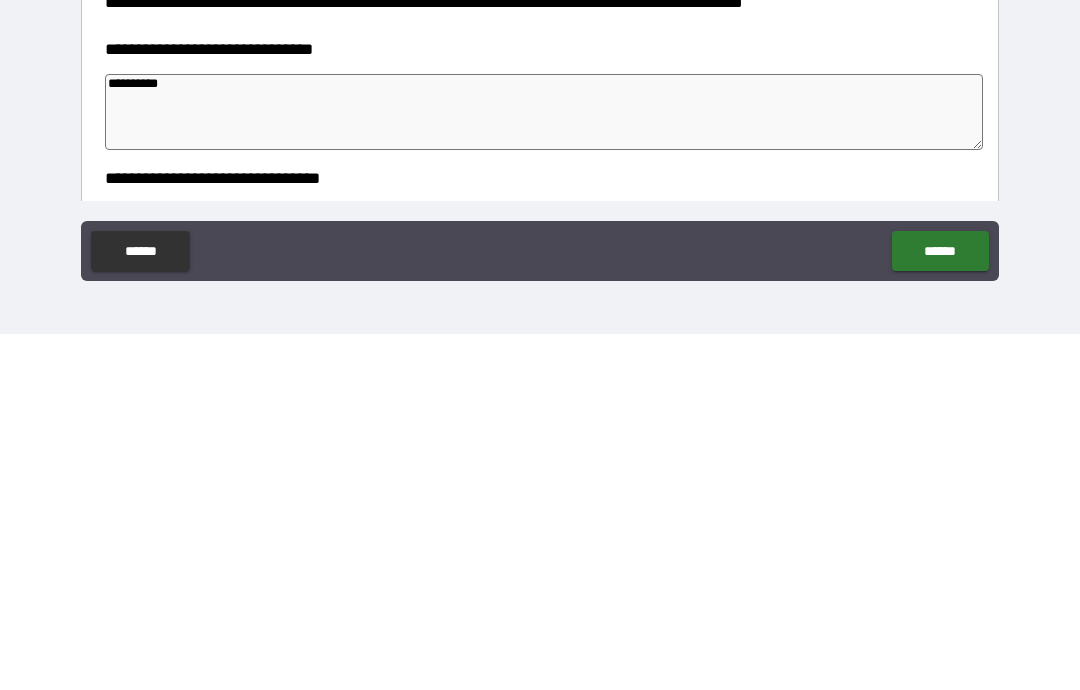 type on "*" 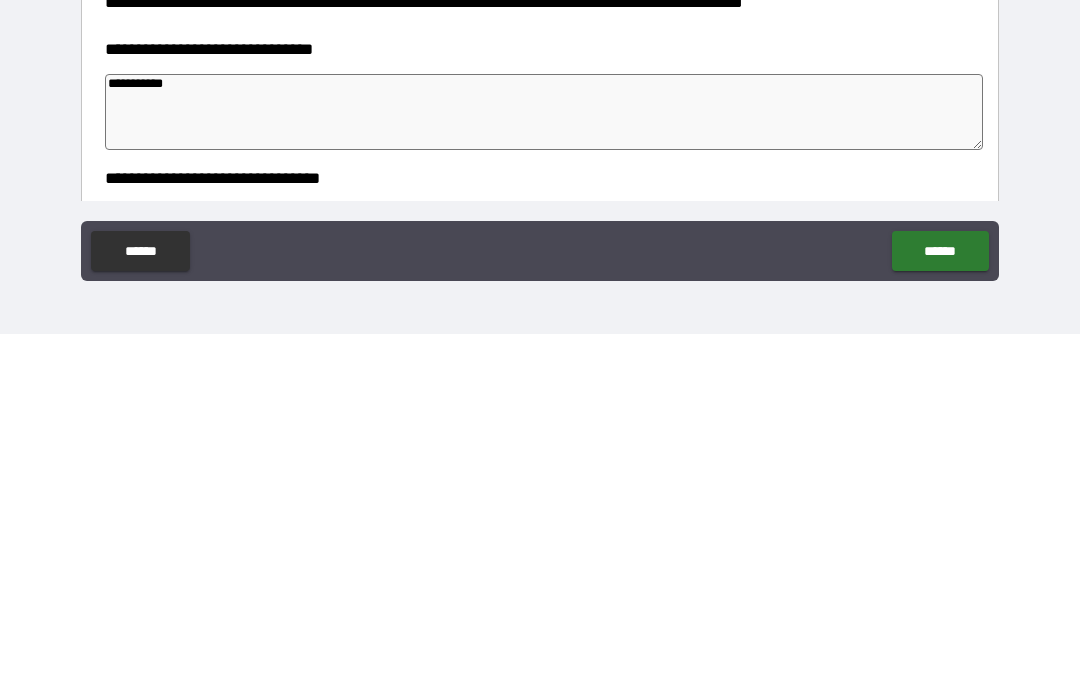 type on "*" 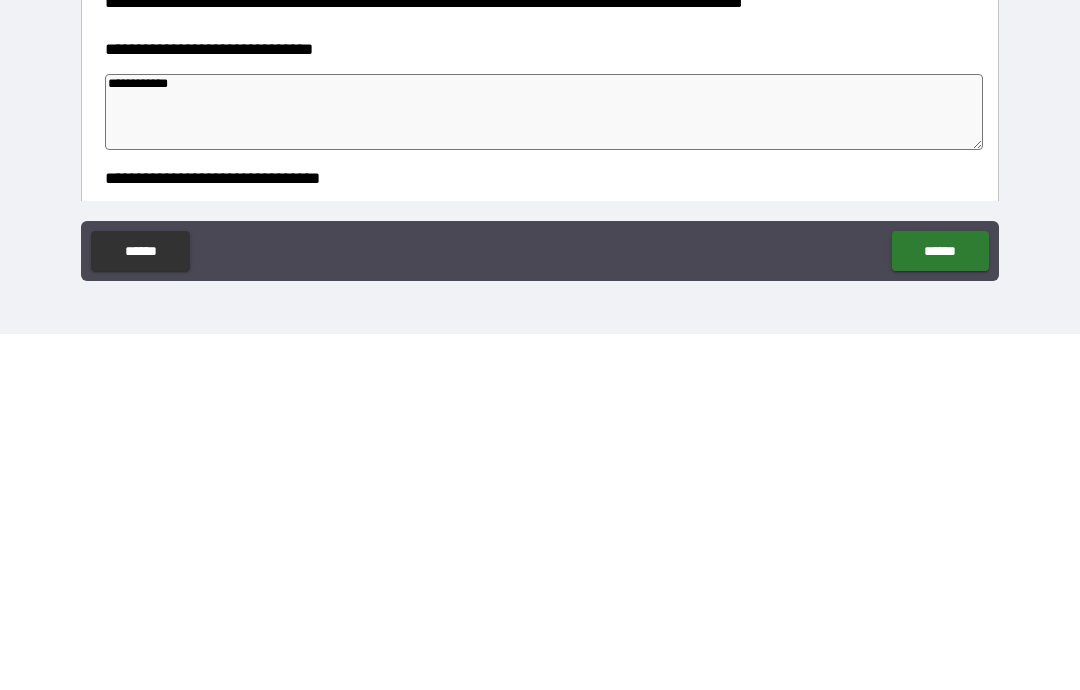 type on "*" 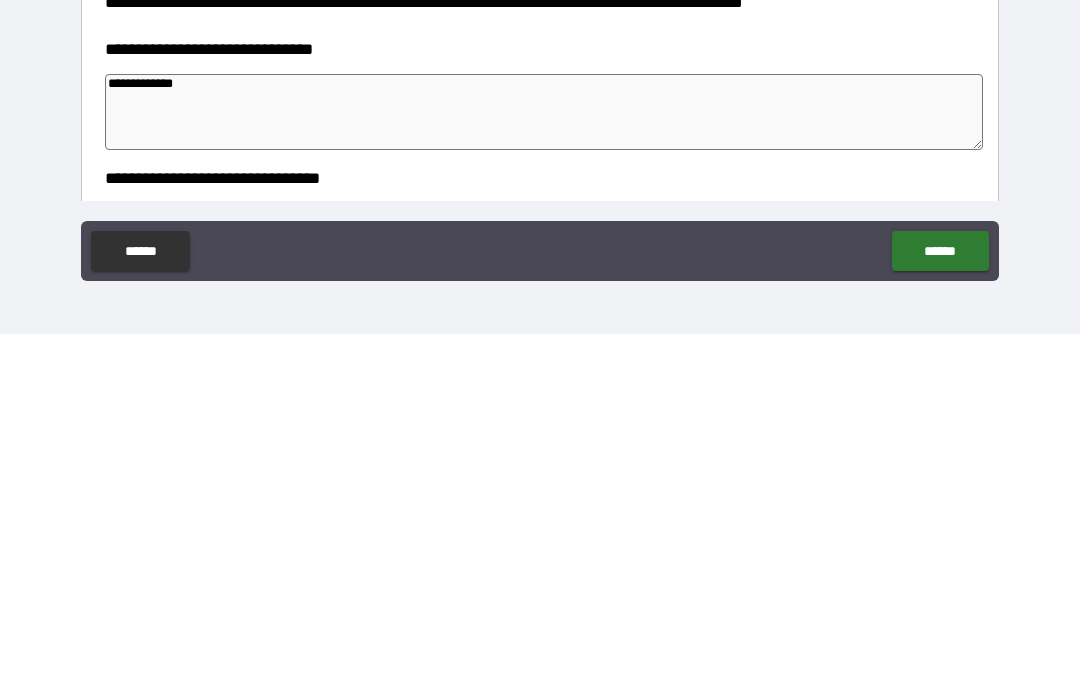 type on "*" 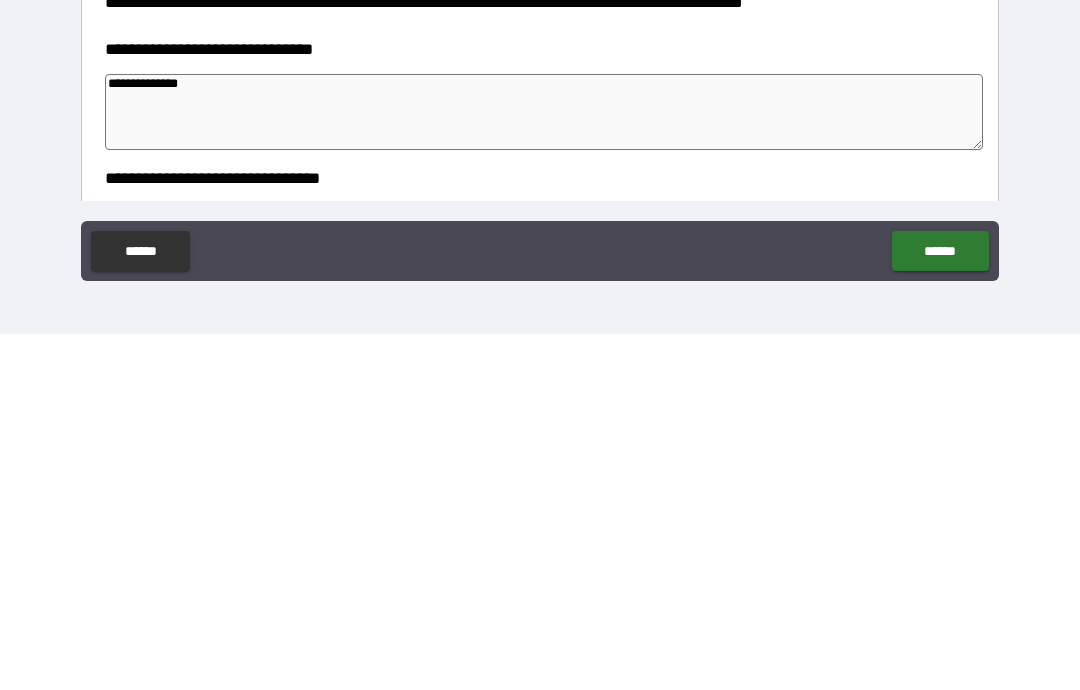 type on "*" 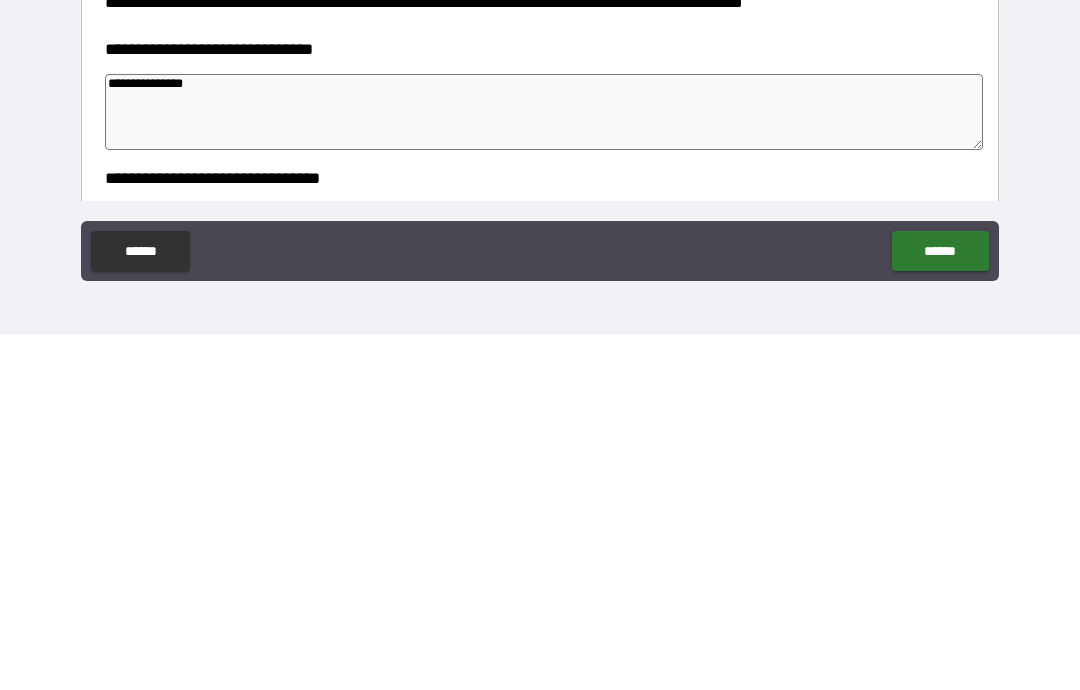 type on "*" 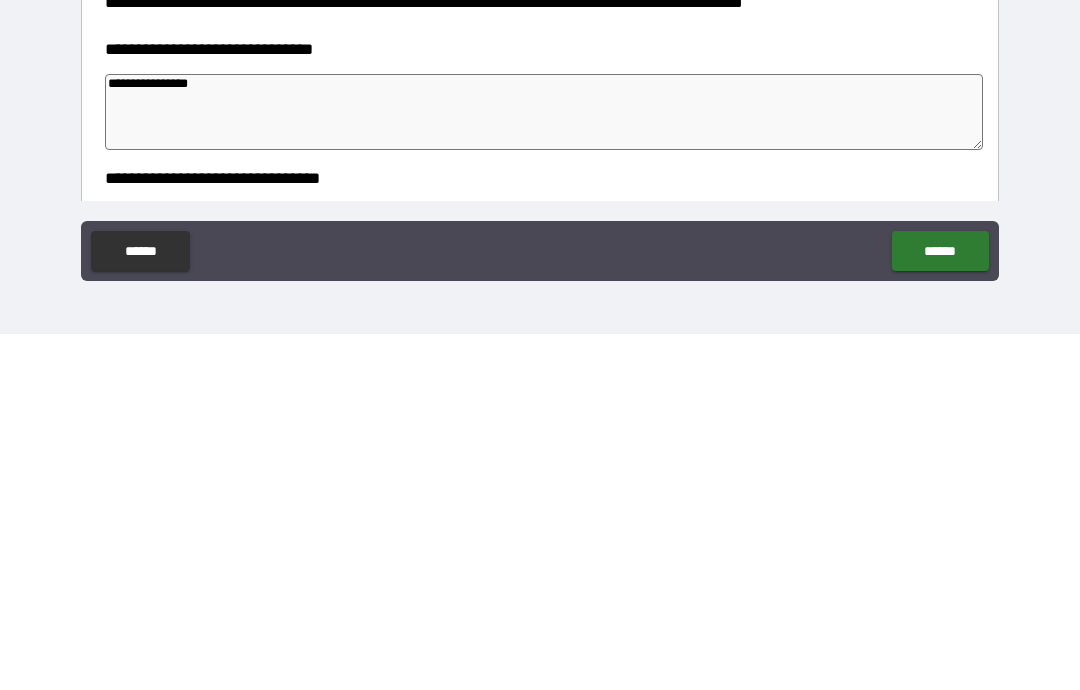 type on "*" 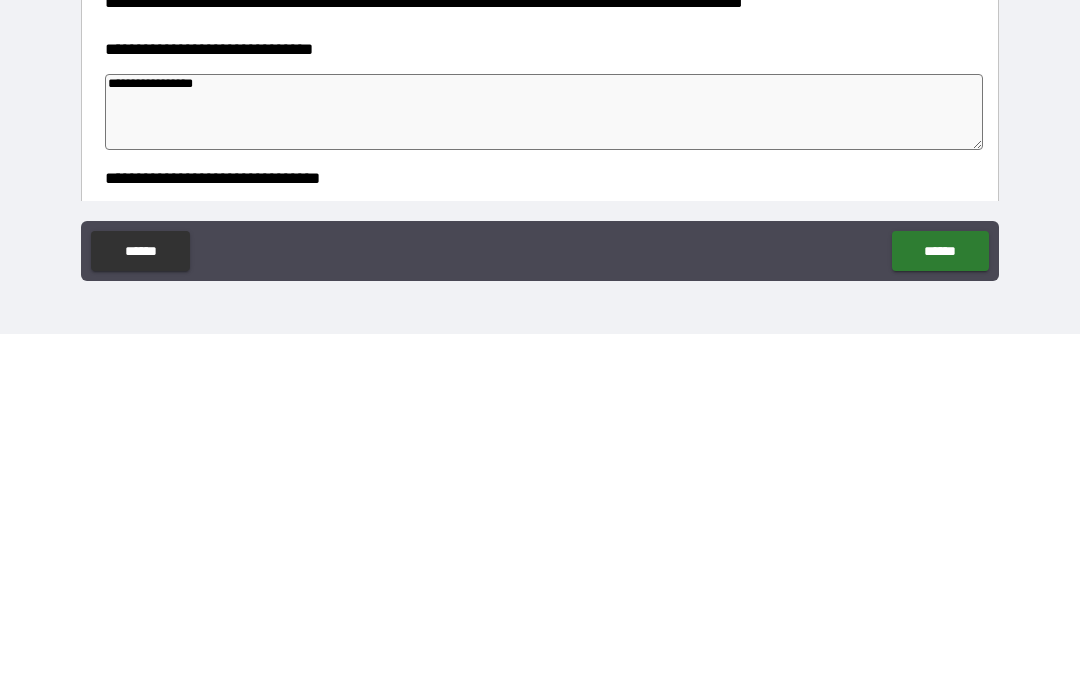 type 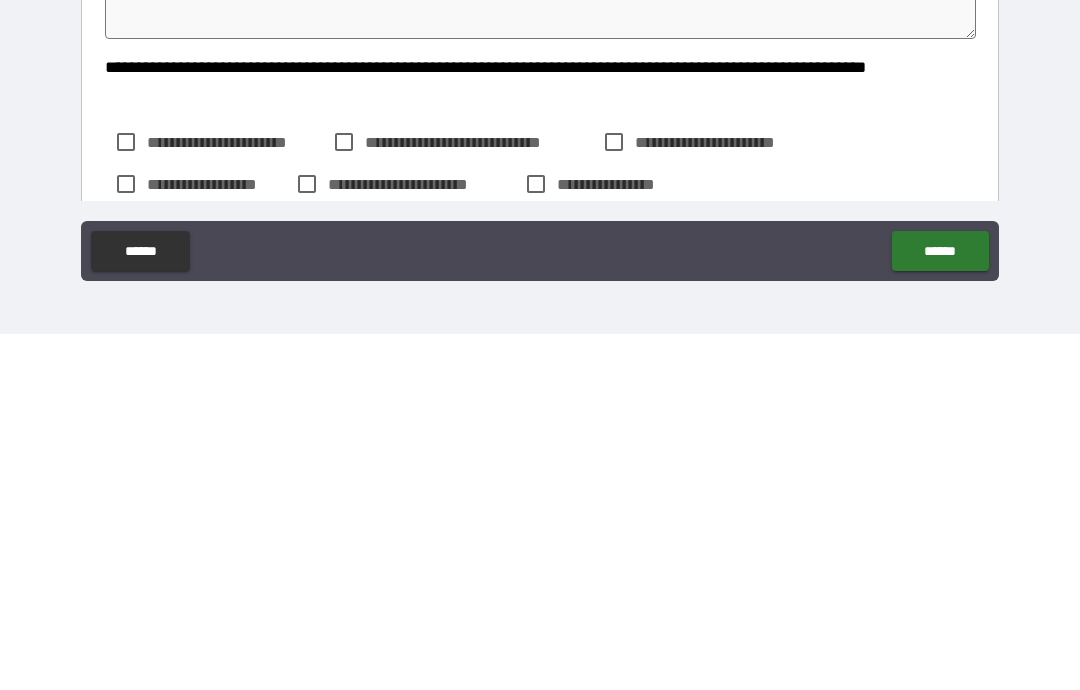 scroll, scrollTop: 548, scrollLeft: 0, axis: vertical 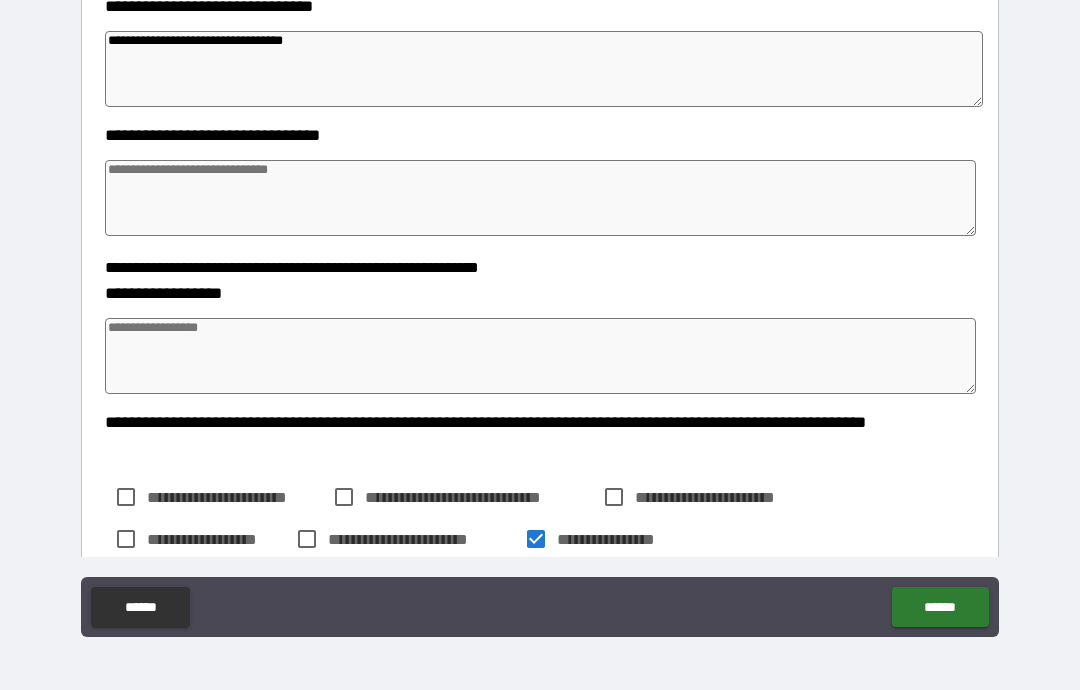 click on "******" at bounding box center (940, 607) 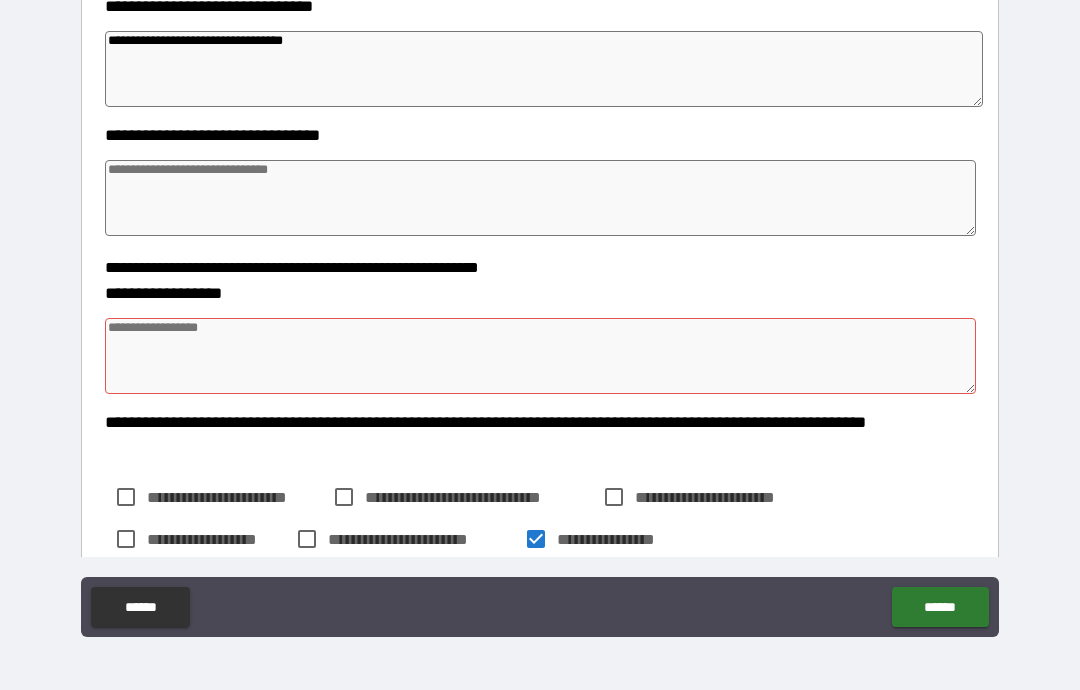 click at bounding box center (540, 356) 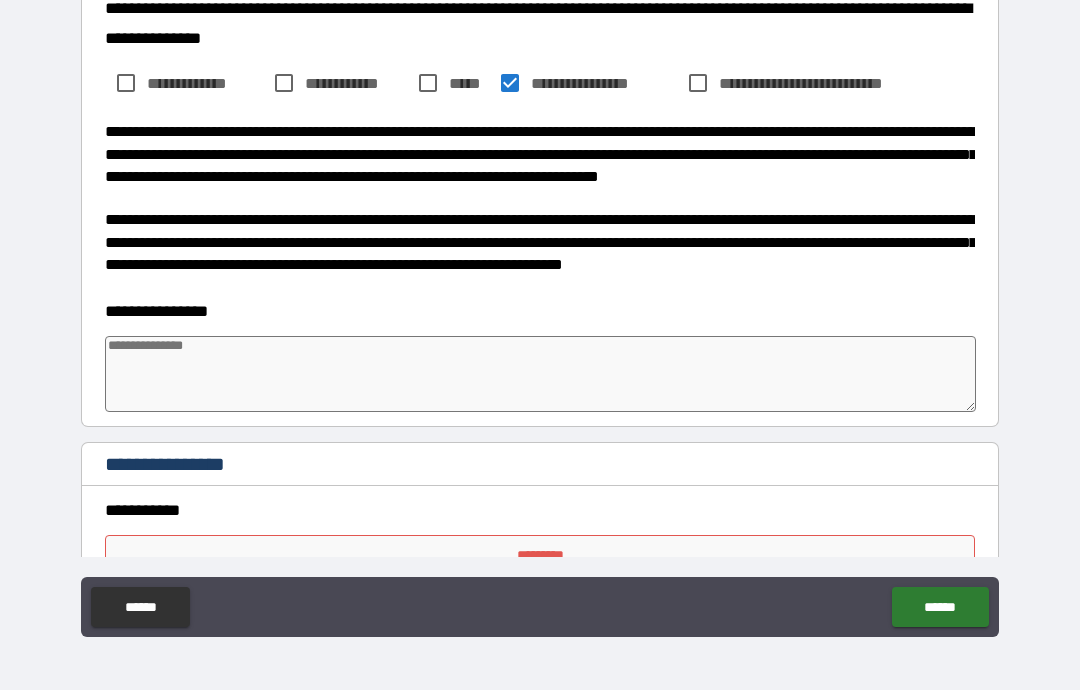 scroll, scrollTop: 1257, scrollLeft: 0, axis: vertical 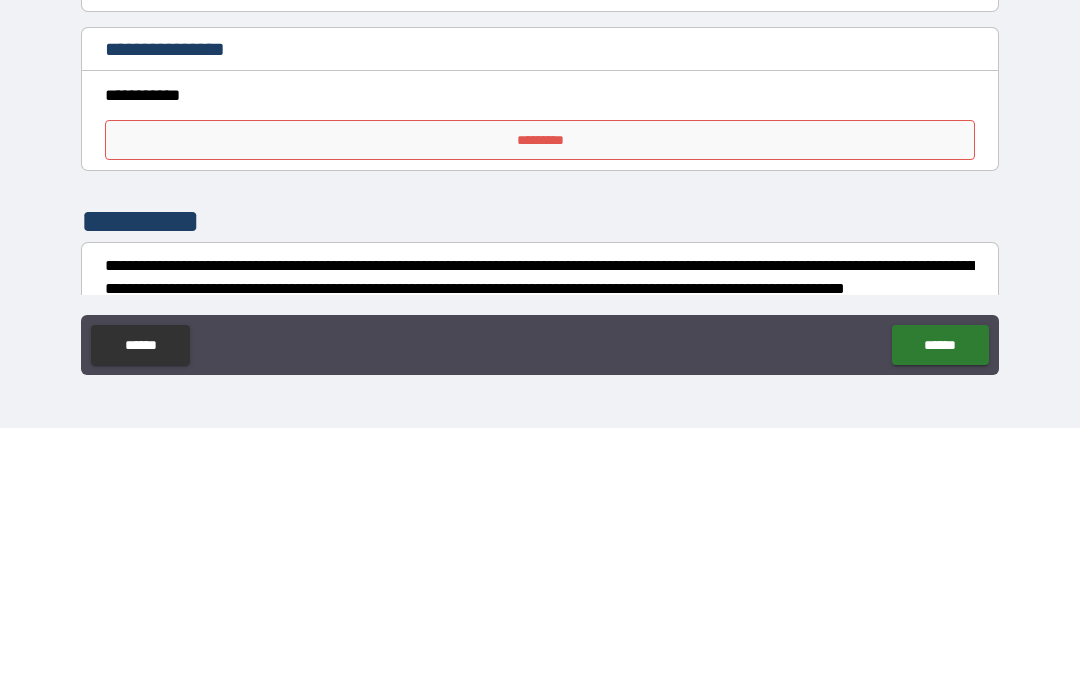click on "*********" at bounding box center [540, 402] 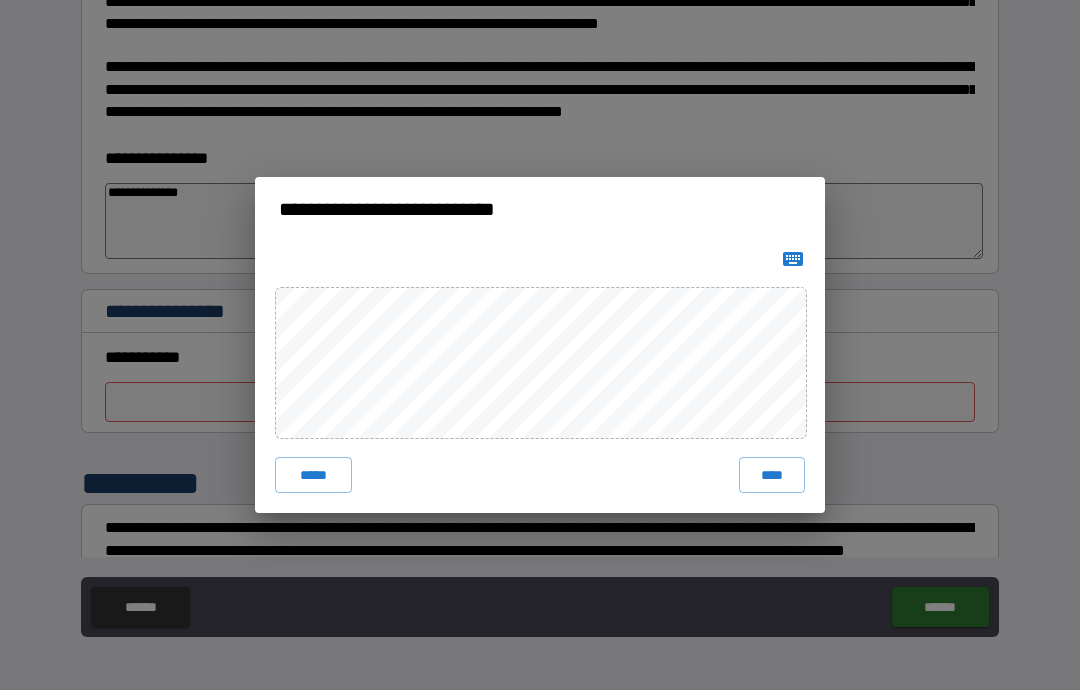 click on "****" at bounding box center [772, 475] 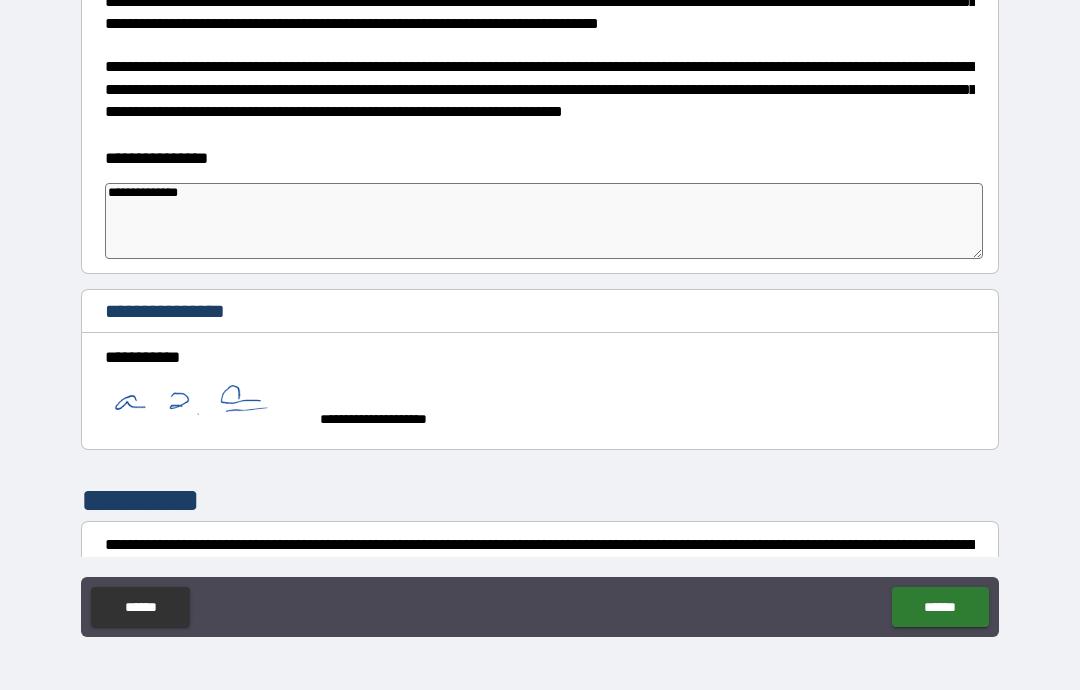 click on "******" at bounding box center (940, 607) 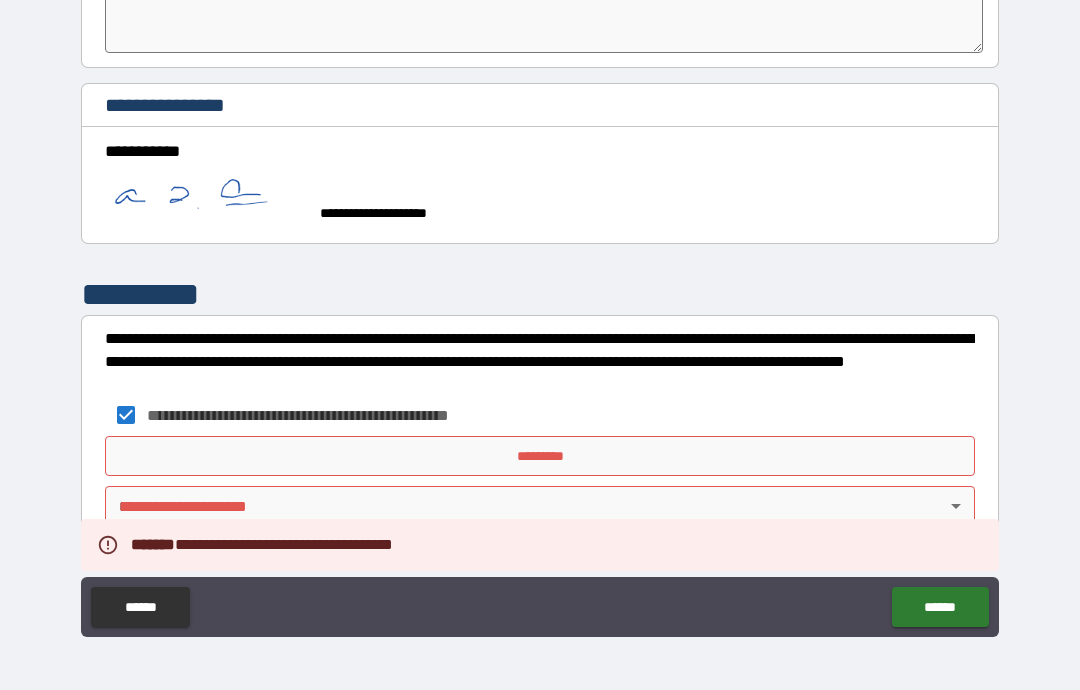 scroll, scrollTop: 1616, scrollLeft: 0, axis: vertical 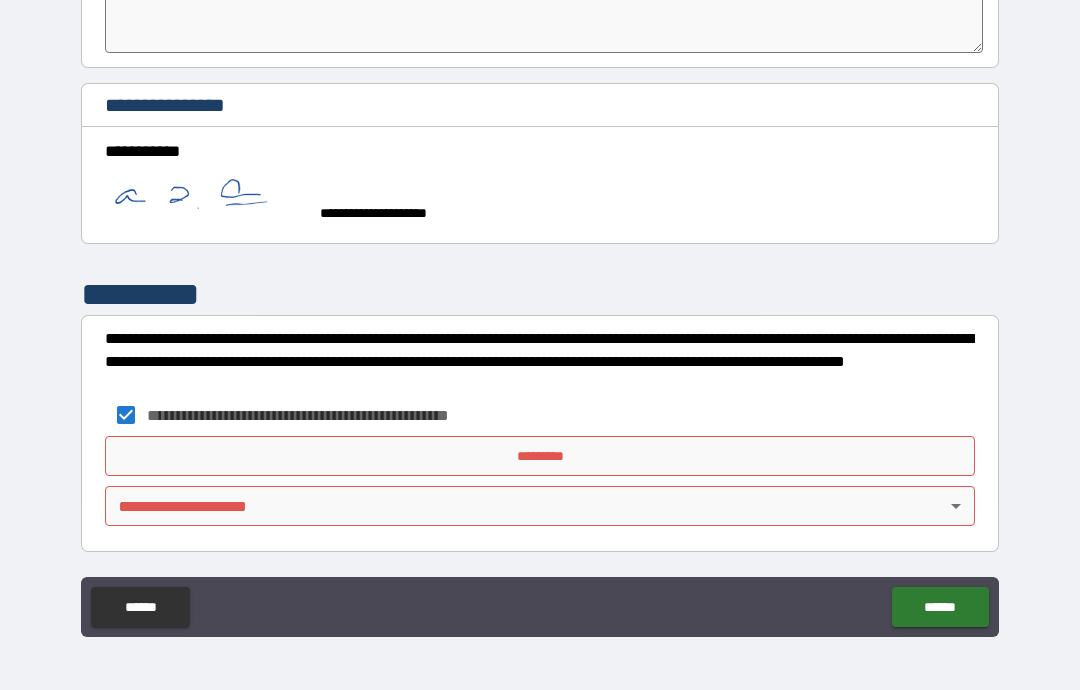 click on "*********" at bounding box center [540, 456] 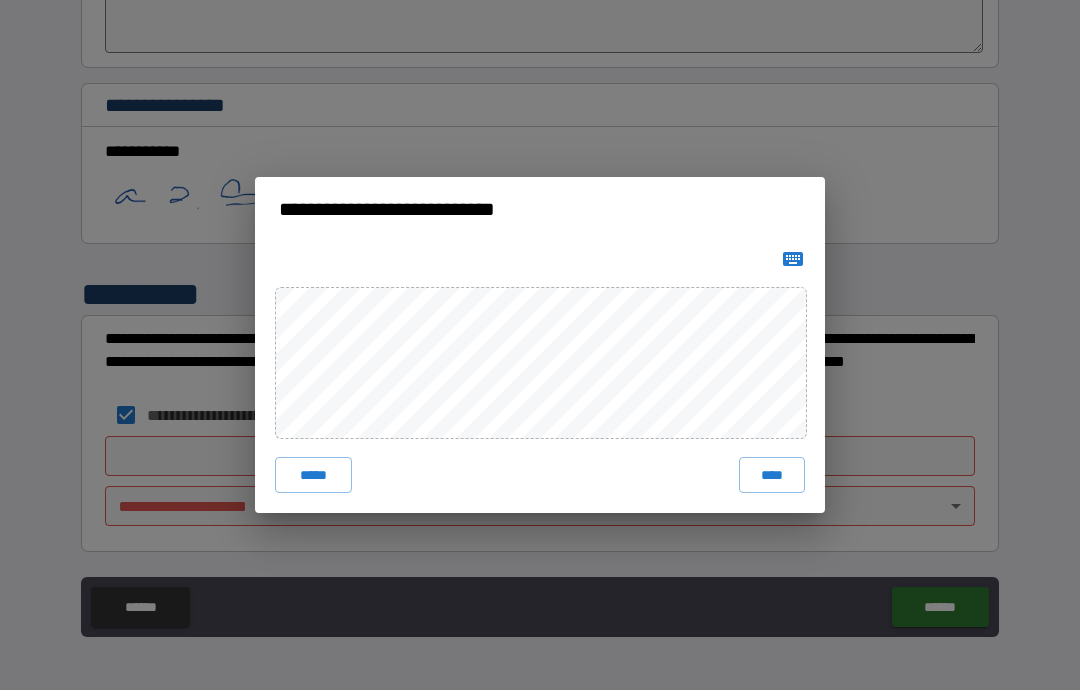 click on "****" at bounding box center [772, 475] 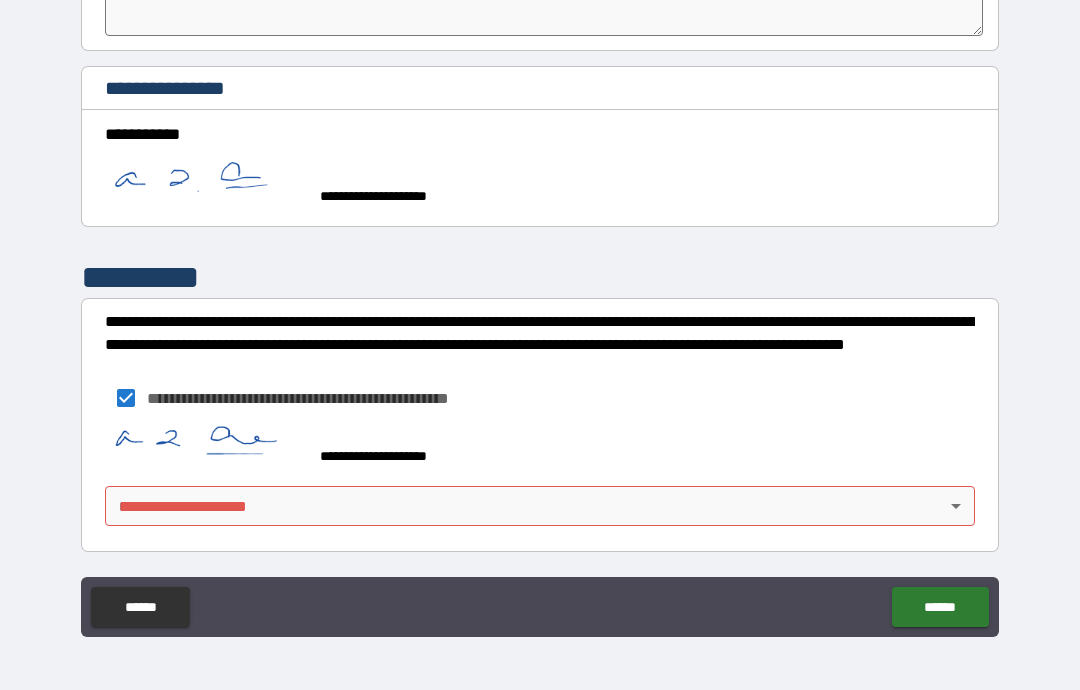 scroll, scrollTop: 1633, scrollLeft: 0, axis: vertical 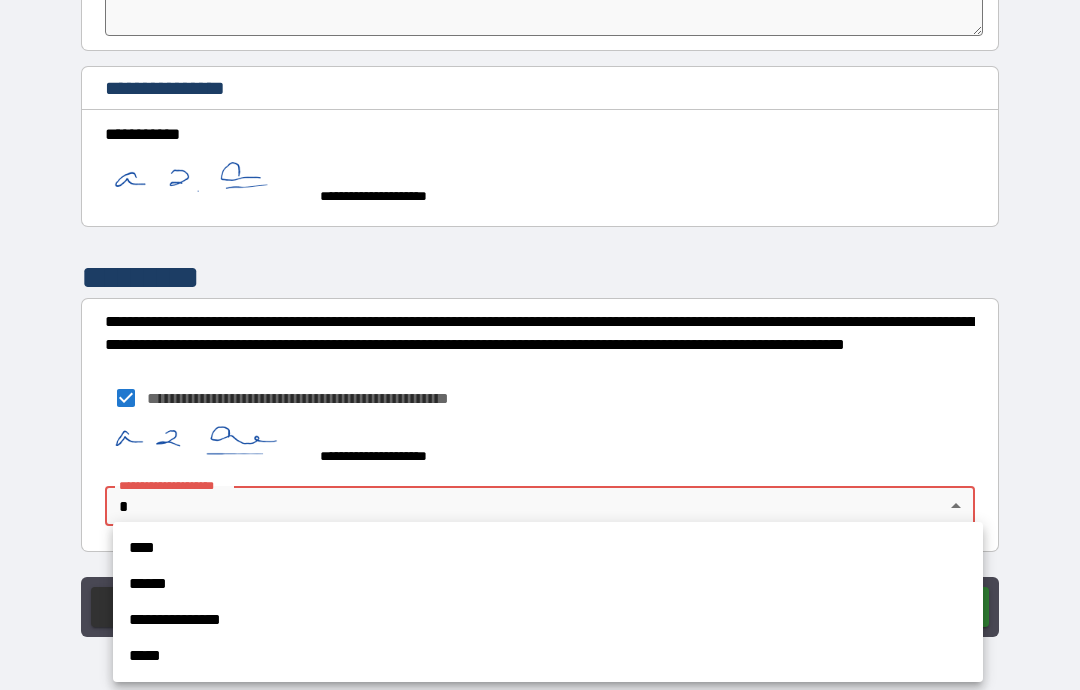 click on "**********" at bounding box center [548, 620] 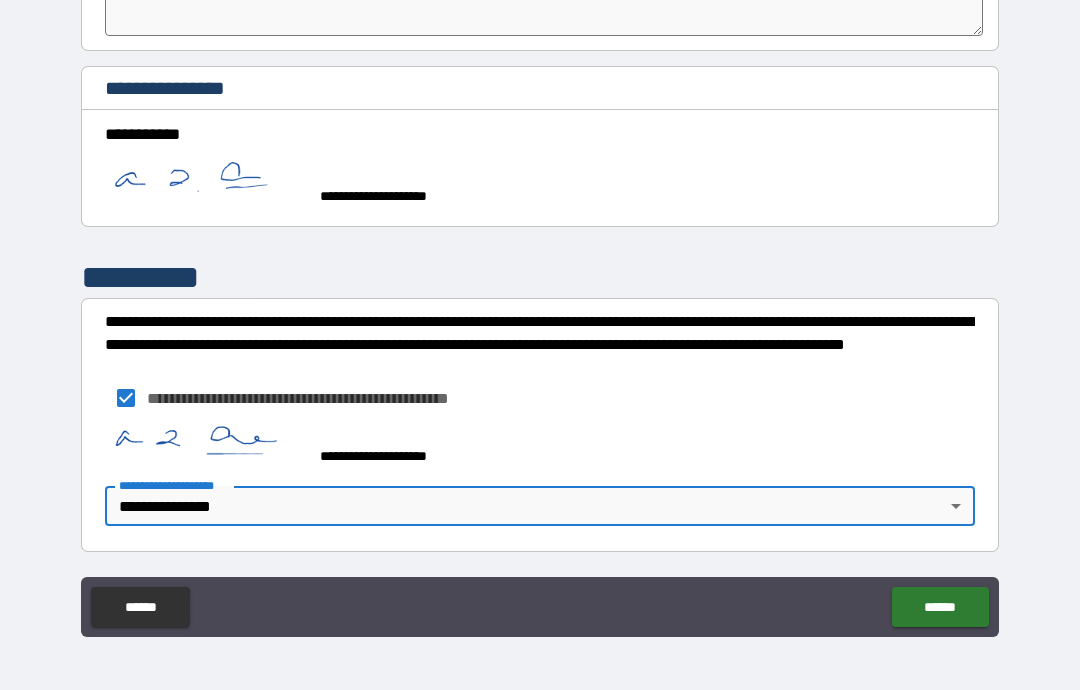 click on "******" at bounding box center [940, 607] 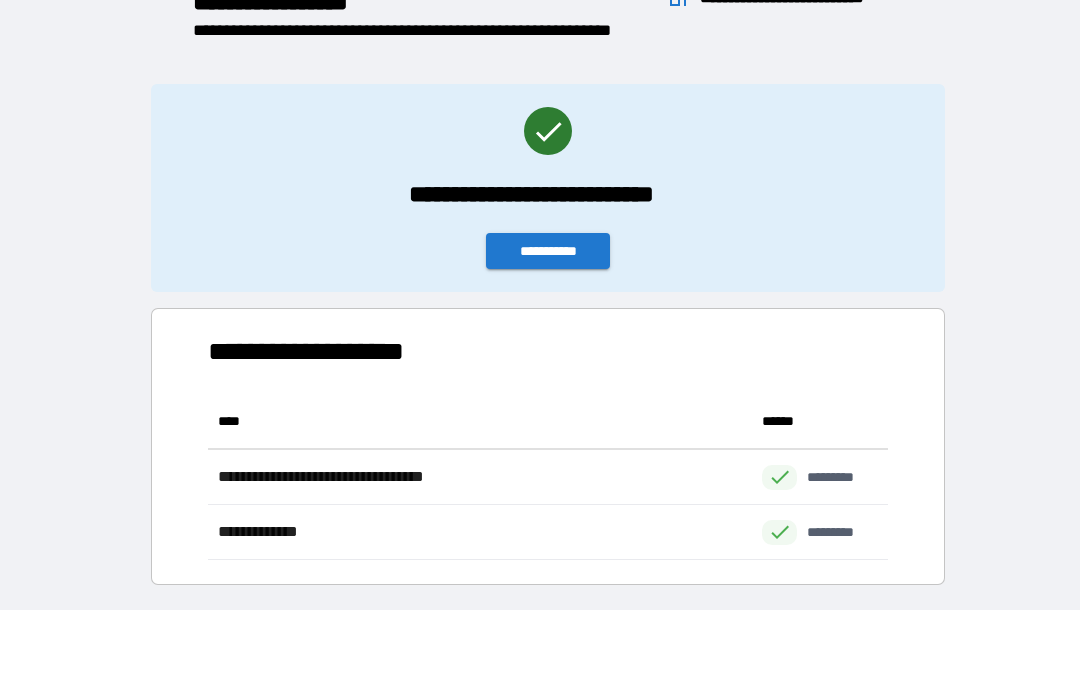 scroll, scrollTop: 1, scrollLeft: 1, axis: both 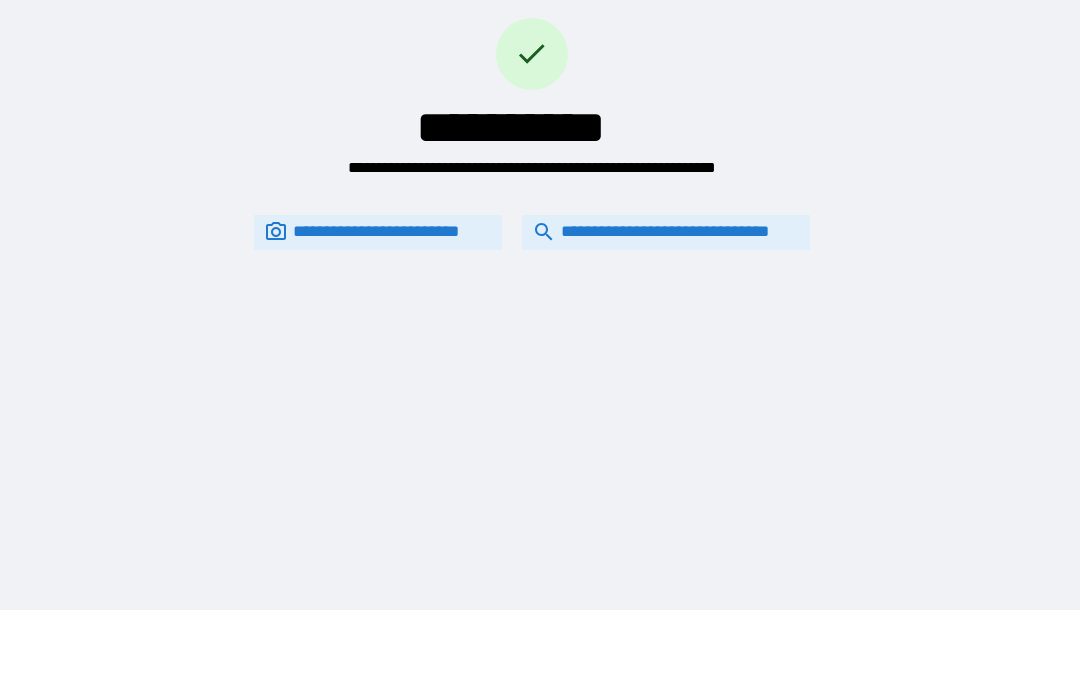 click on "**********" at bounding box center [666, 232] 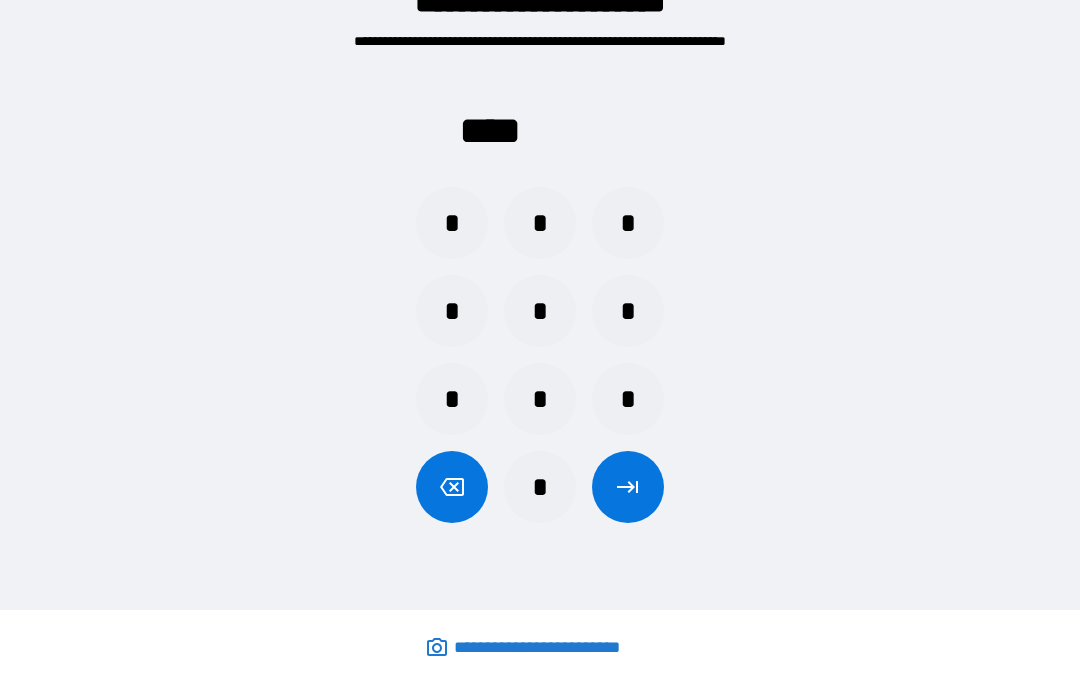 click on "*" at bounding box center (540, 223) 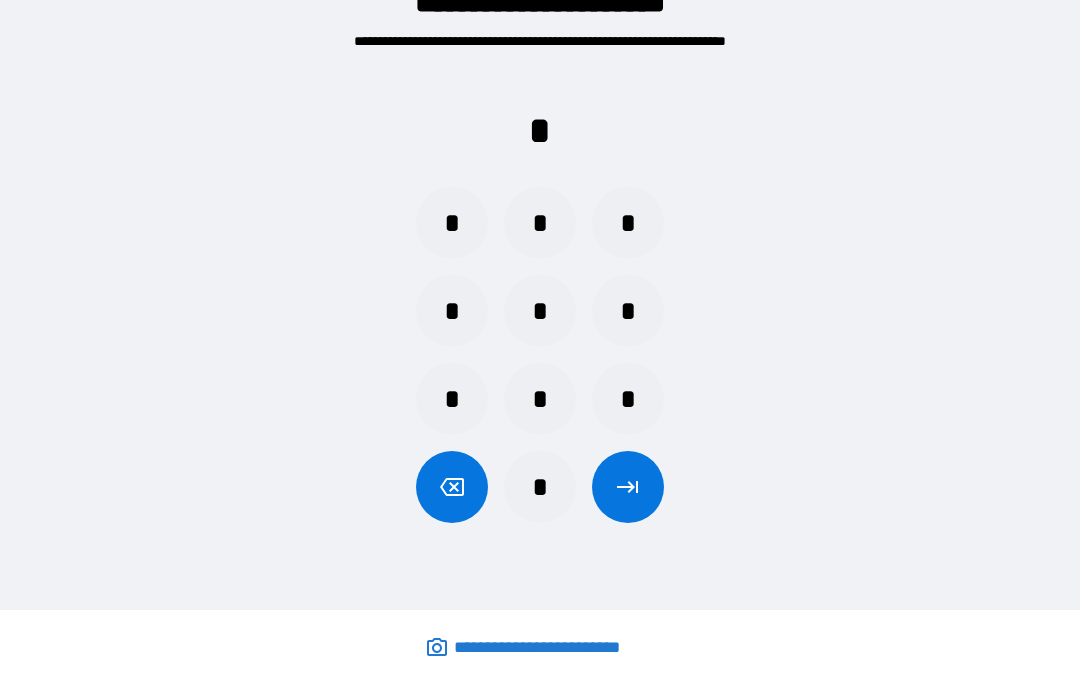 click on "*" at bounding box center (452, 311) 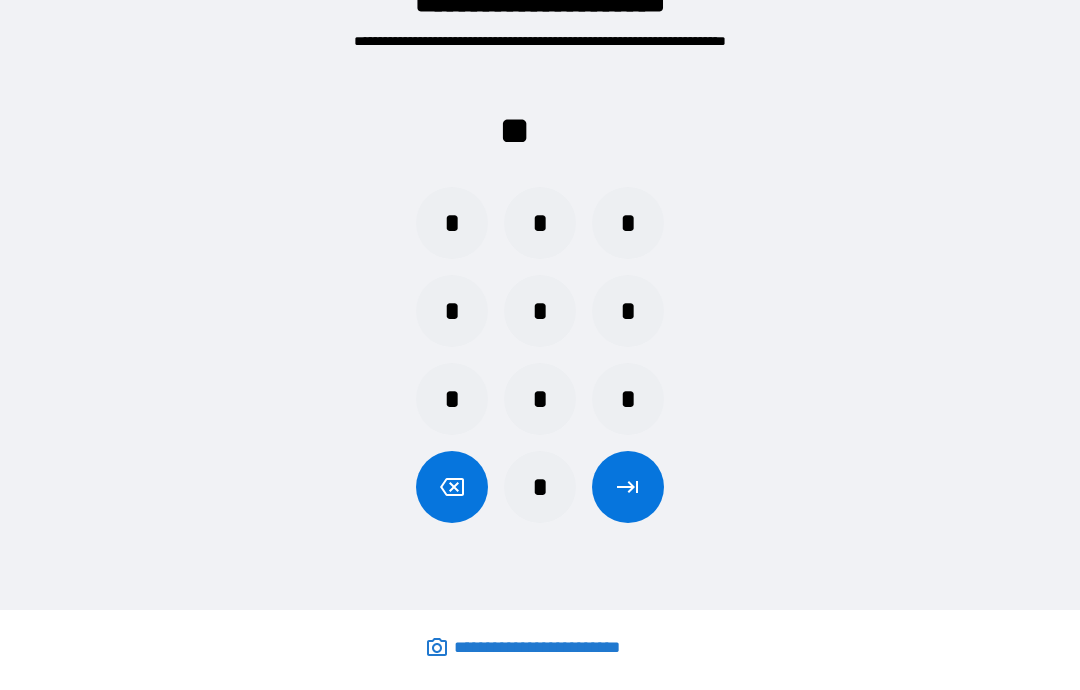 click on "*" at bounding box center [452, 399] 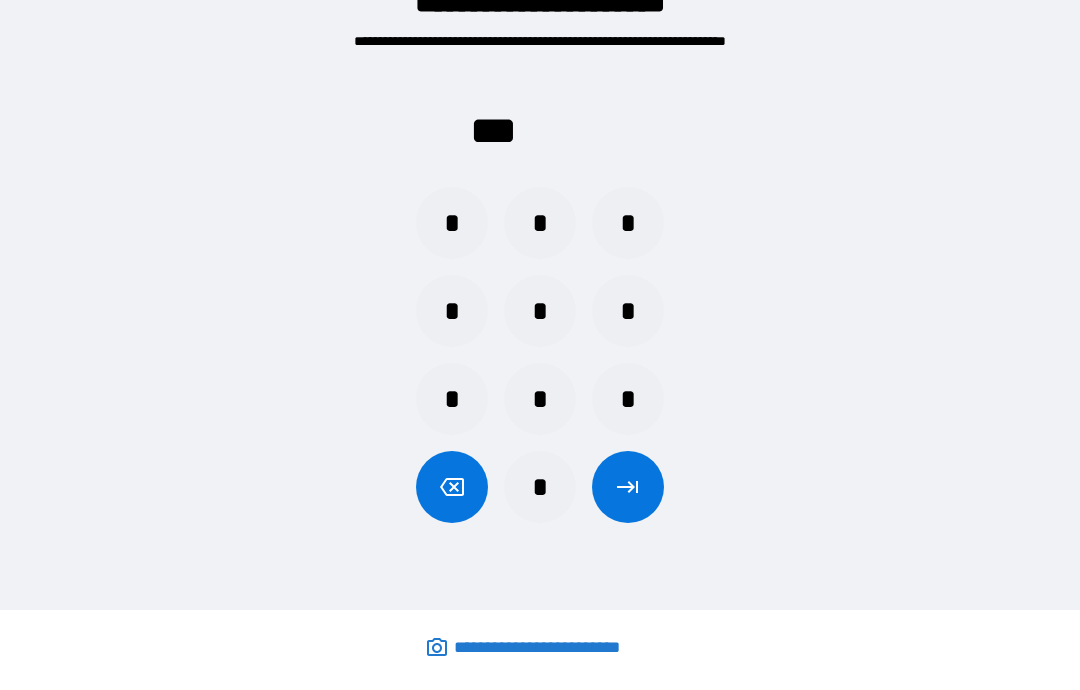 click on "*" at bounding box center [628, 223] 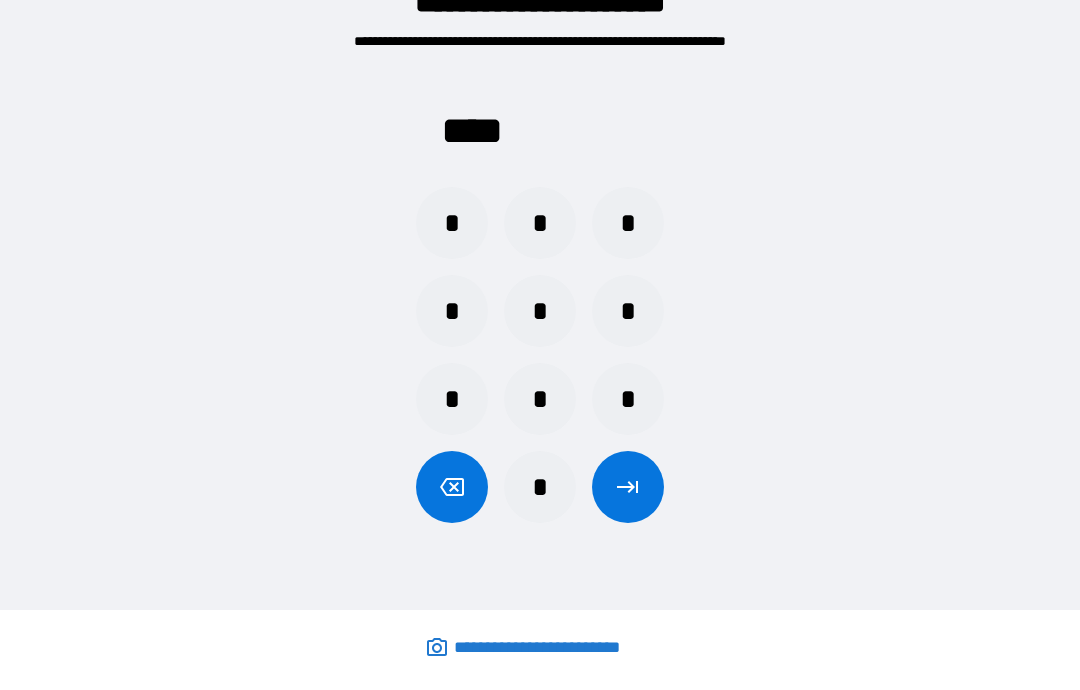 click 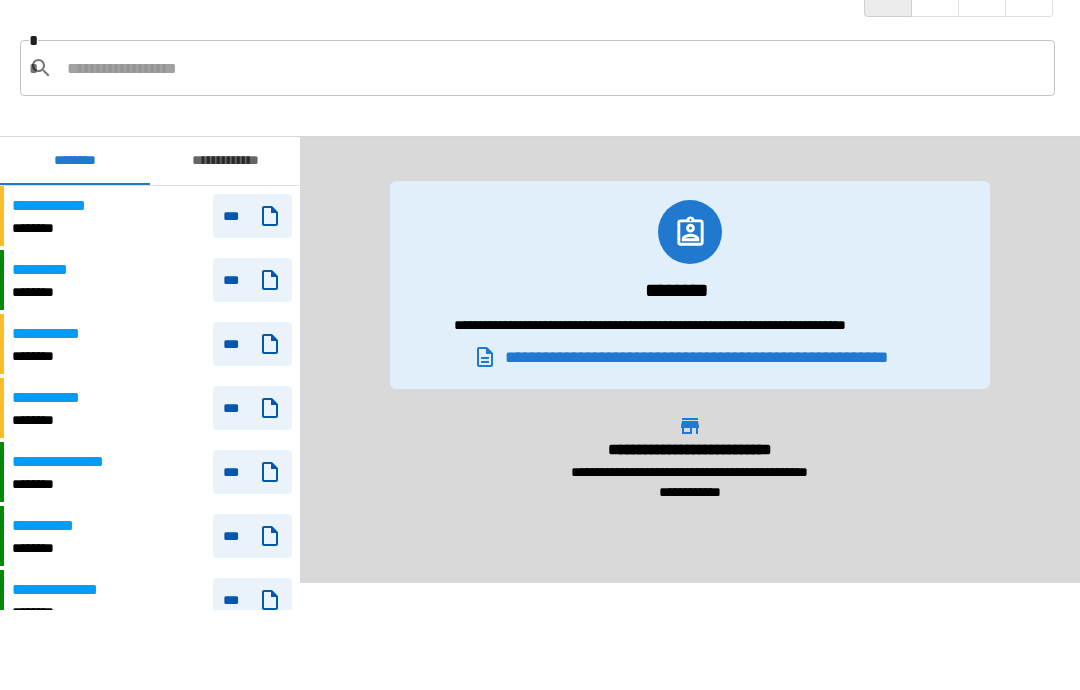 click on "**********" at bounding box center (225, 161) 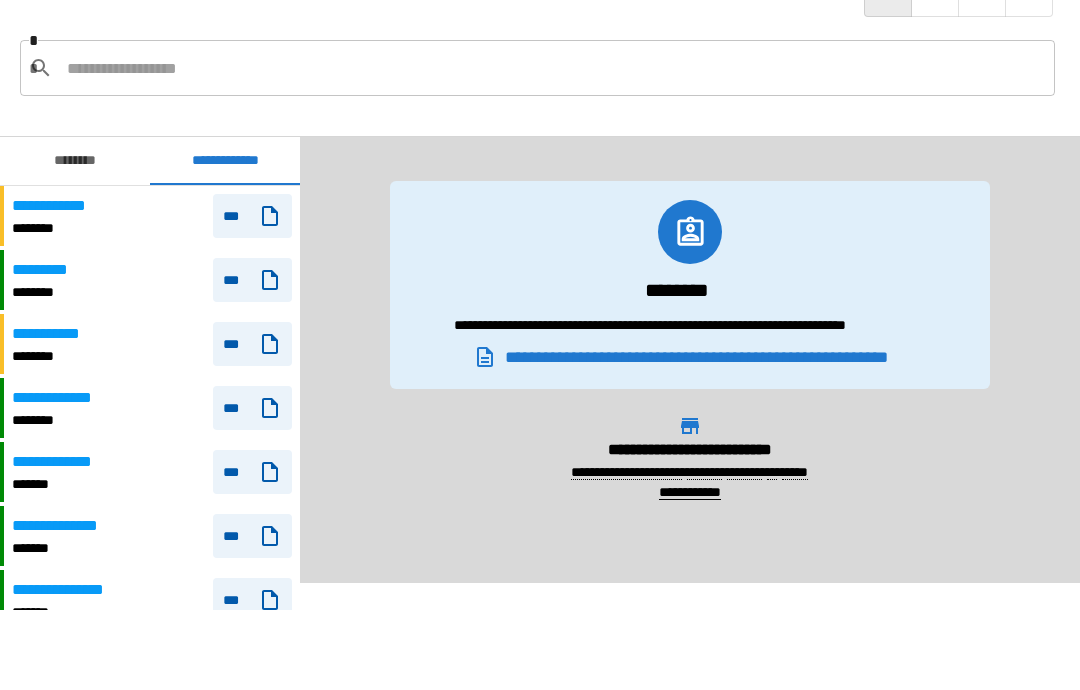 click on "***" at bounding box center [252, 280] 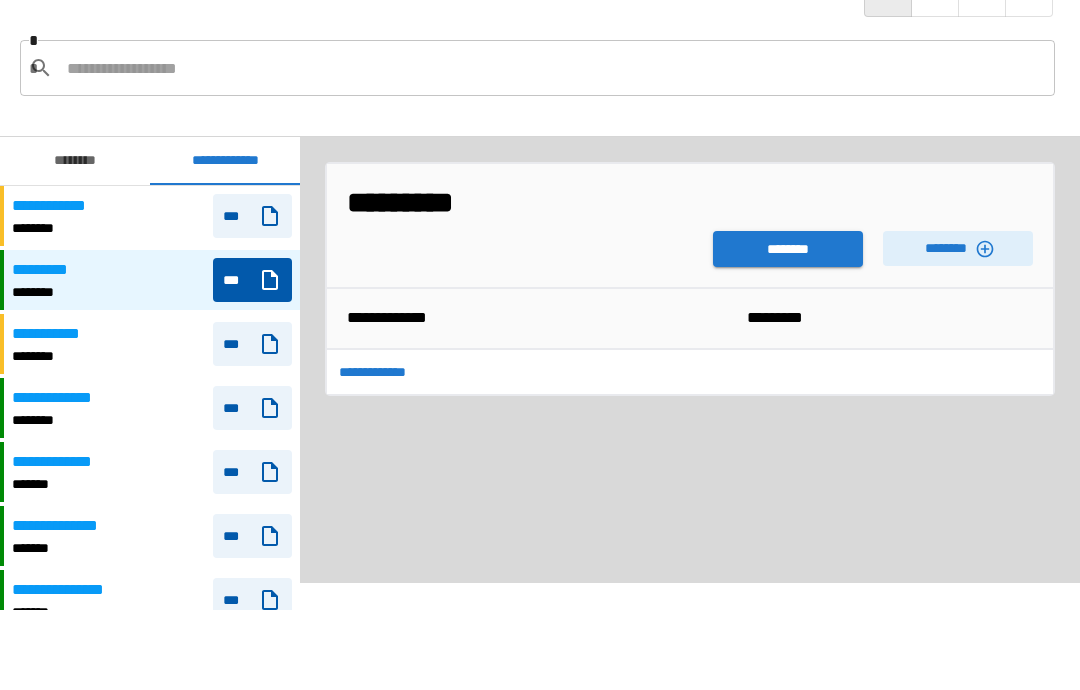 click on "********" at bounding box center [788, 249] 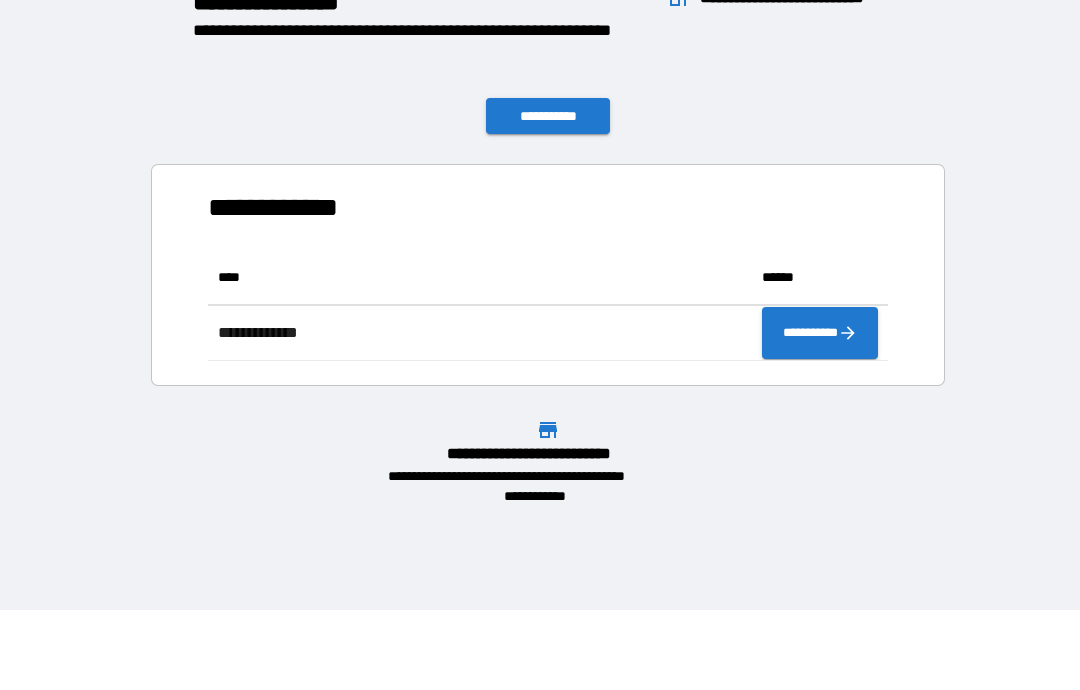 scroll, scrollTop: 1, scrollLeft: 1, axis: both 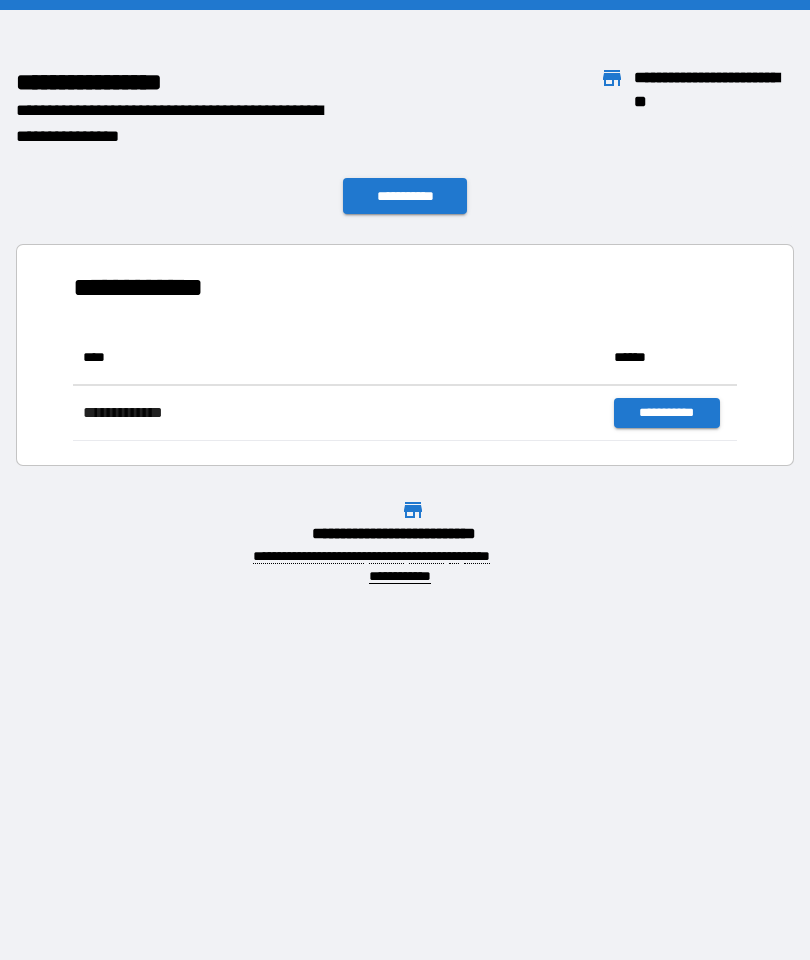 click on "[FIRST] [LAST] [STREET] [CITY], [STATE] [ZIP] [COUNTRY] [PHONE] [EMAIL]" at bounding box center [405, 480] 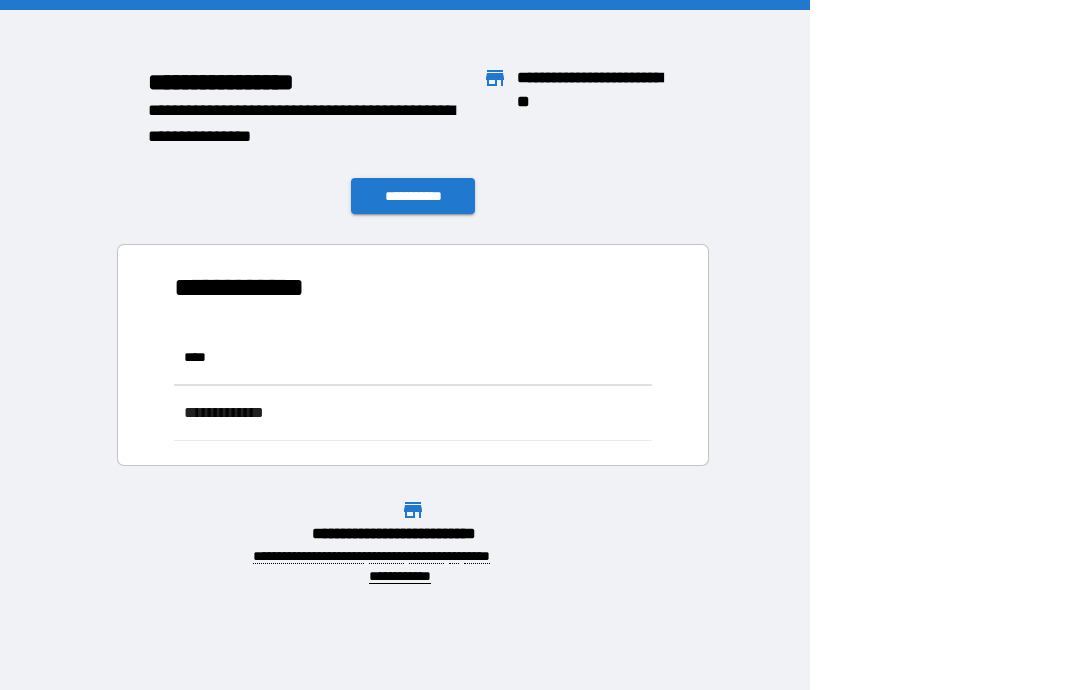 scroll, scrollTop: 111, scrollLeft: 680, axis: both 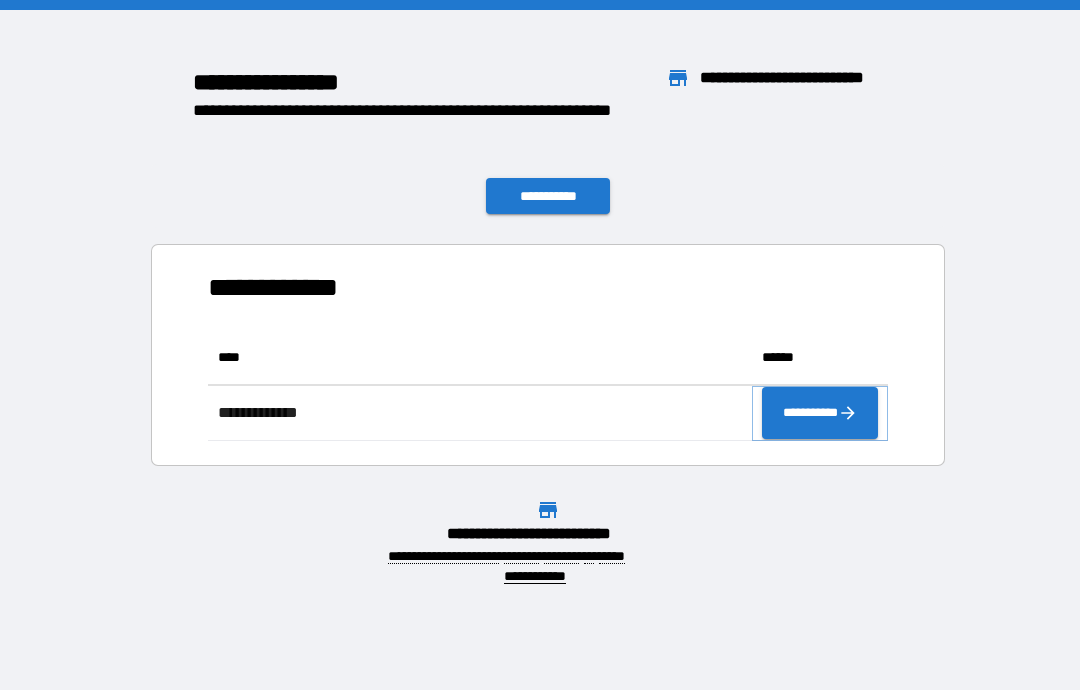 click on "**********" at bounding box center [820, 413] 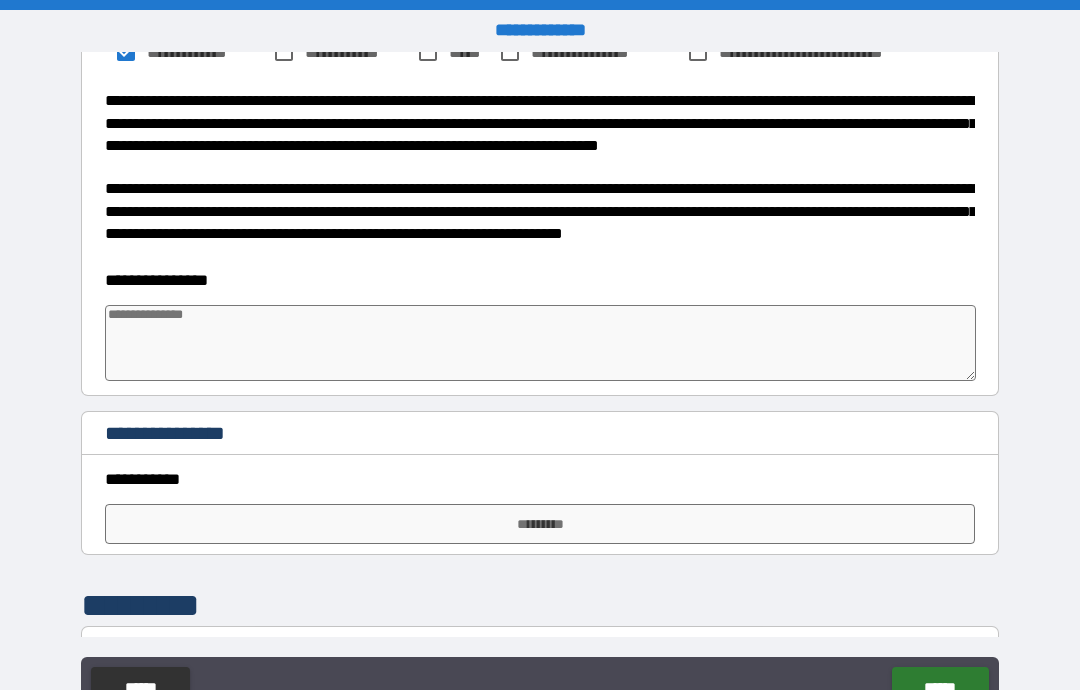 scroll, scrollTop: 1367, scrollLeft: 0, axis: vertical 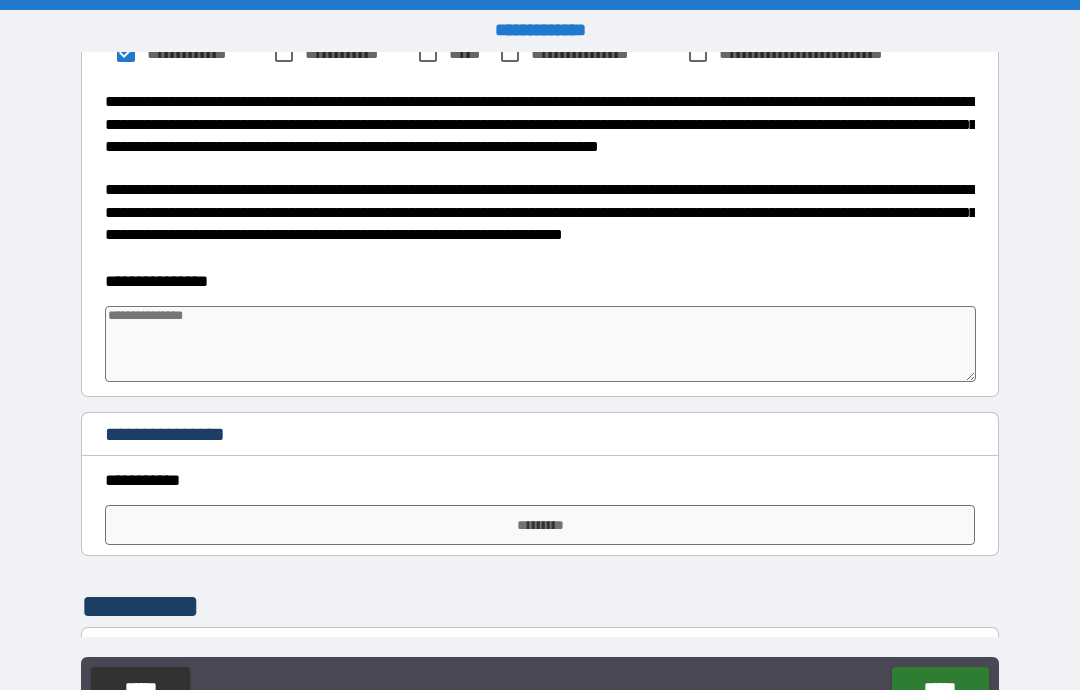 click at bounding box center [540, 344] 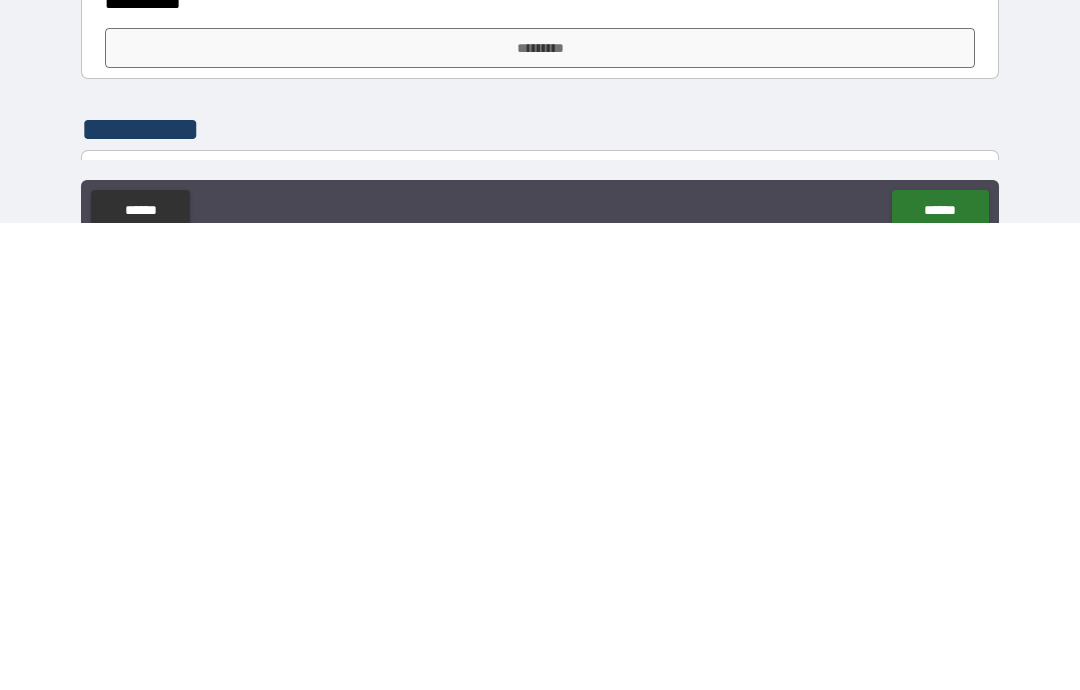scroll, scrollTop: 14, scrollLeft: 0, axis: vertical 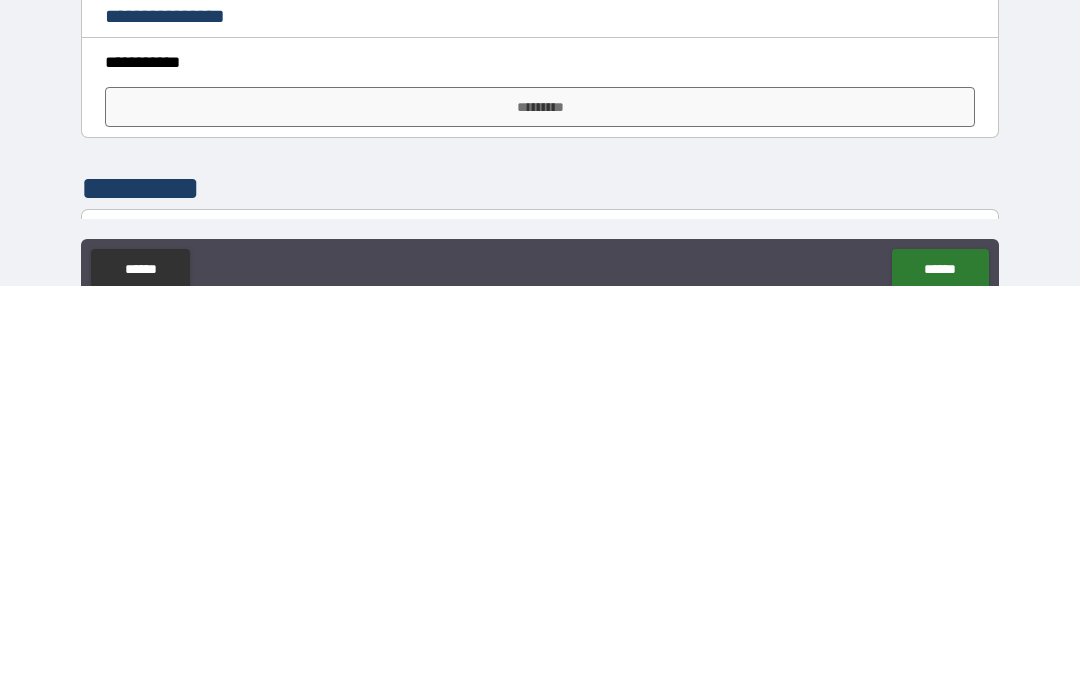 click on "*********" at bounding box center (540, 511) 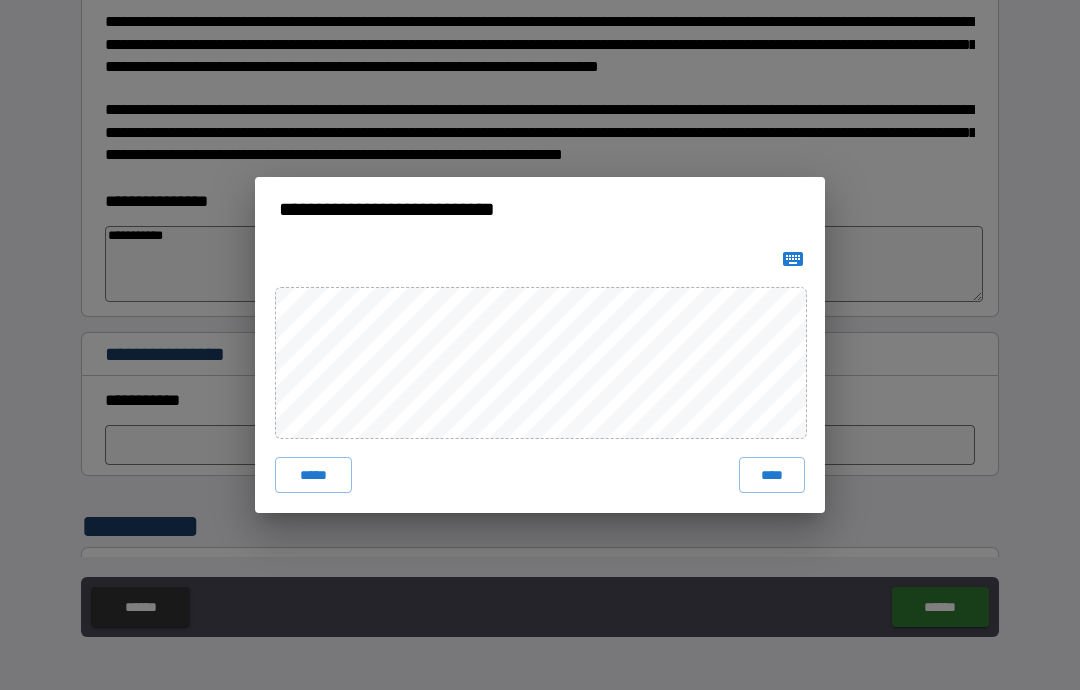 click on "****" at bounding box center [772, 475] 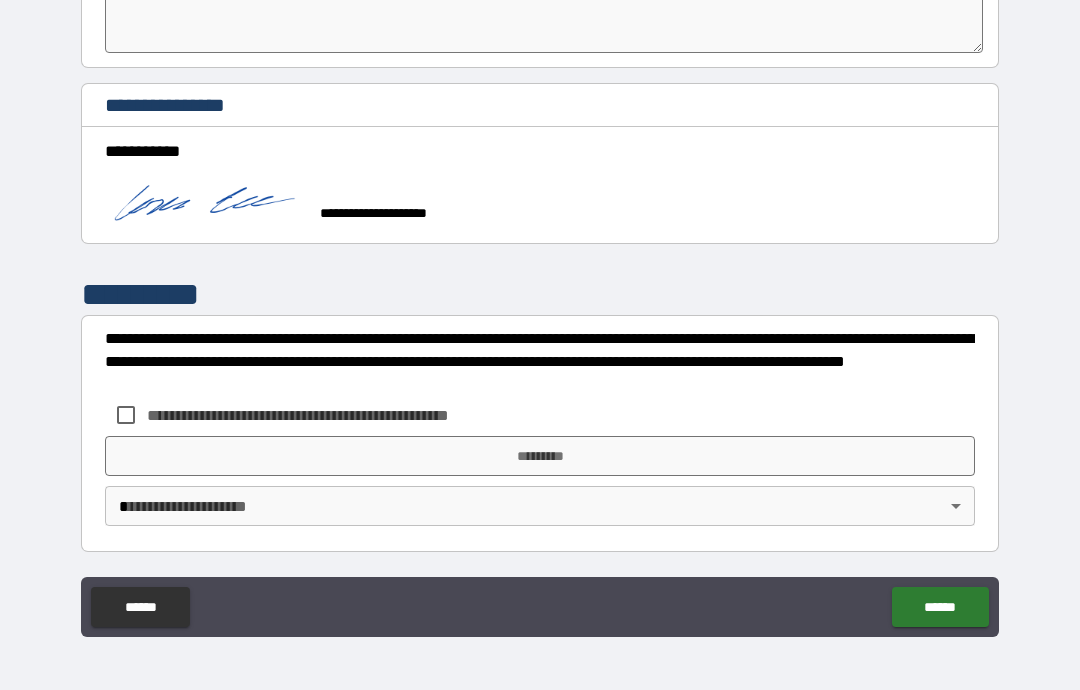 scroll, scrollTop: 1616, scrollLeft: 0, axis: vertical 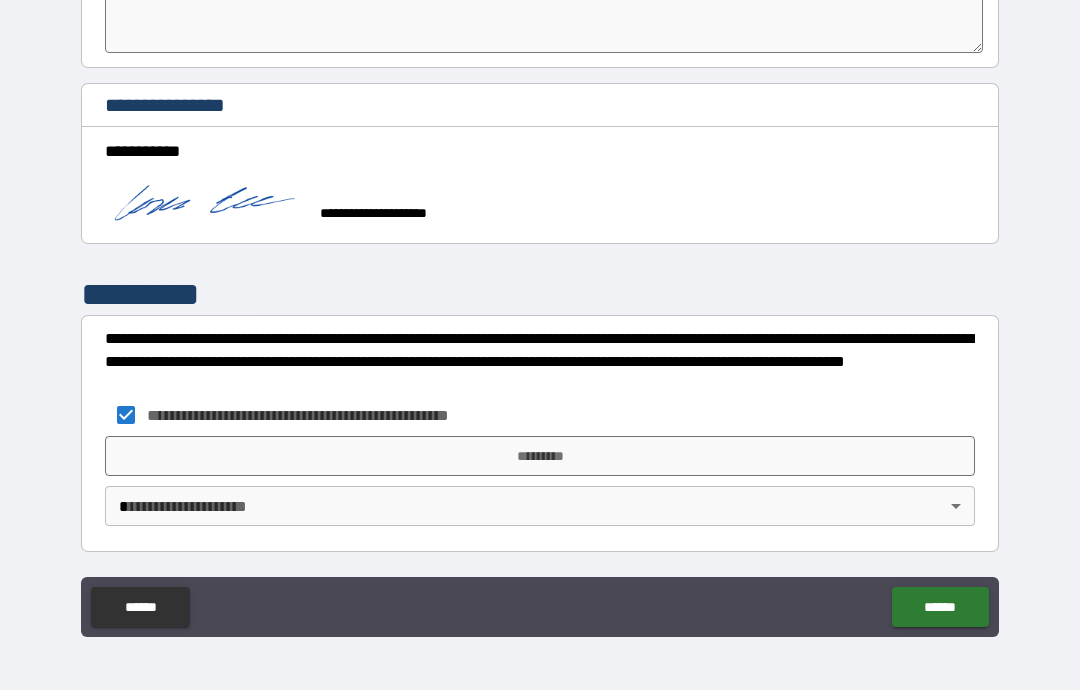 click on "*********" at bounding box center [540, 456] 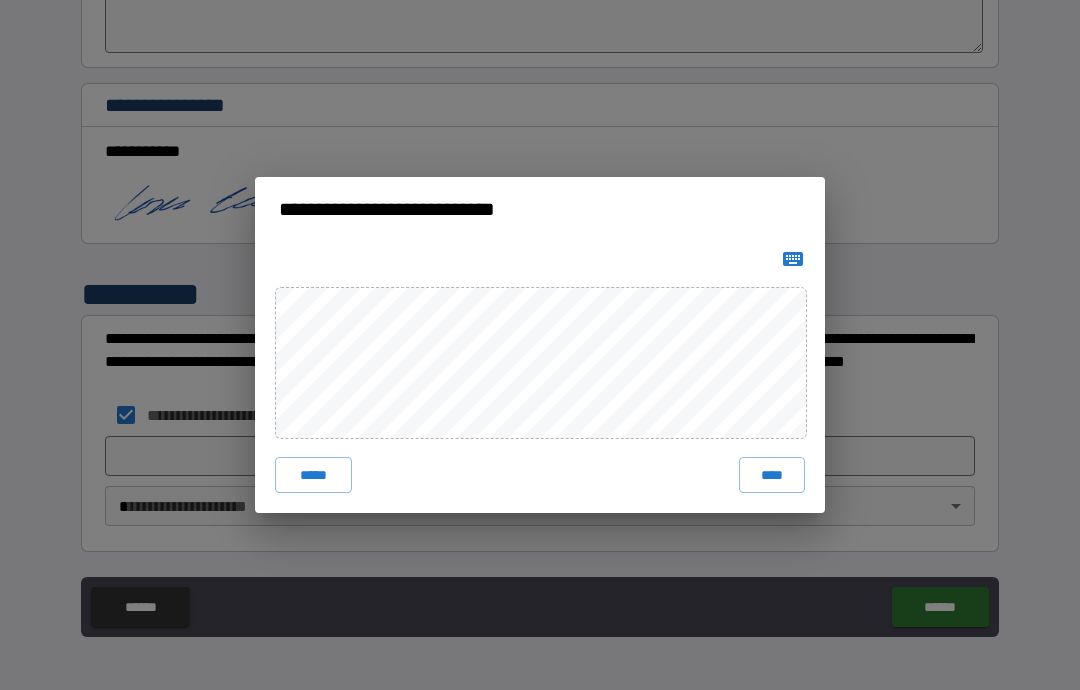 click on "****" at bounding box center [772, 475] 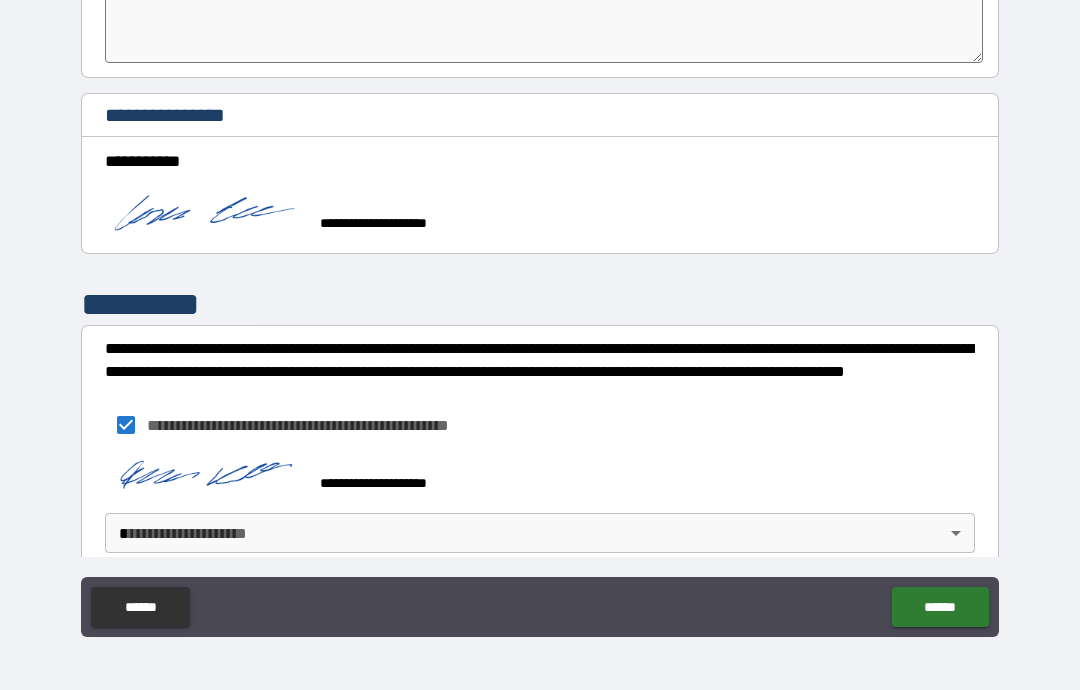 click on "[FIRST] [LAST] [STREET] [CITY], [STATE] [ZIP] [COUNTRY] [PHONE] [EMAIL]" at bounding box center [540, 305] 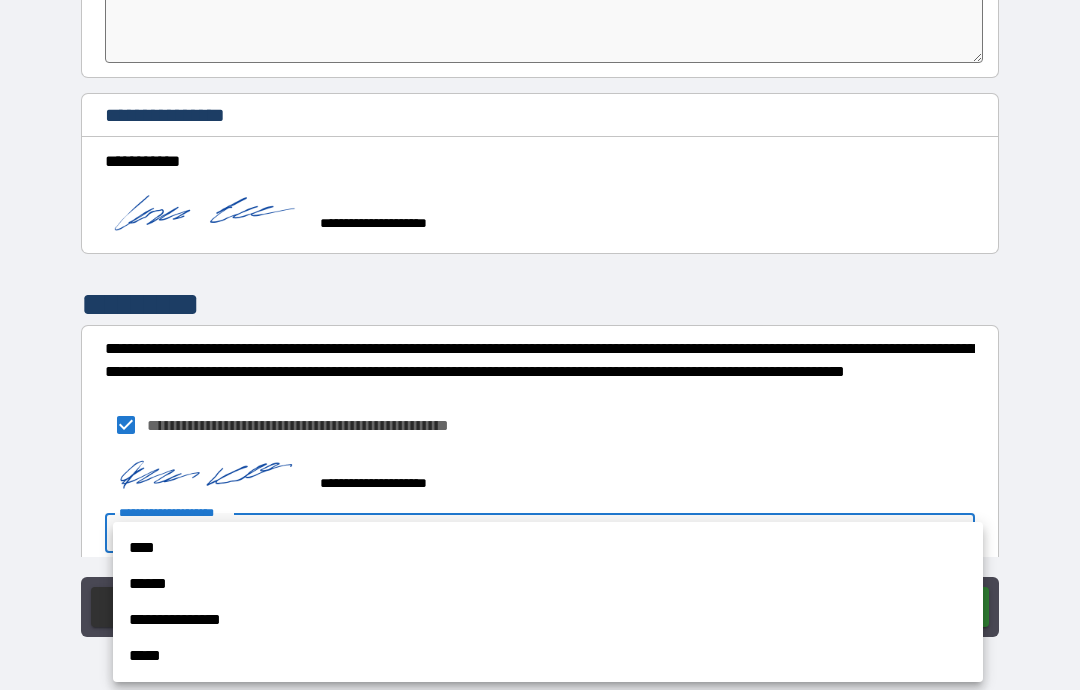 click on "**********" at bounding box center [548, 620] 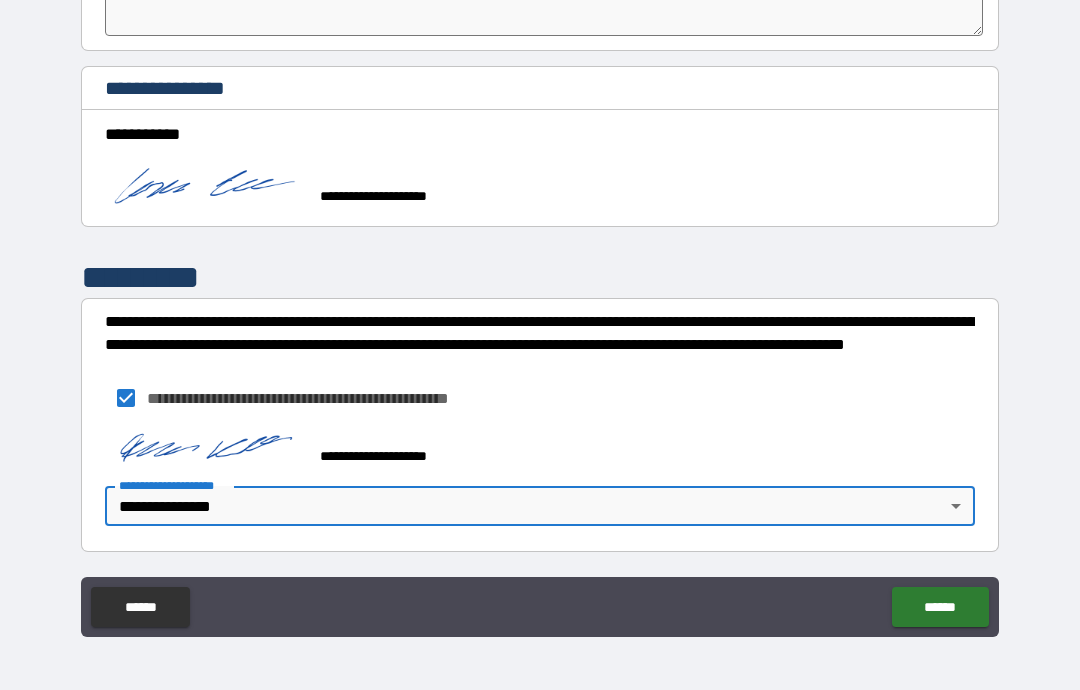 scroll, scrollTop: 1633, scrollLeft: 0, axis: vertical 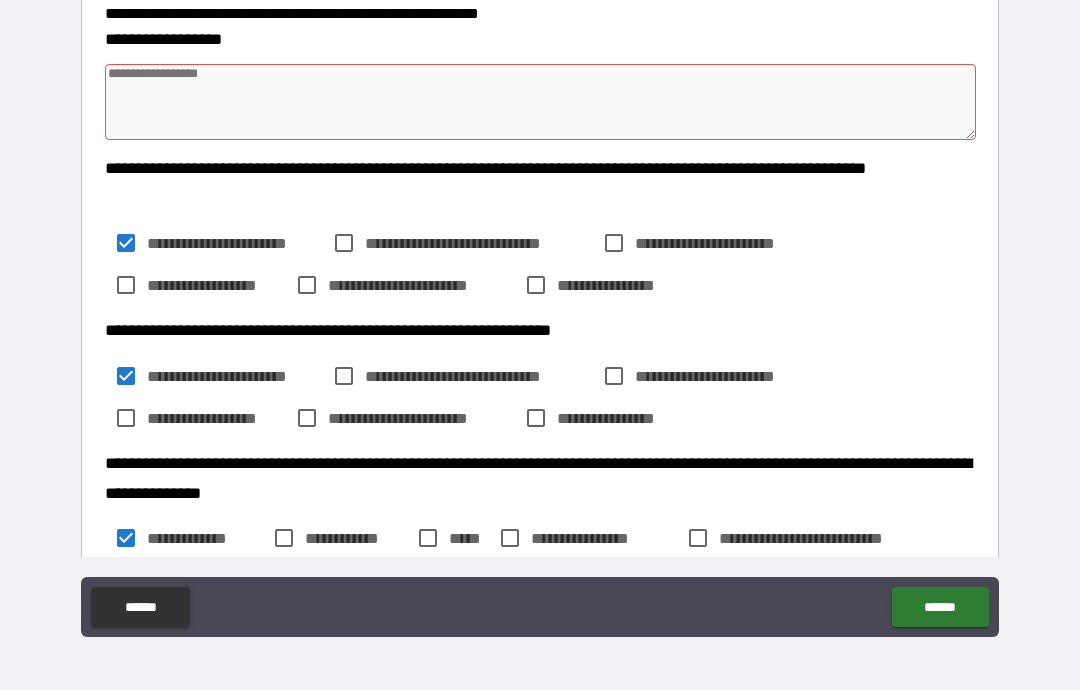 click at bounding box center (540, 102) 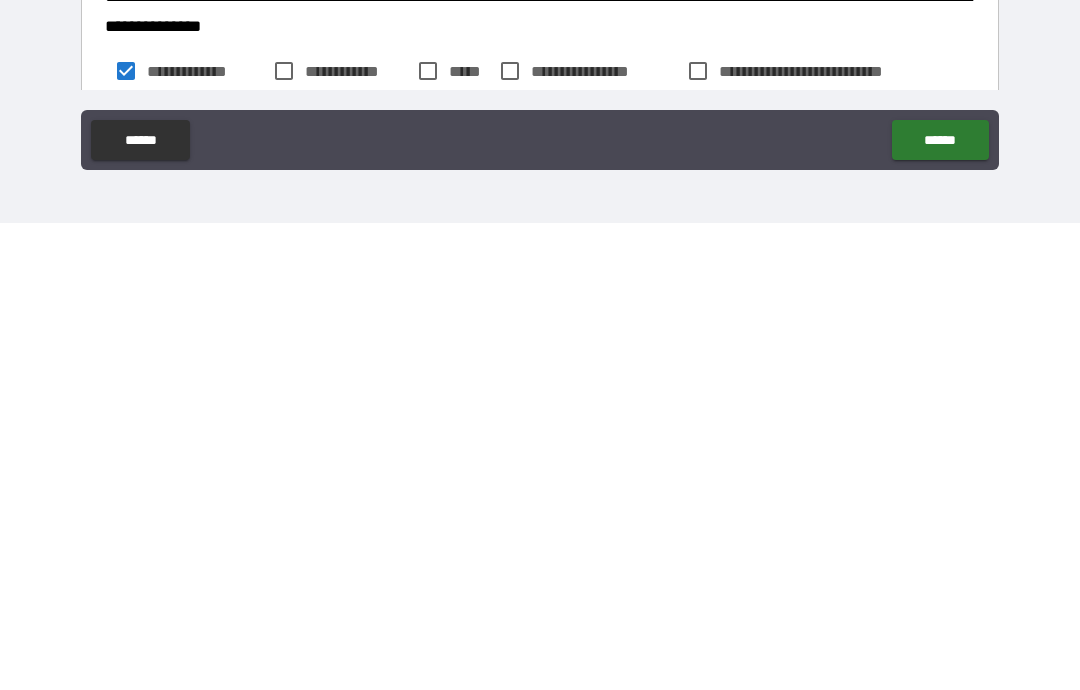 click on "******" at bounding box center (940, 607) 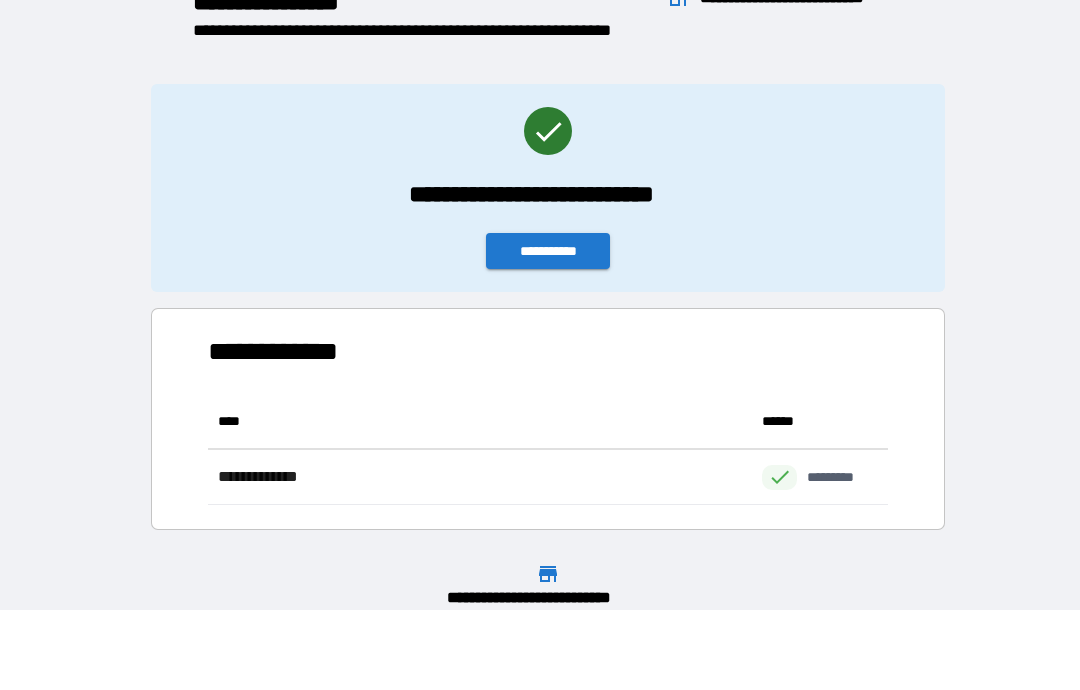 scroll, scrollTop: 1, scrollLeft: 1, axis: both 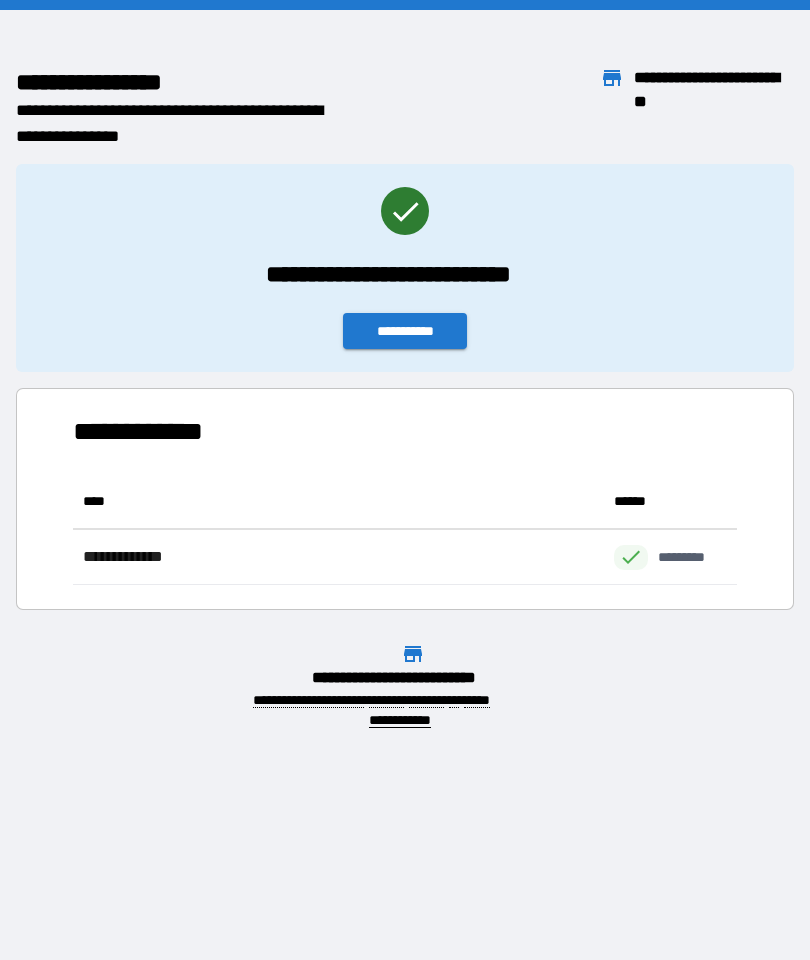 click on "**********" at bounding box center (405, 331) 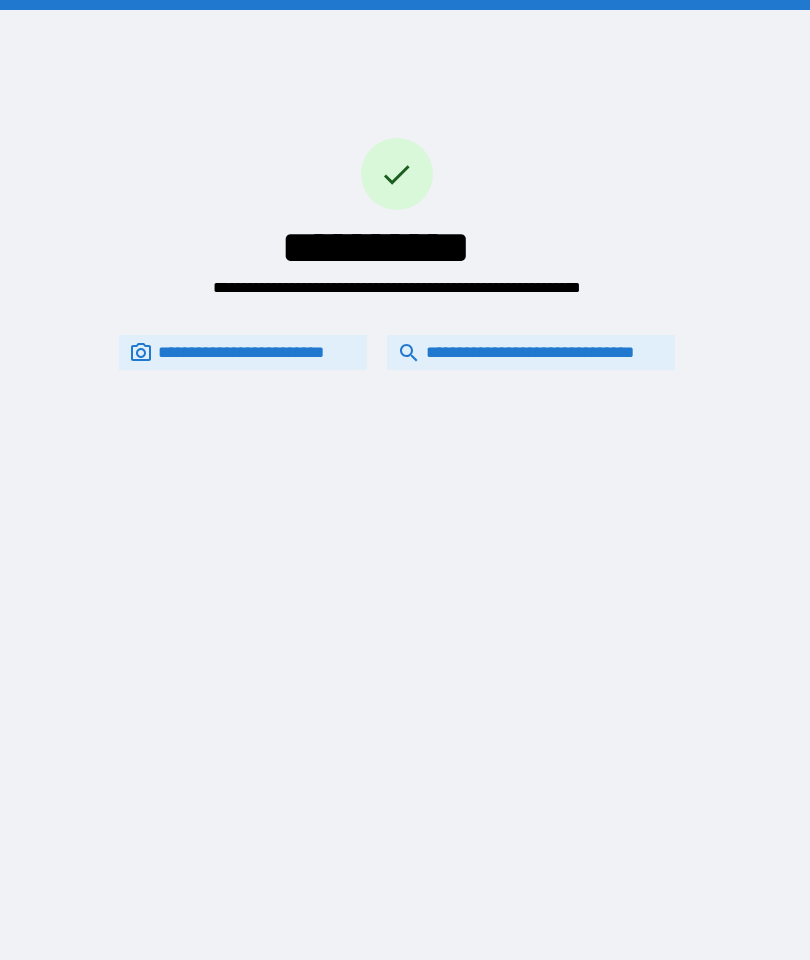 click on "**********" at bounding box center [531, 352] 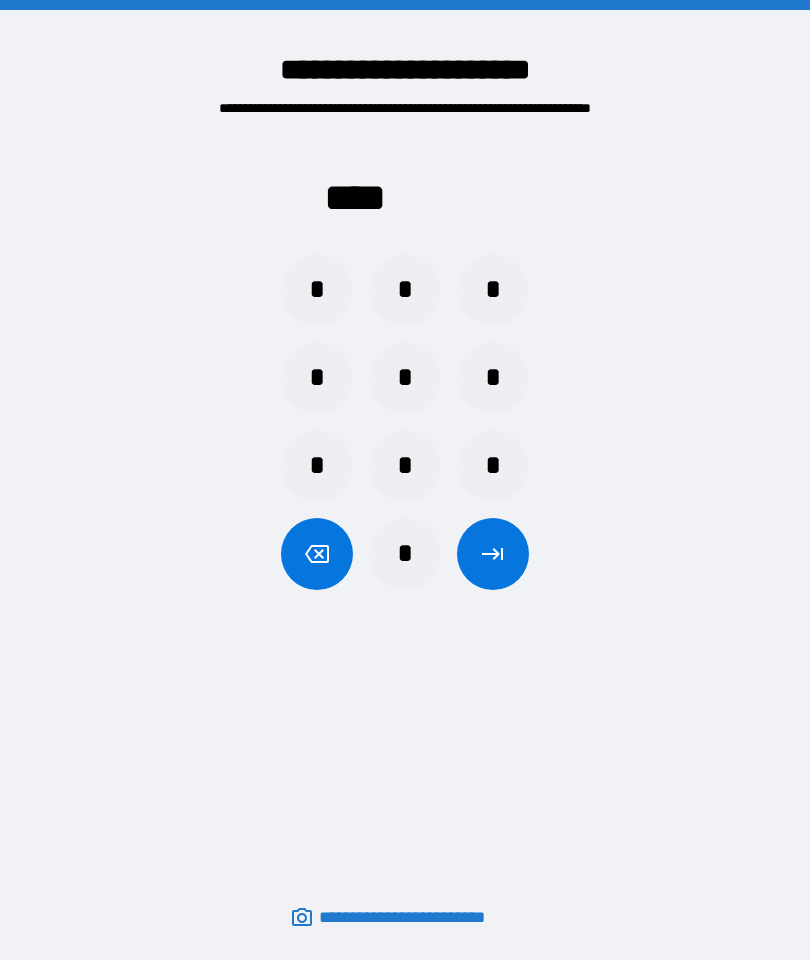 click on "*" at bounding box center (405, 290) 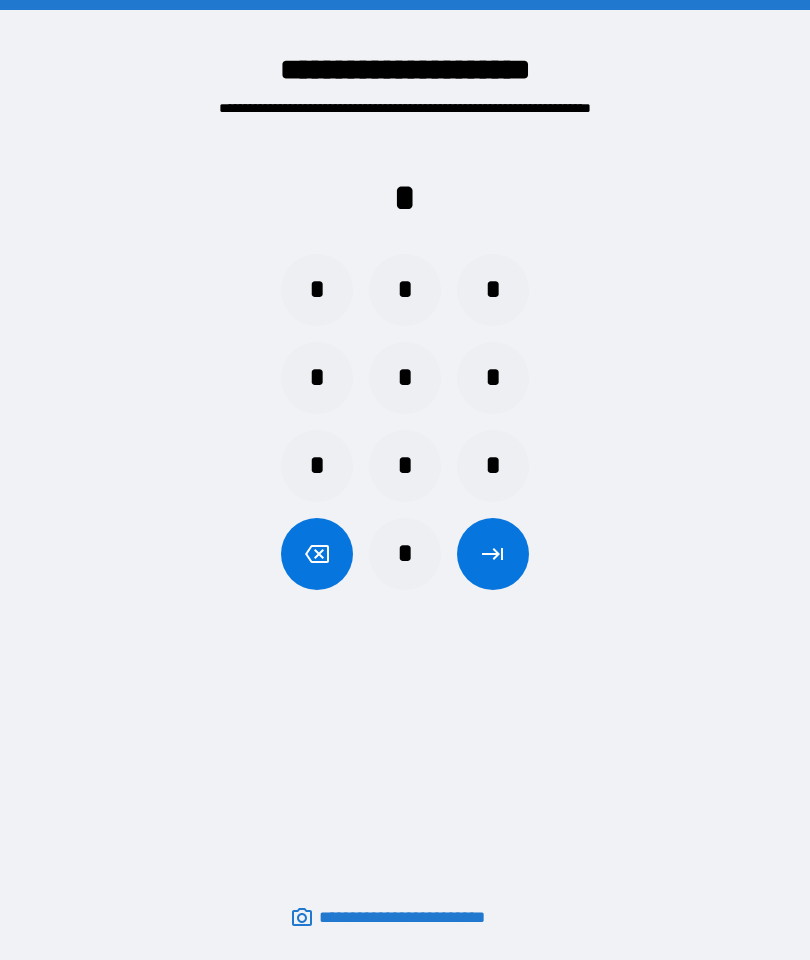 click on "*" at bounding box center [317, 378] 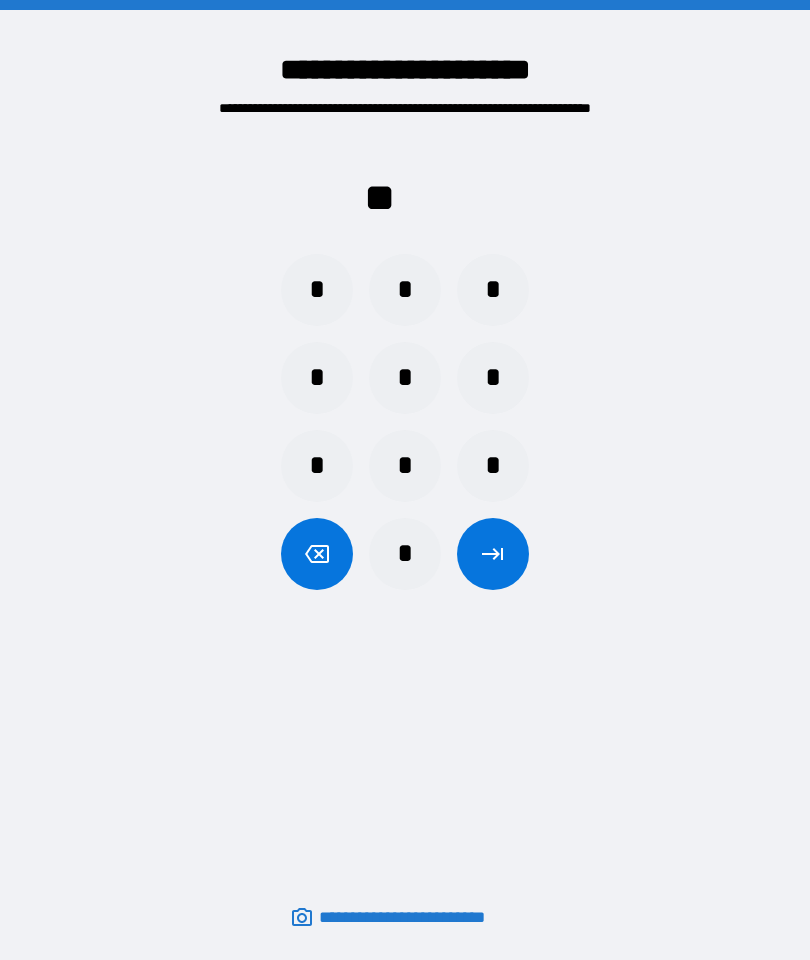 click on "*" at bounding box center [317, 466] 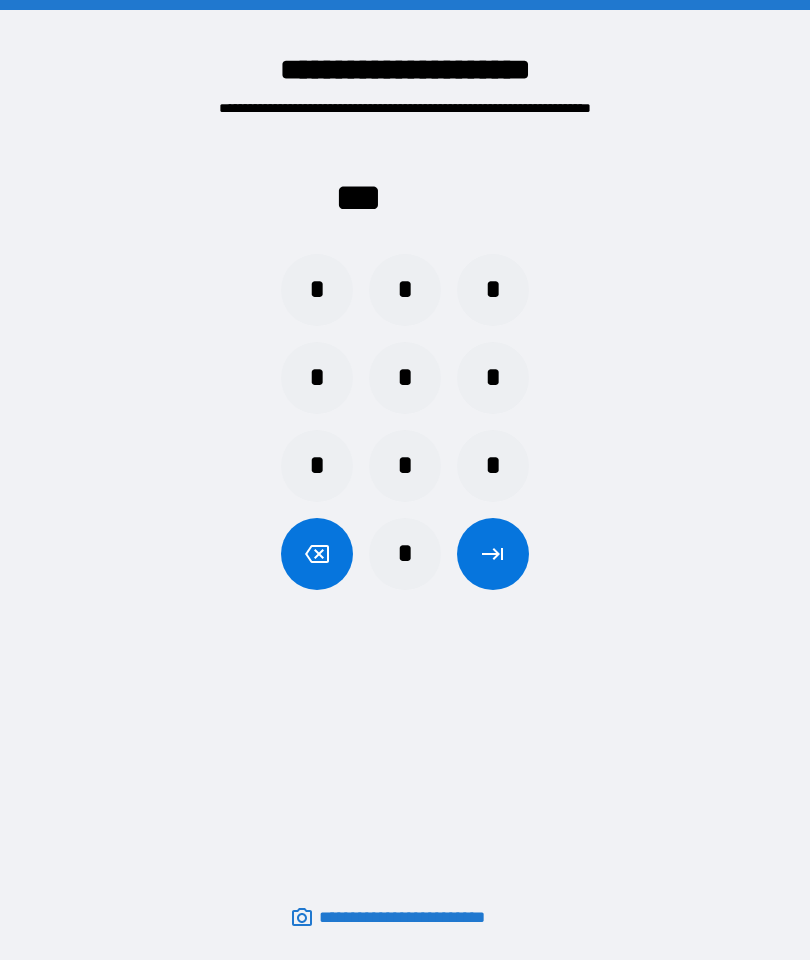 click on "*" at bounding box center (493, 290) 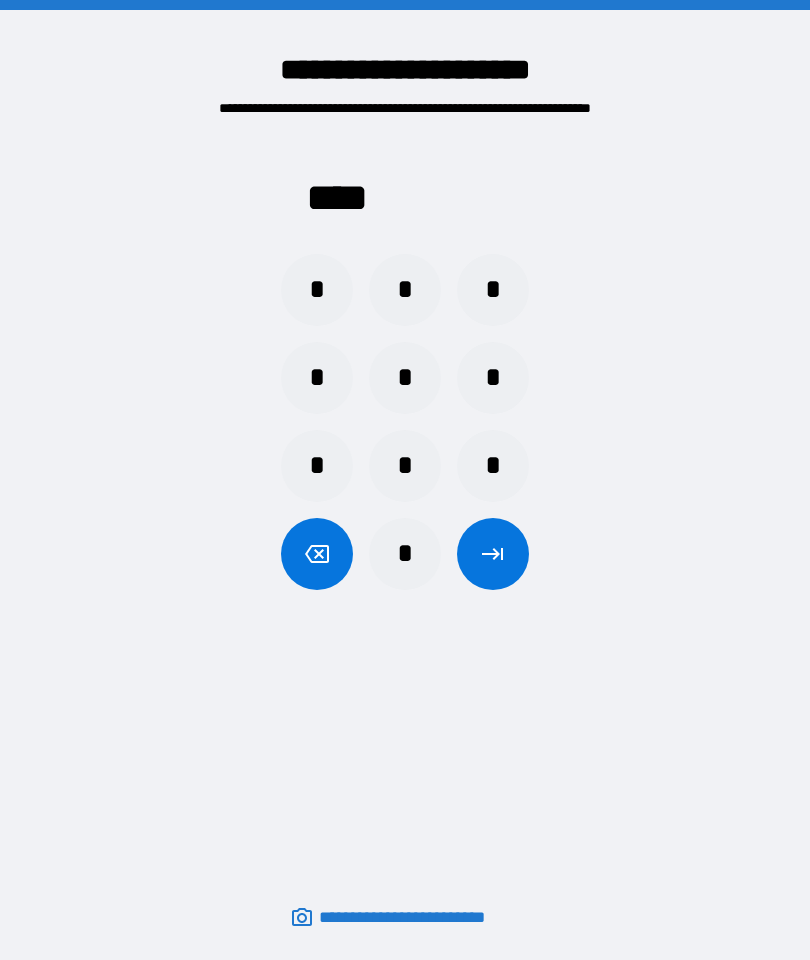 click at bounding box center (493, 554) 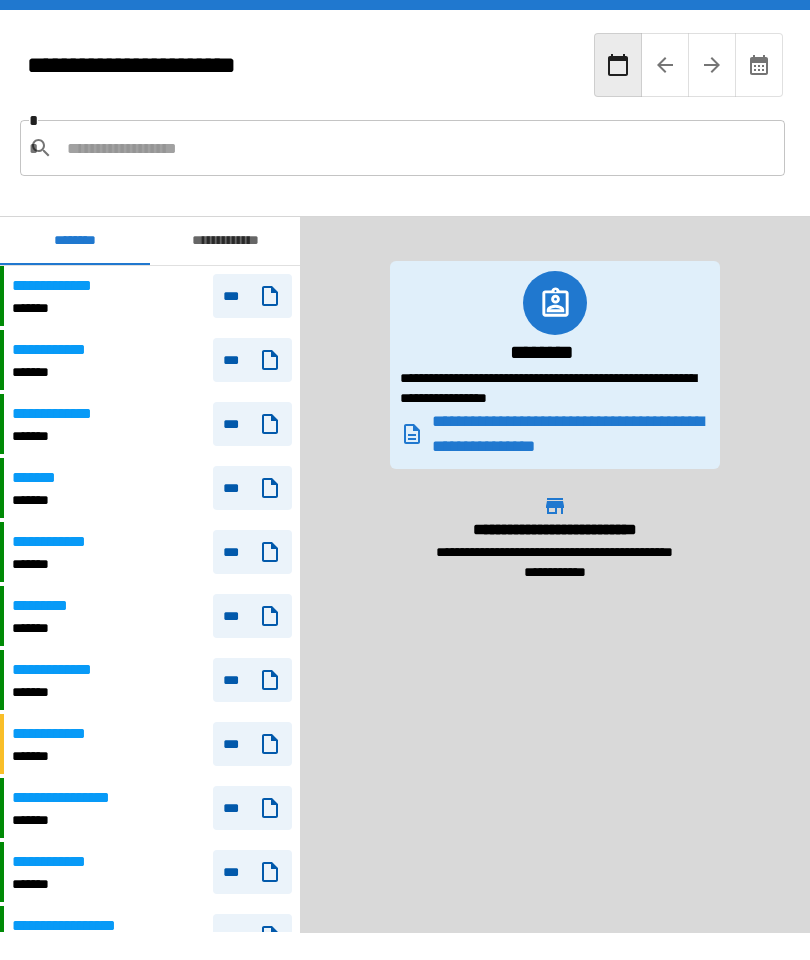 scroll, scrollTop: 1200, scrollLeft: 0, axis: vertical 